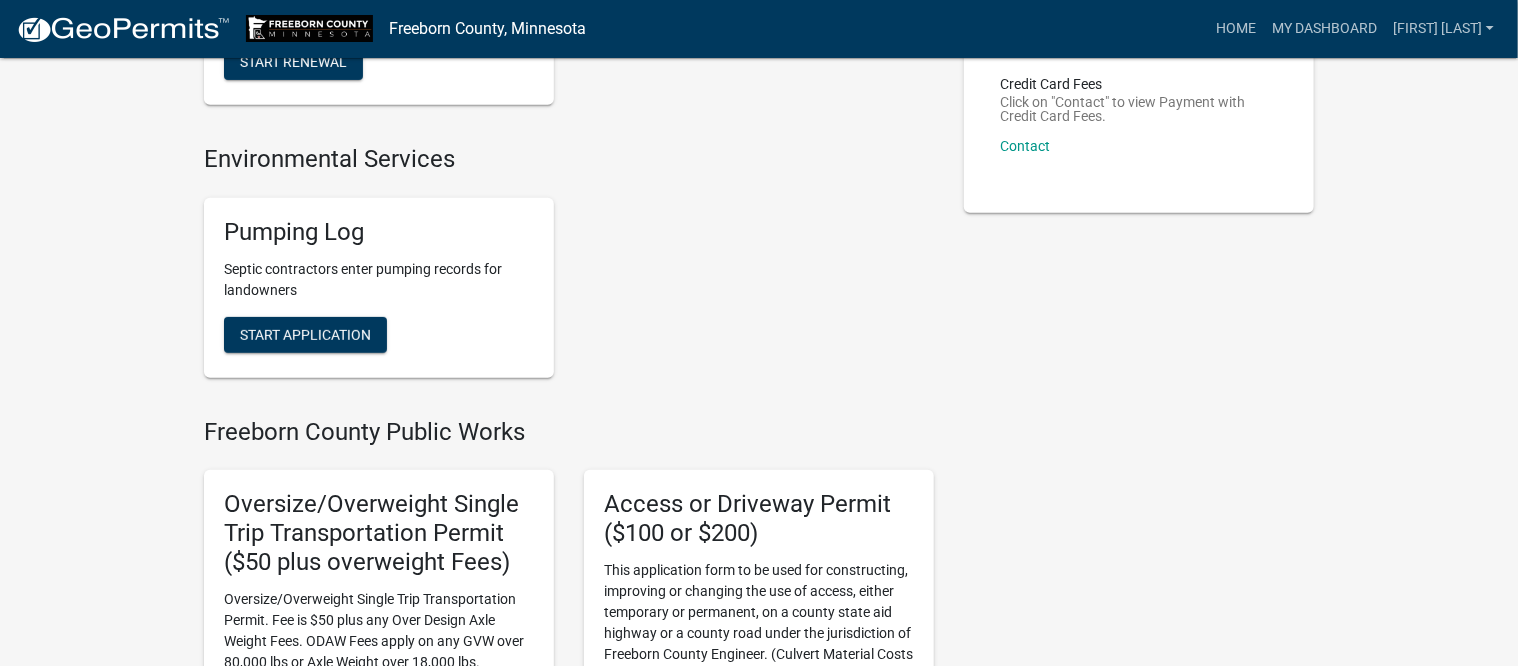 scroll, scrollTop: 375, scrollLeft: 0, axis: vertical 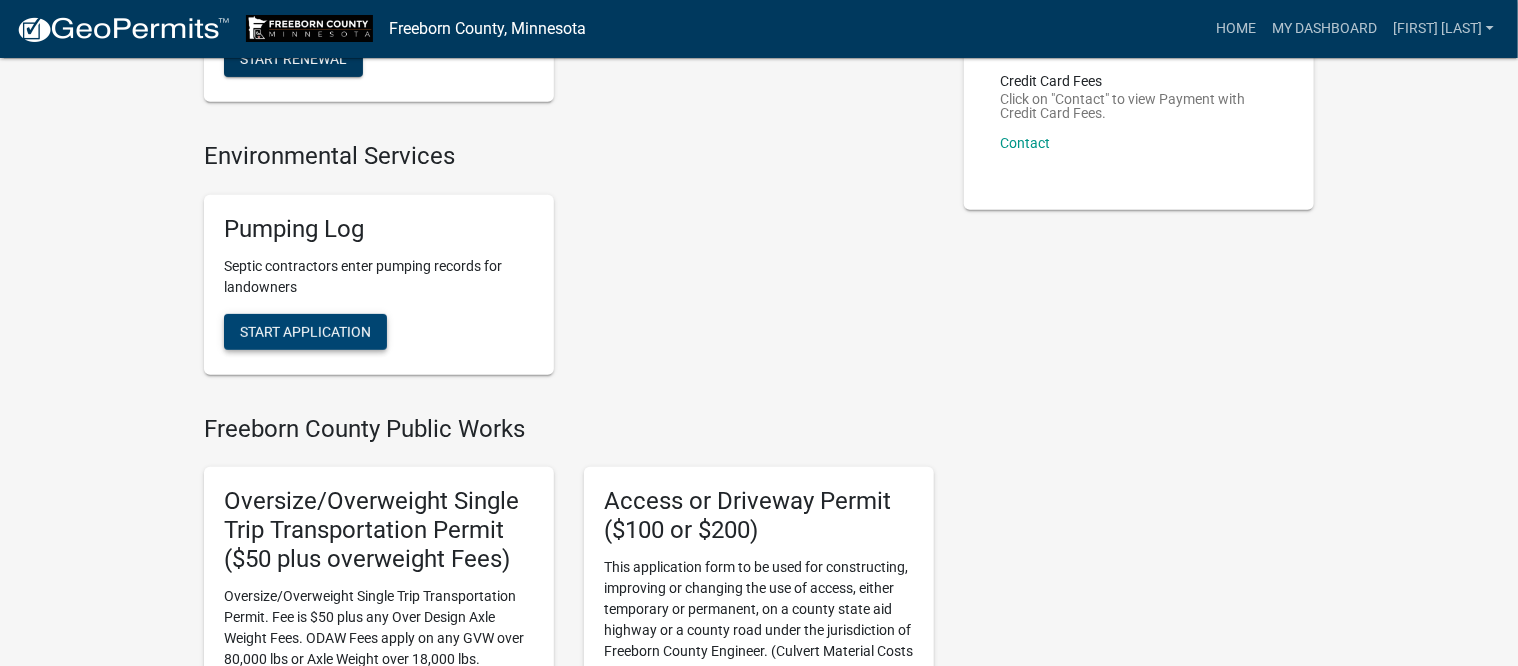 click on "Start Application" at bounding box center (305, 331) 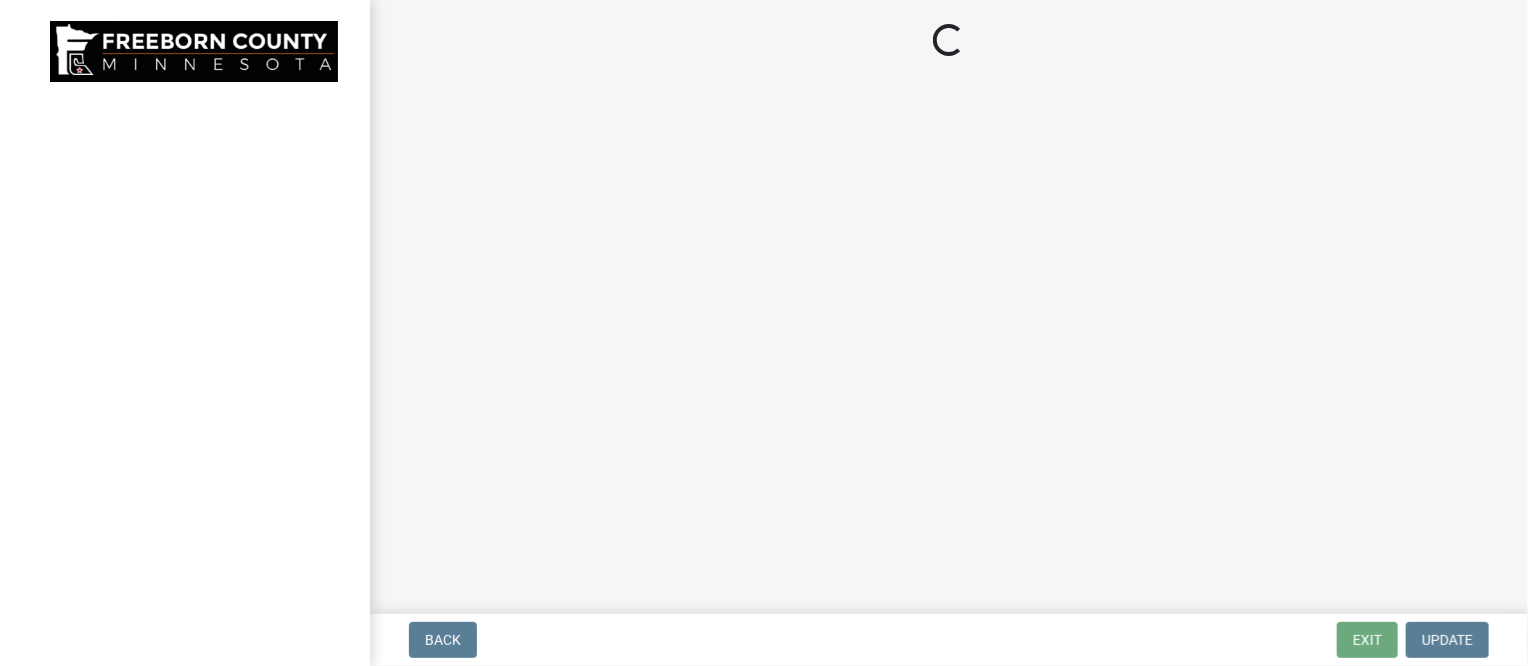 scroll, scrollTop: 0, scrollLeft: 0, axis: both 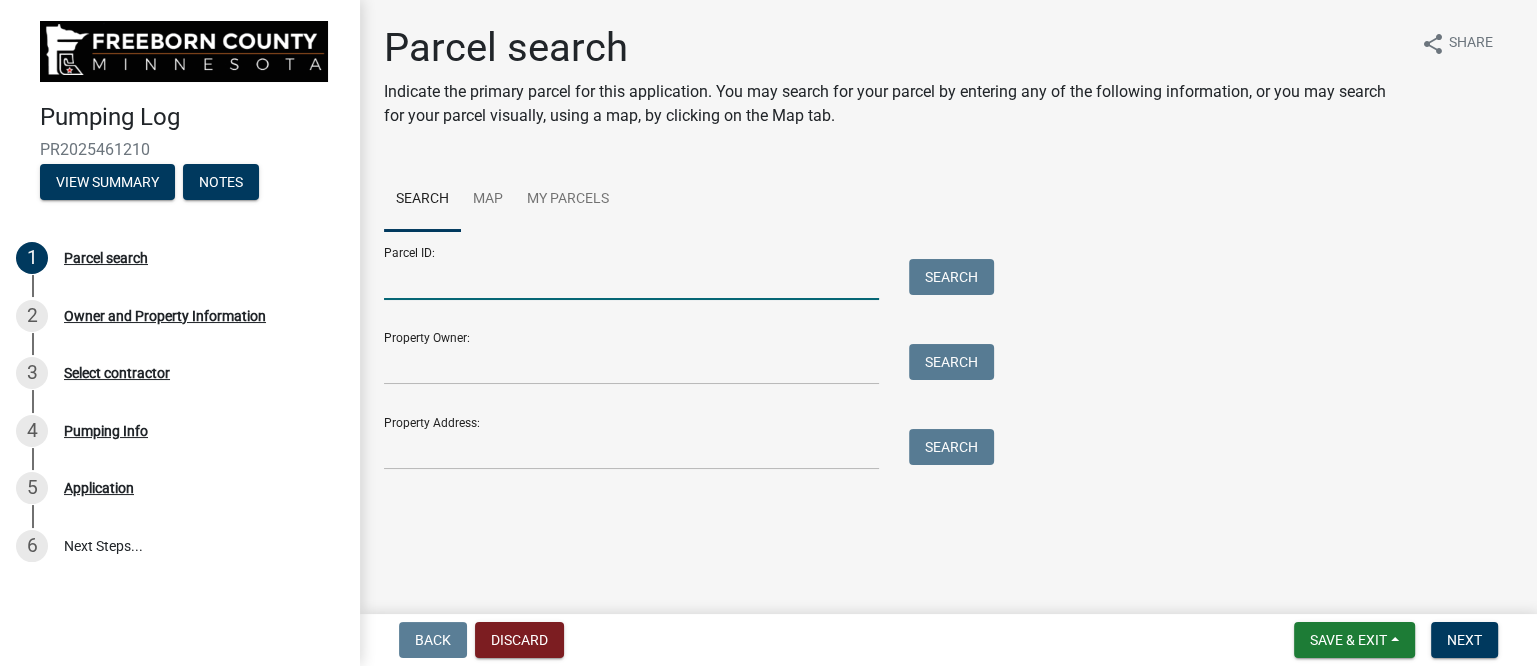 click on "Parcel ID:" at bounding box center (631, 279) 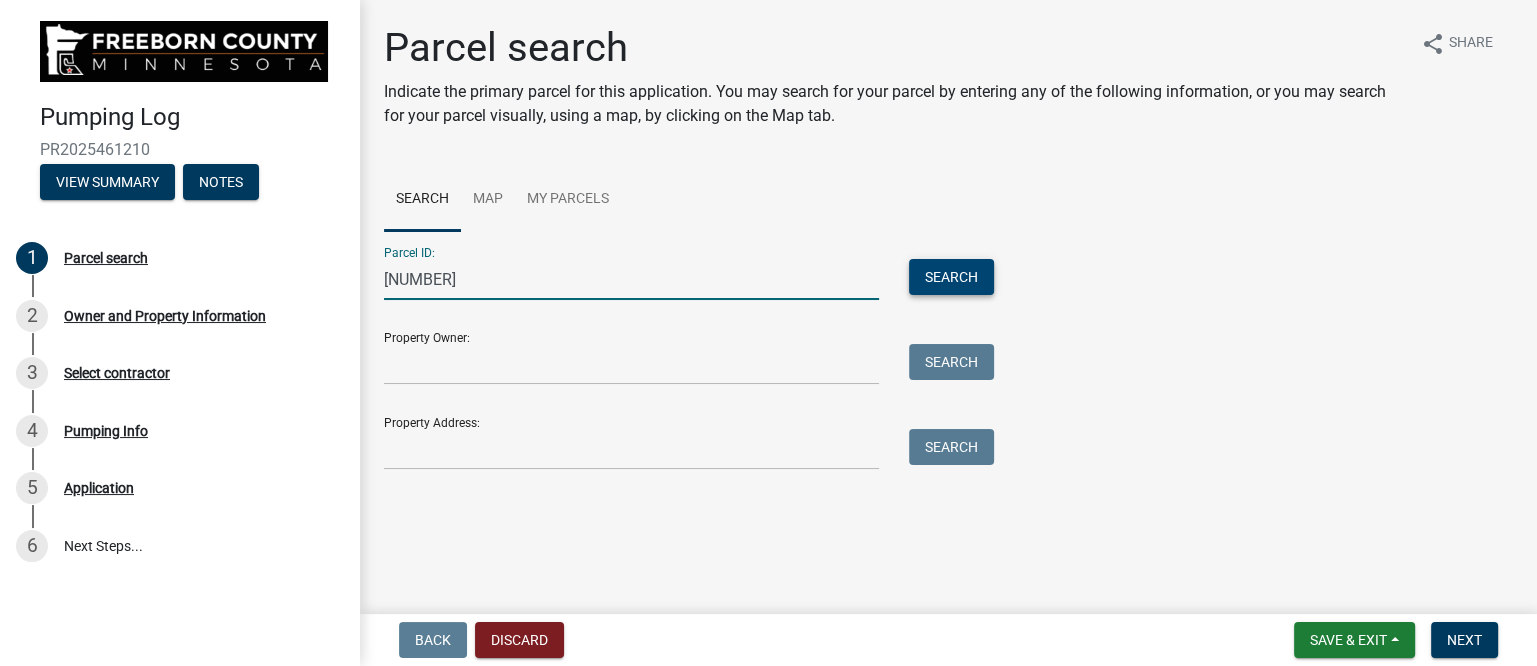 type on "[NUMBER]" 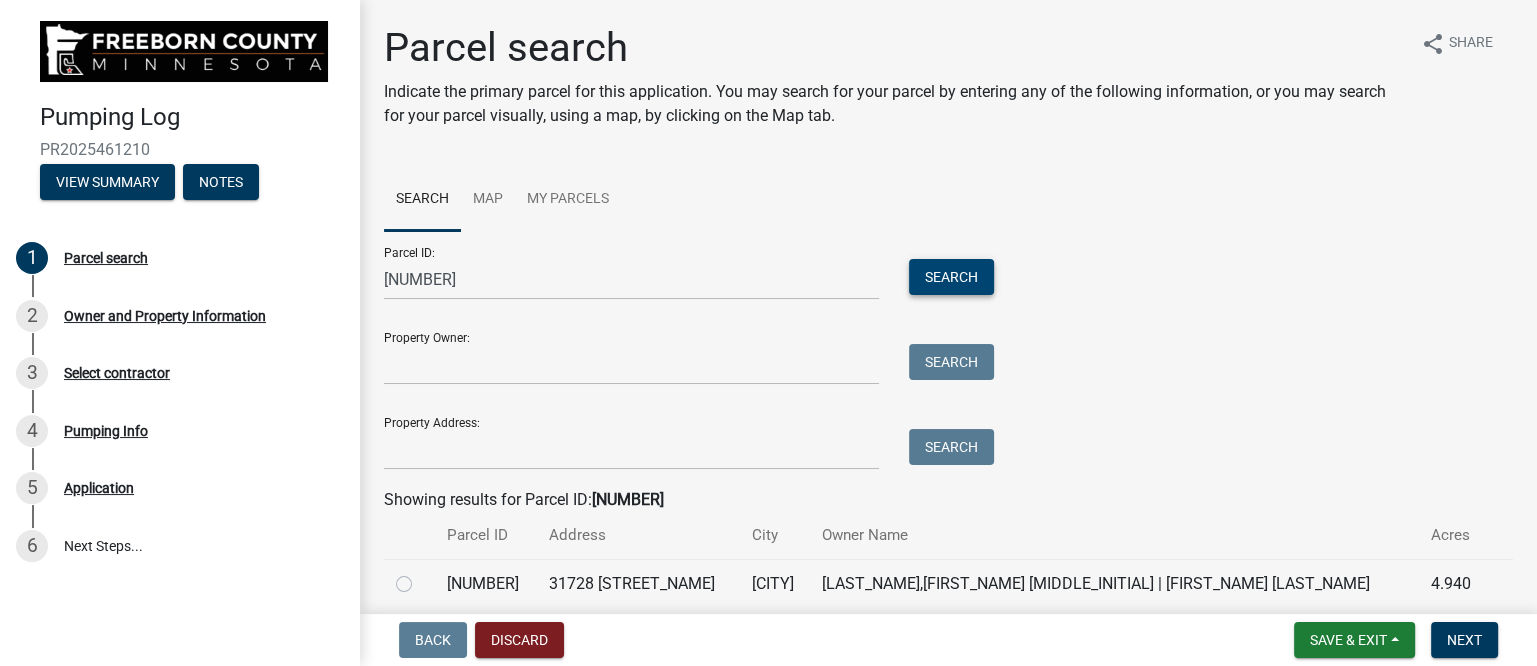 scroll, scrollTop: 80, scrollLeft: 0, axis: vertical 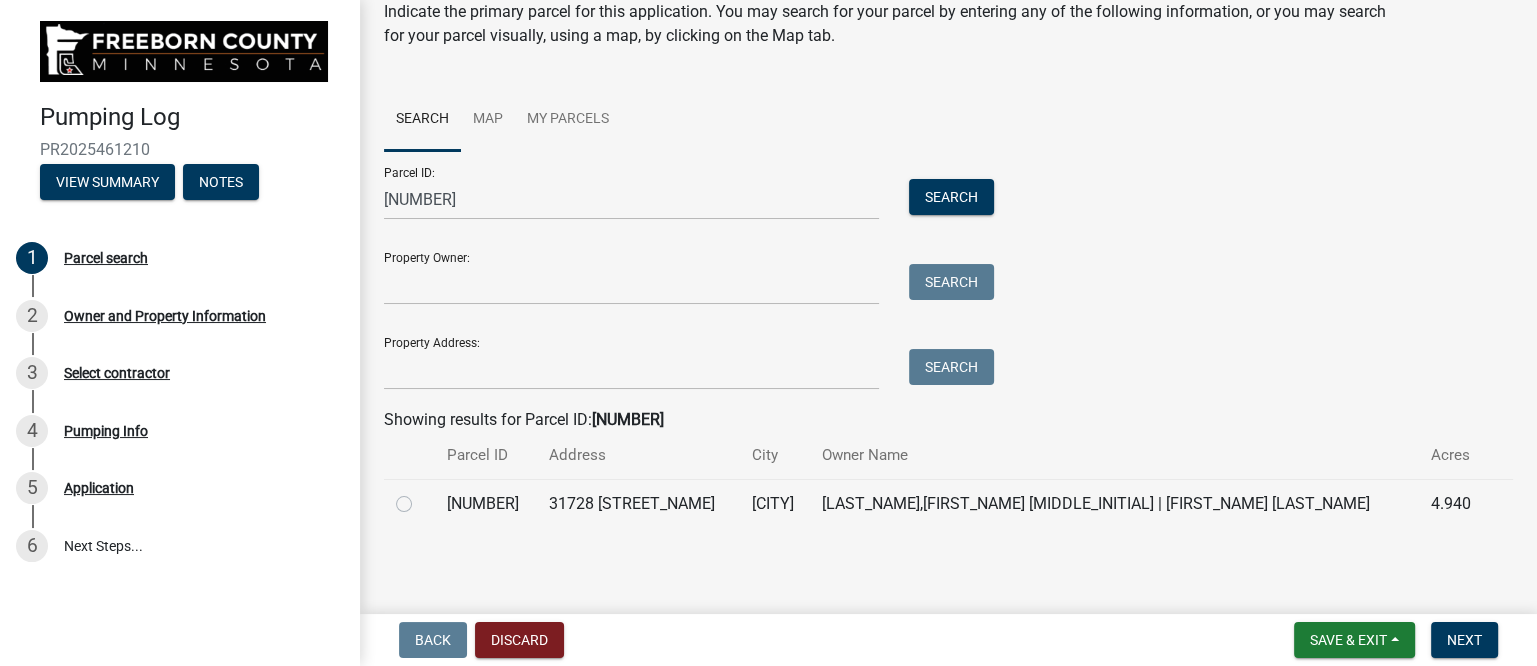 click 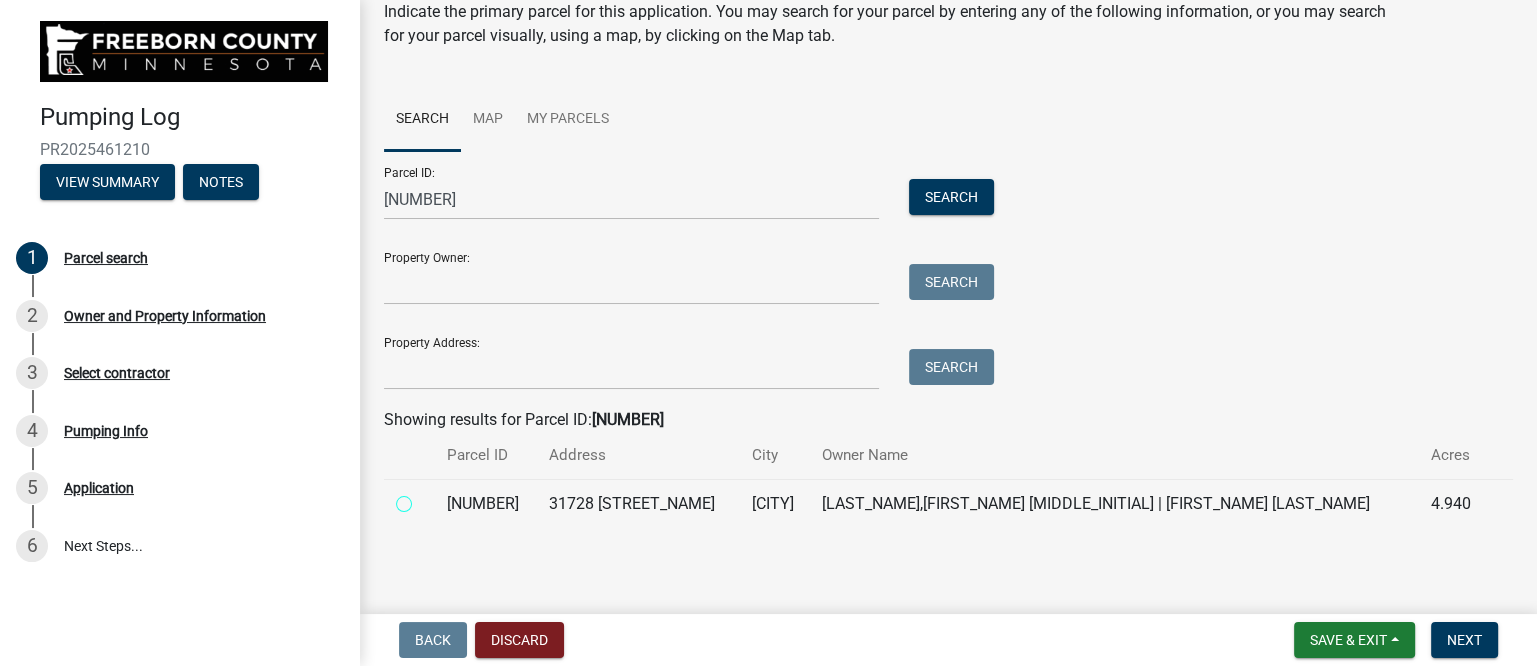 radio on "true" 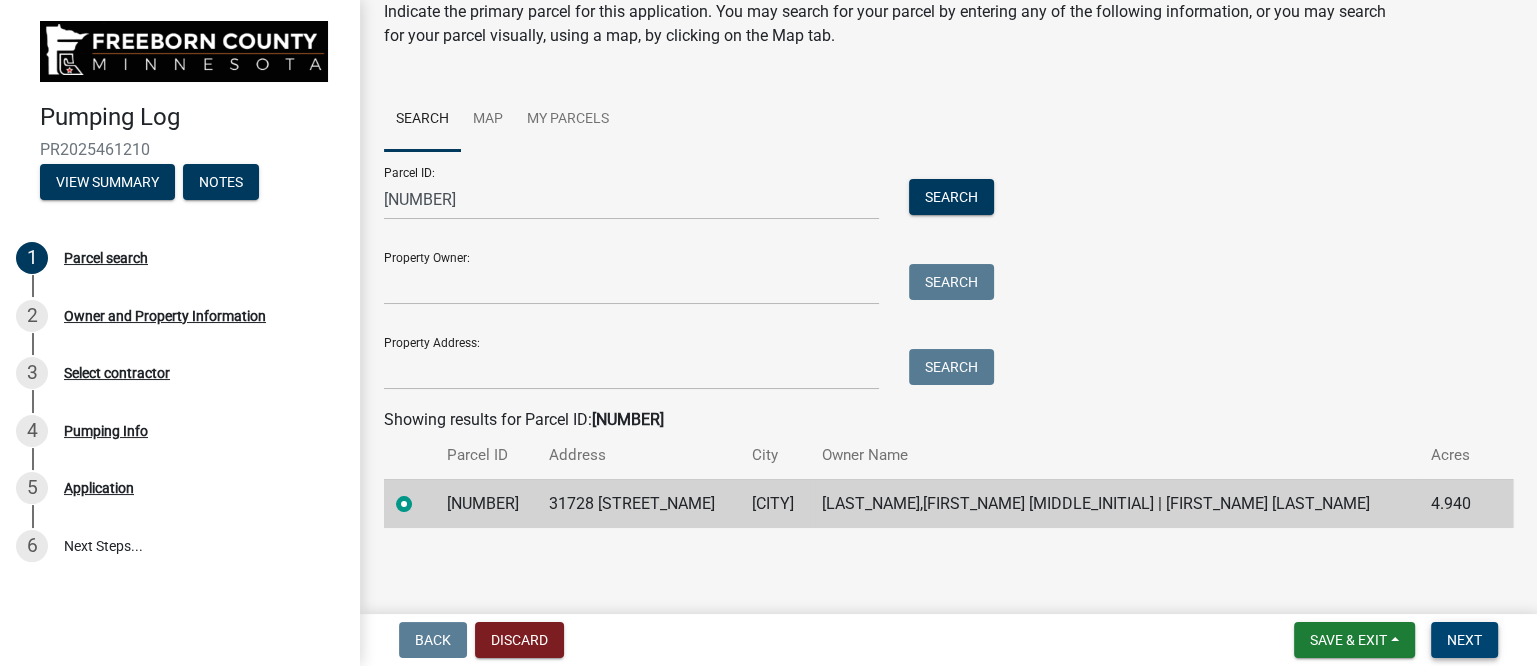 click on "Next" at bounding box center (1464, 640) 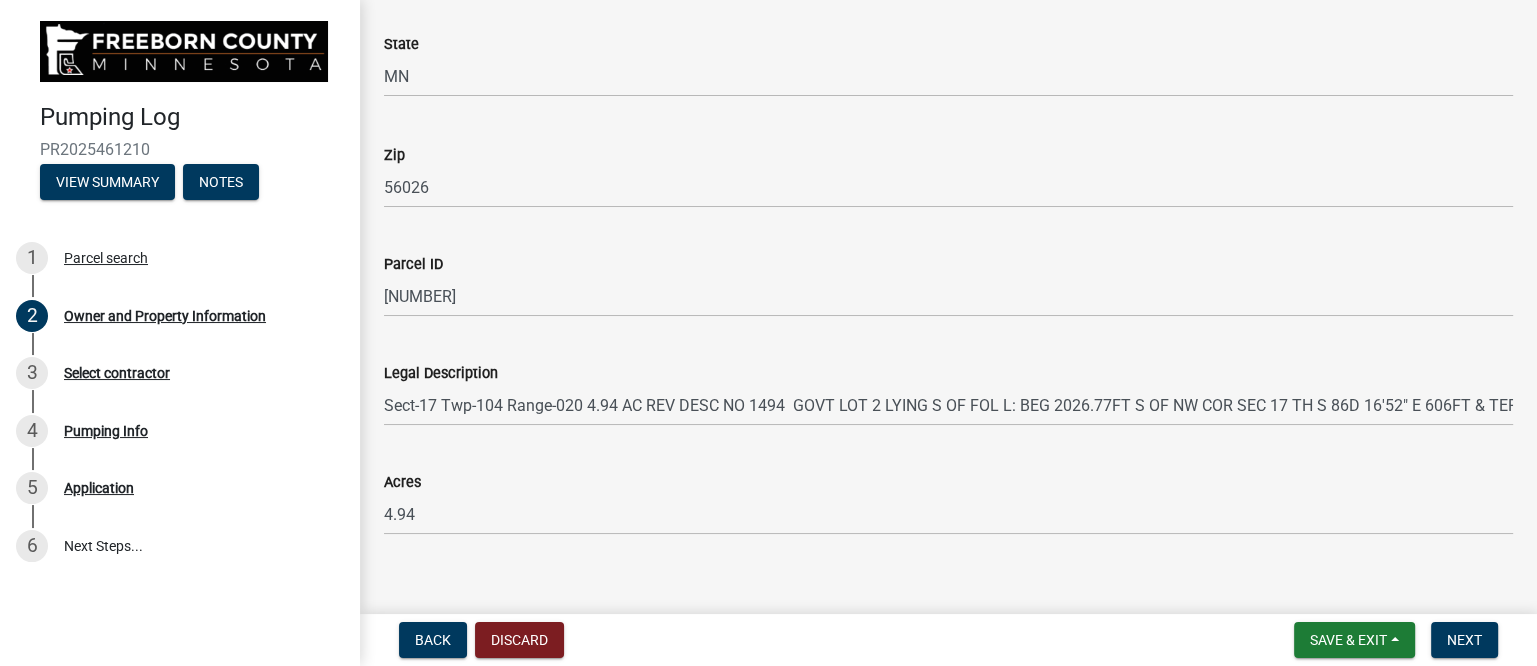 scroll, scrollTop: 1202, scrollLeft: 0, axis: vertical 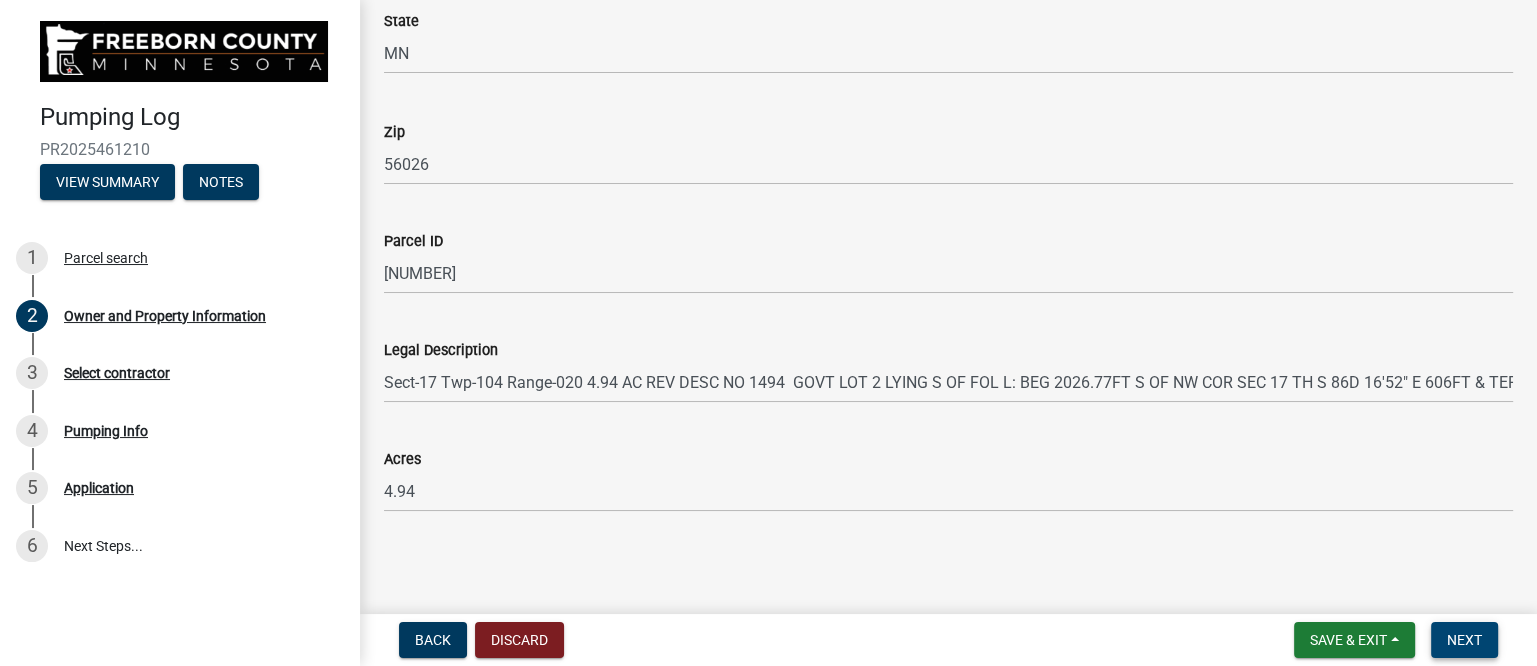 click on "Next" at bounding box center [1464, 640] 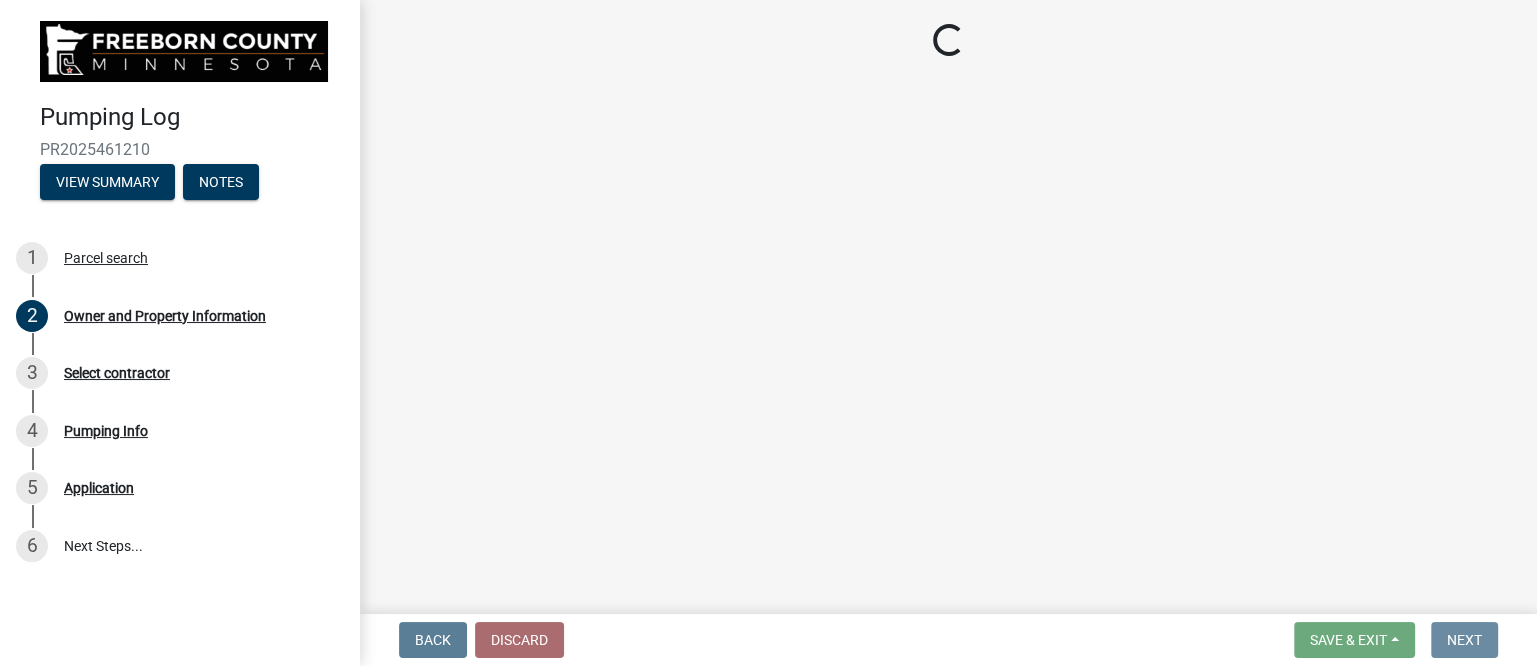 scroll, scrollTop: 0, scrollLeft: 0, axis: both 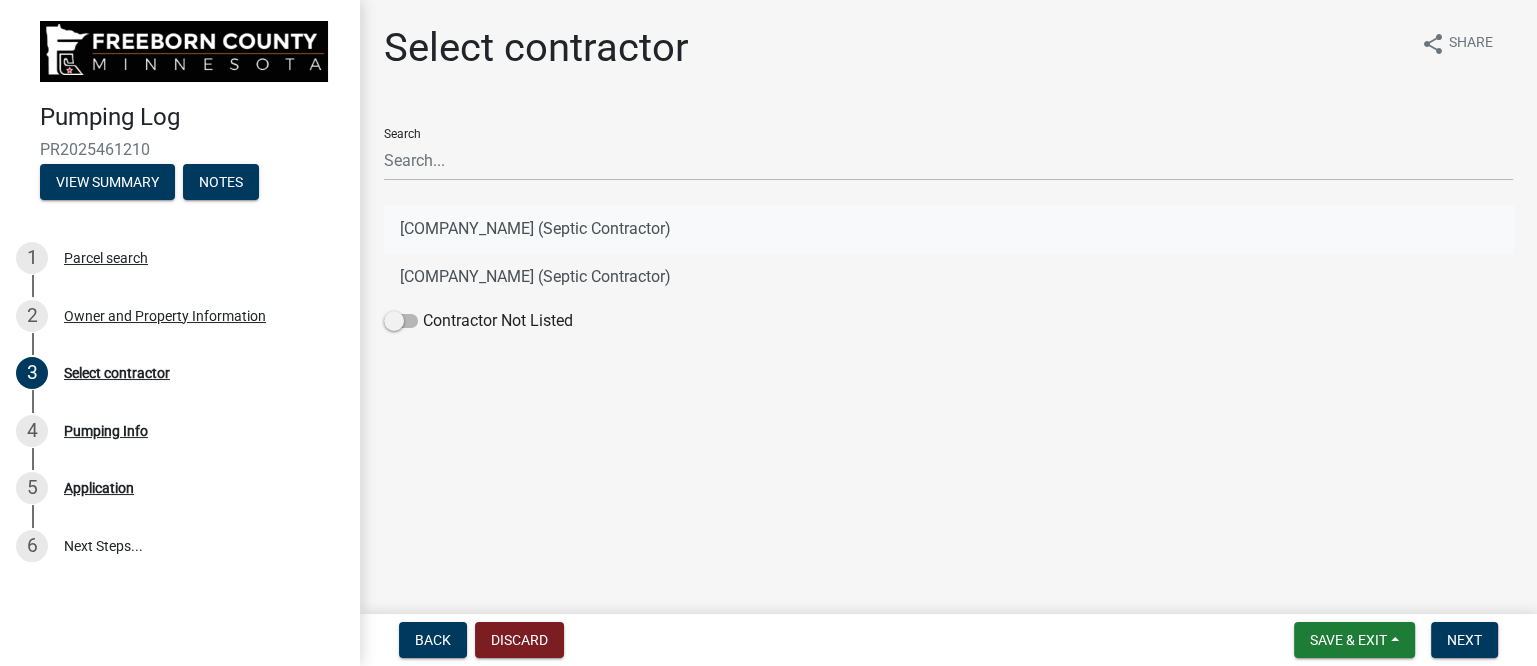 click on "[COMPANY_NAME] (Septic Contractor)" 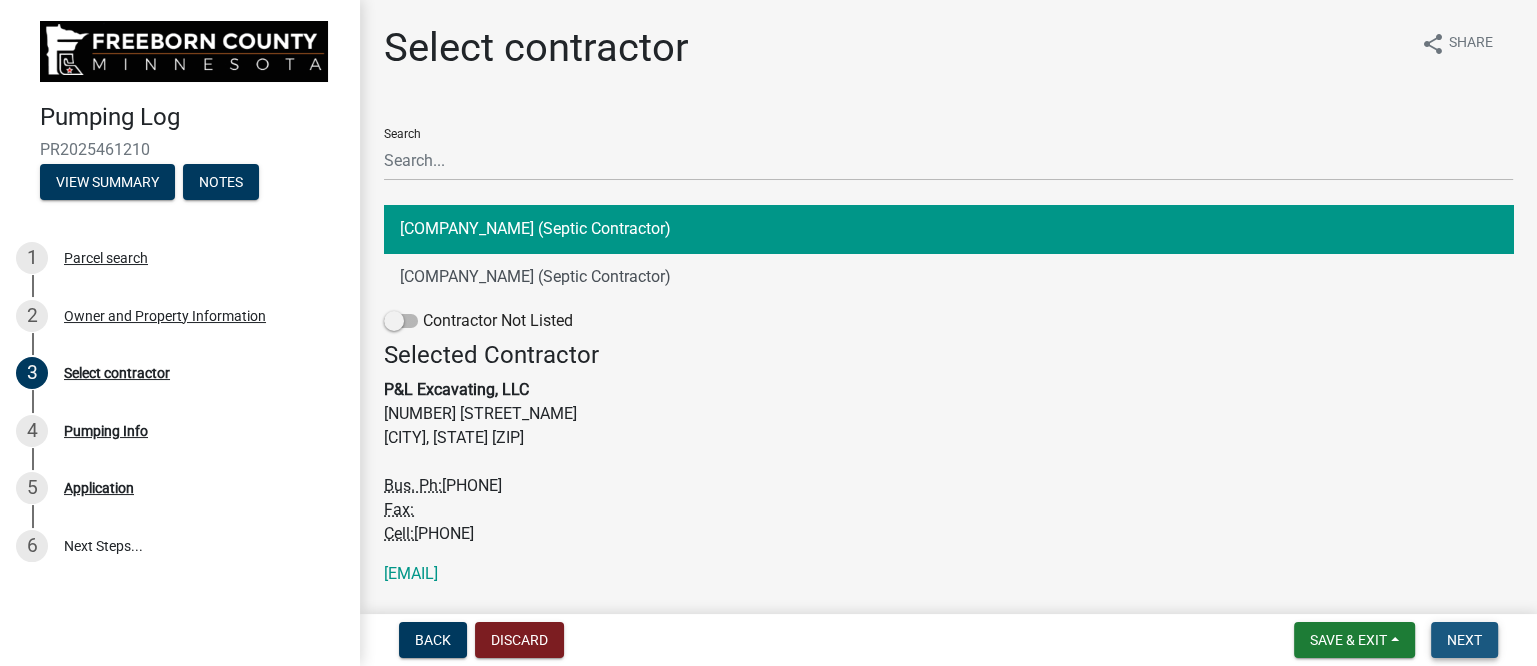 click on "Next" at bounding box center (1464, 640) 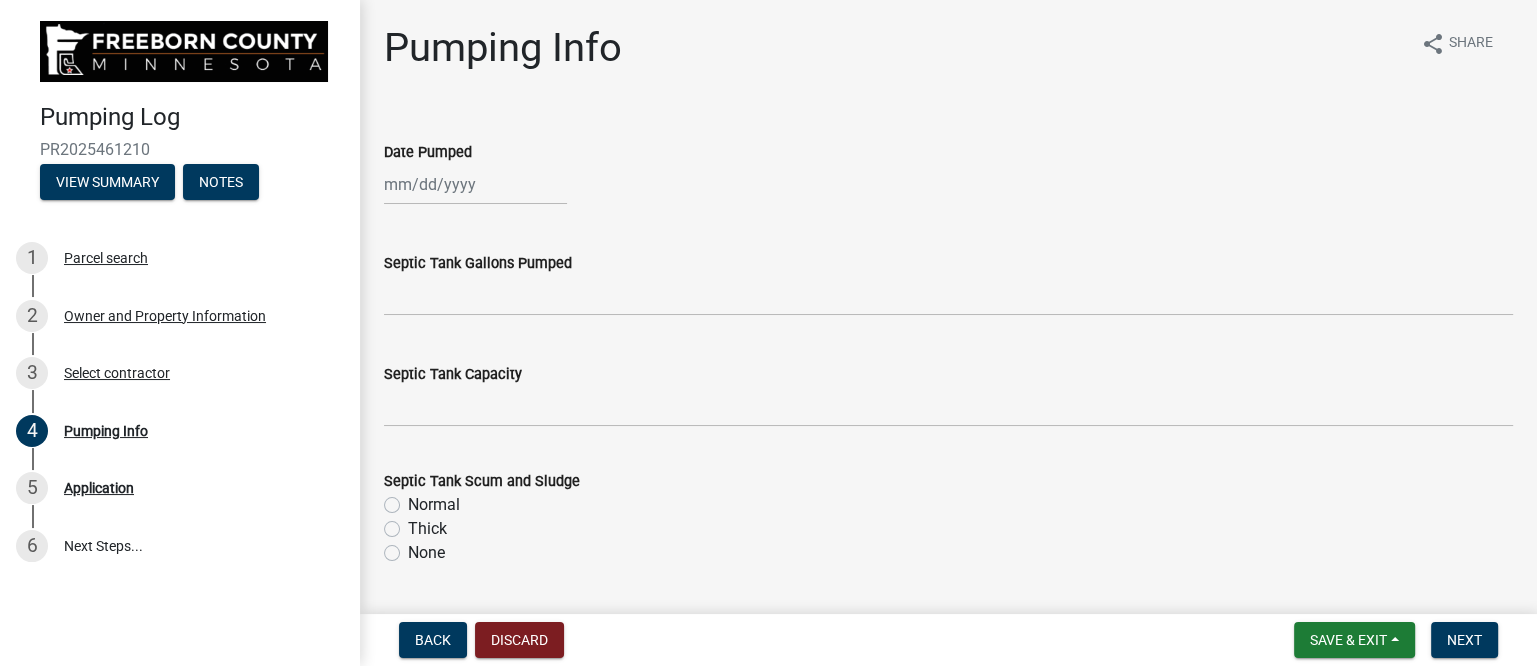 click 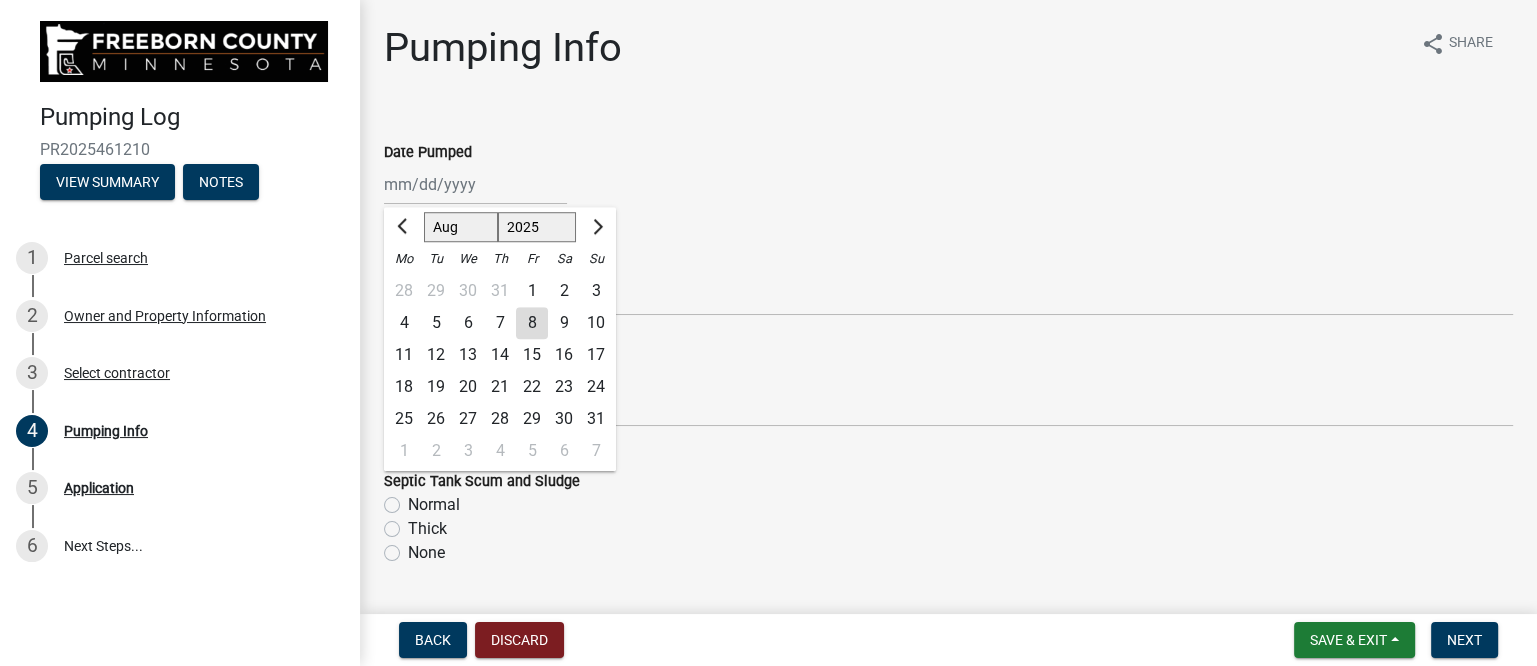 click on "7" 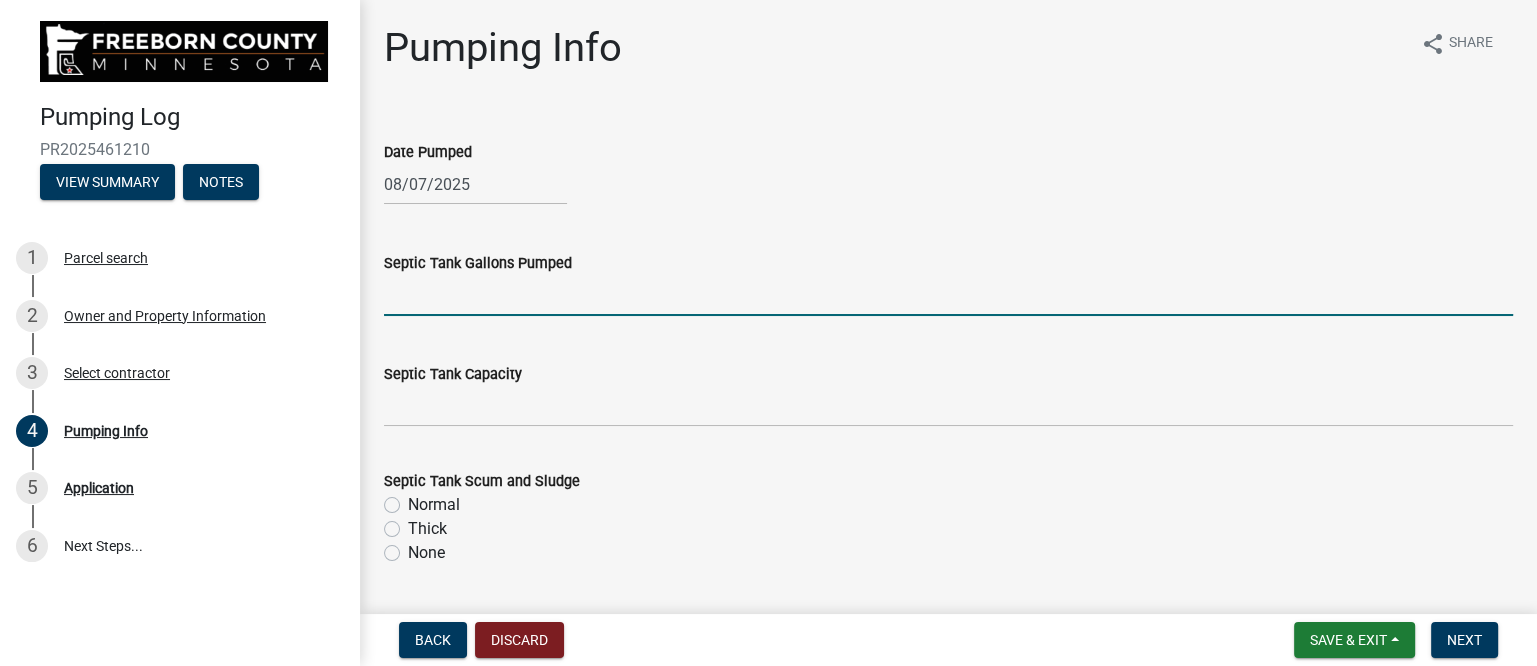 click 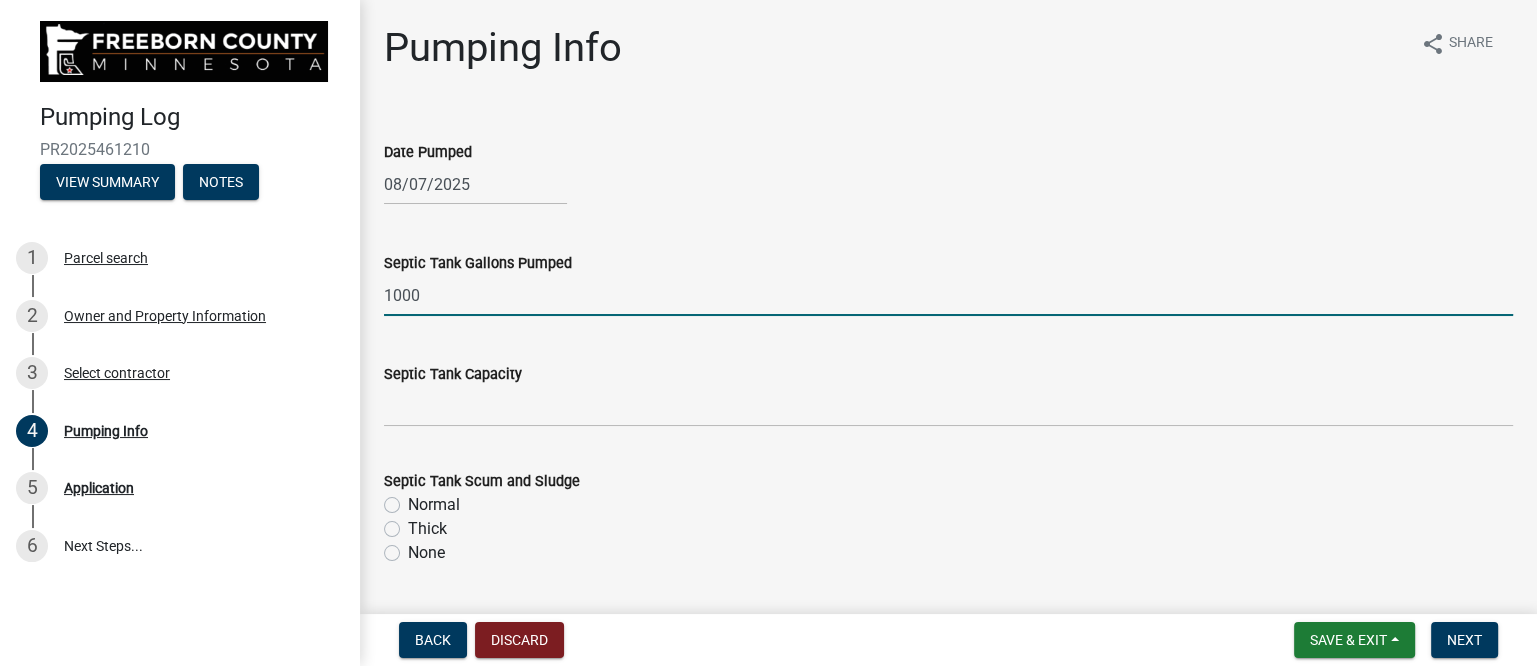 type on "1000" 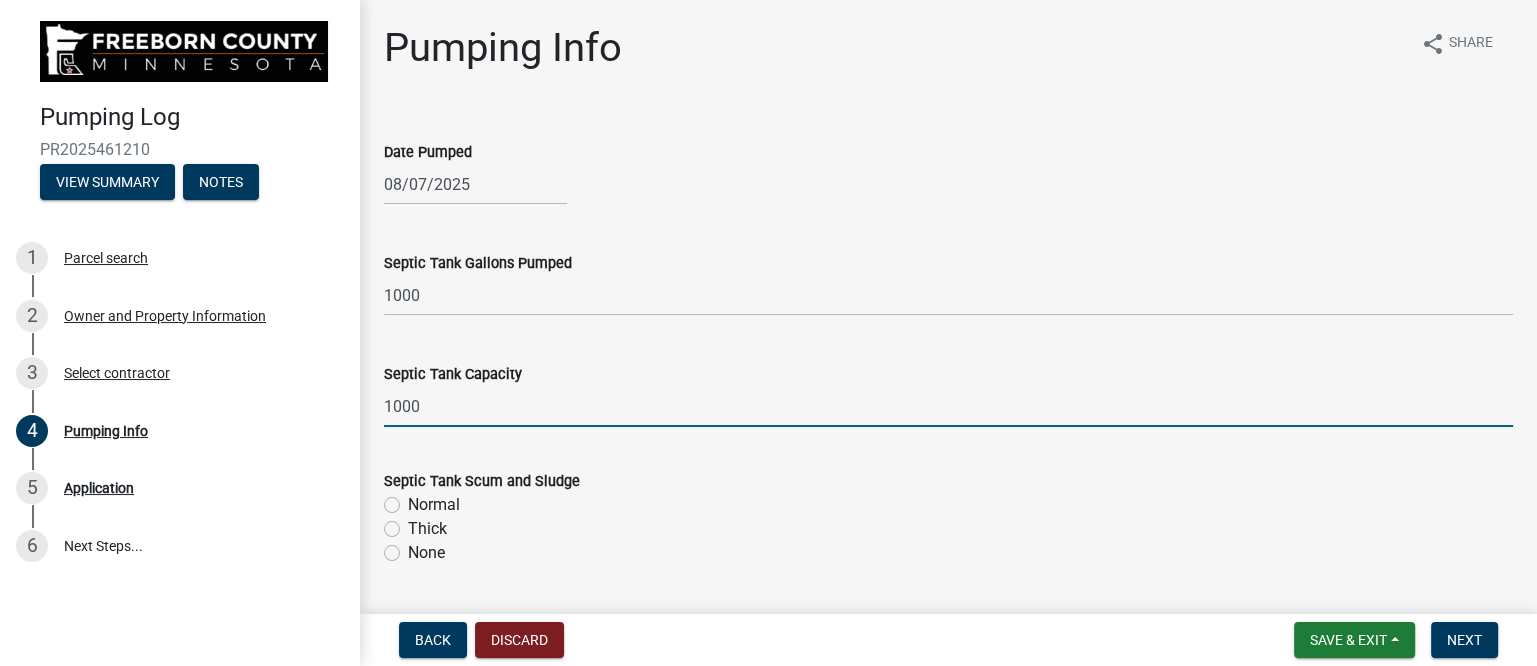 type on "1000" 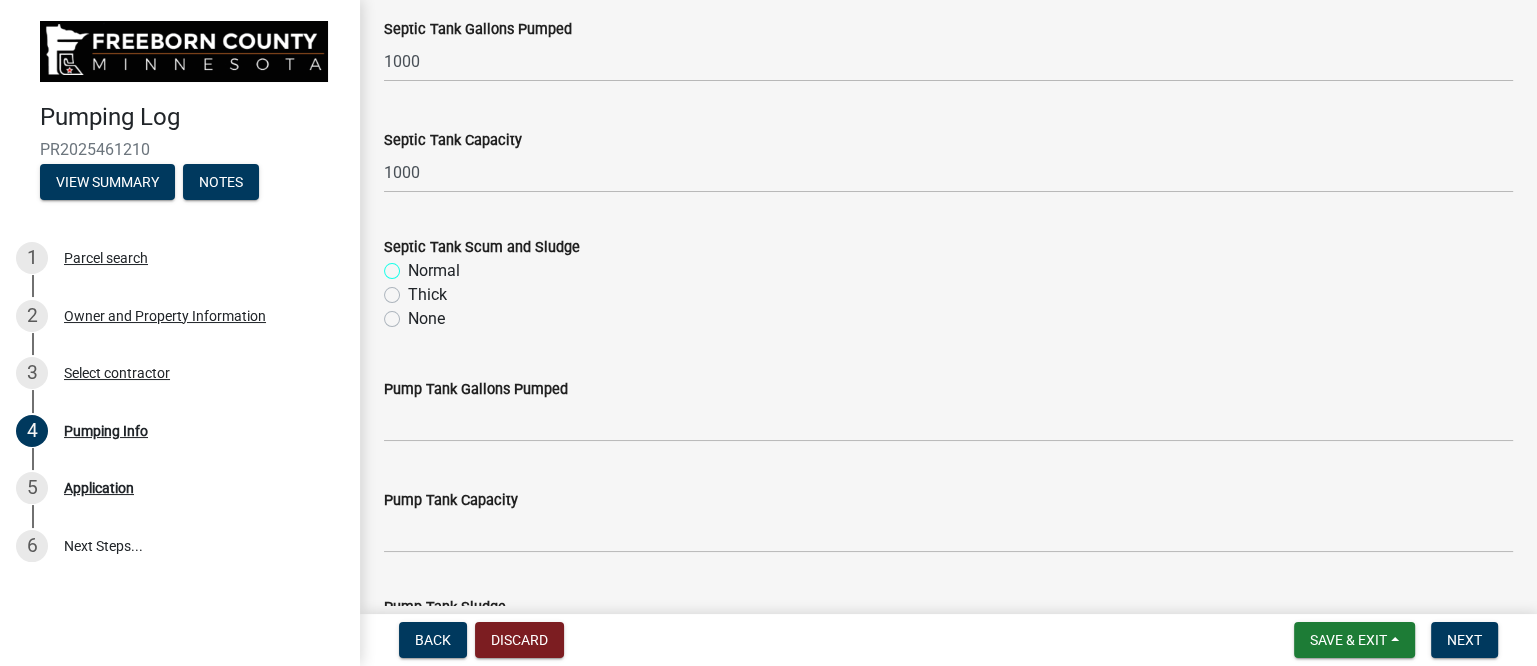 scroll, scrollTop: 250, scrollLeft: 0, axis: vertical 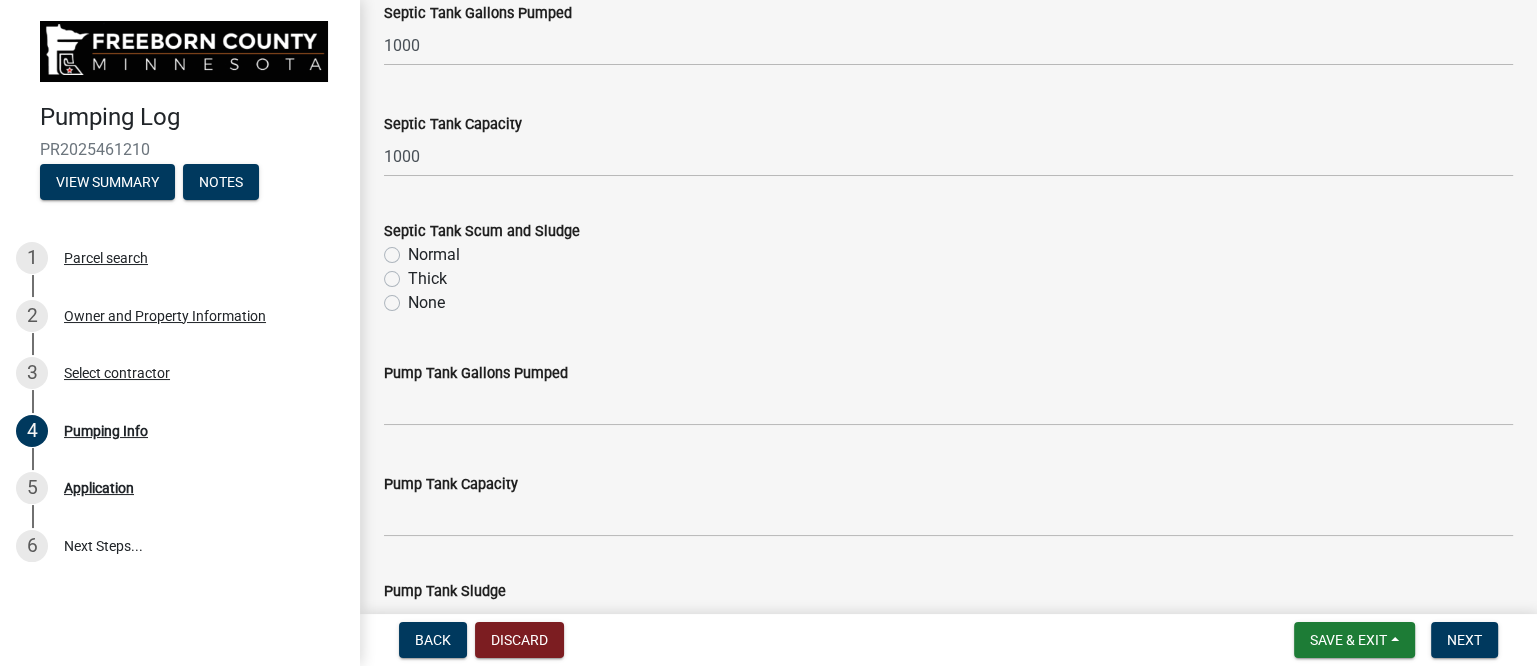 click on "Thick" 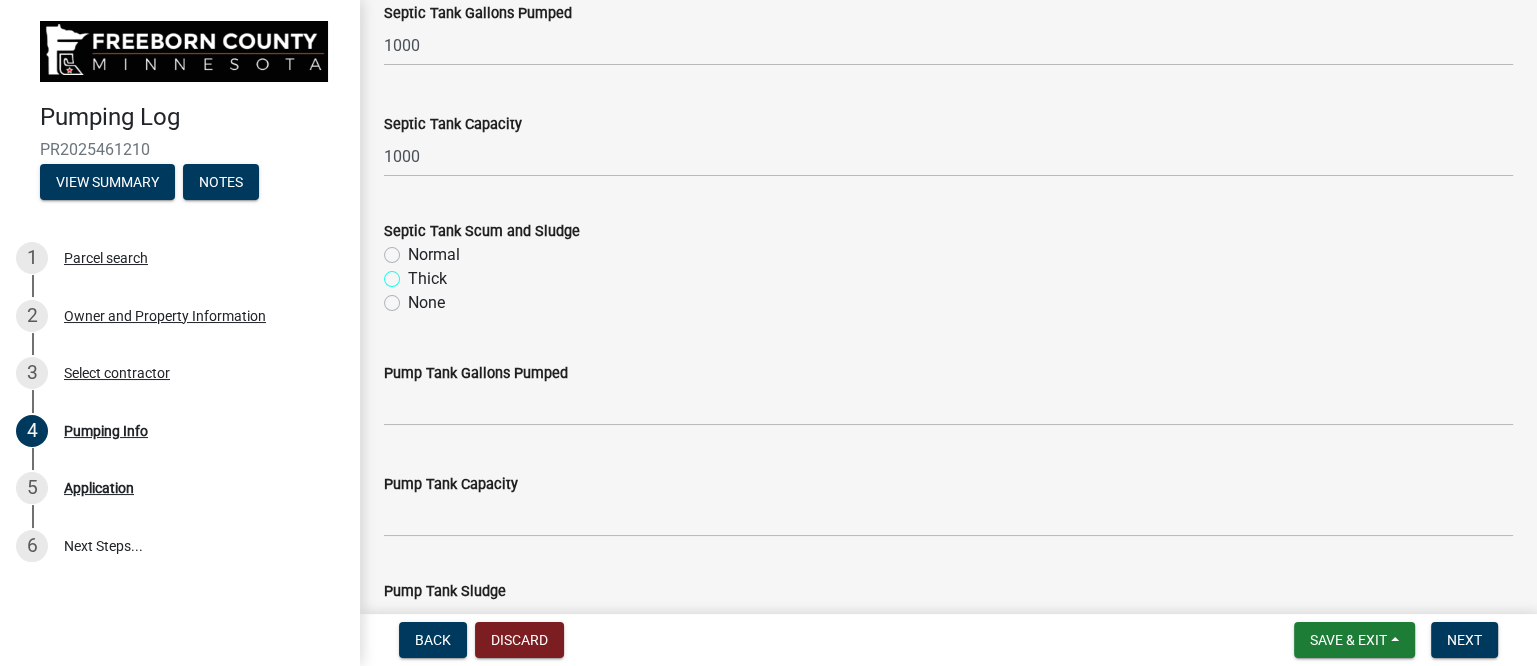 click on "Thick" at bounding box center (414, 273) 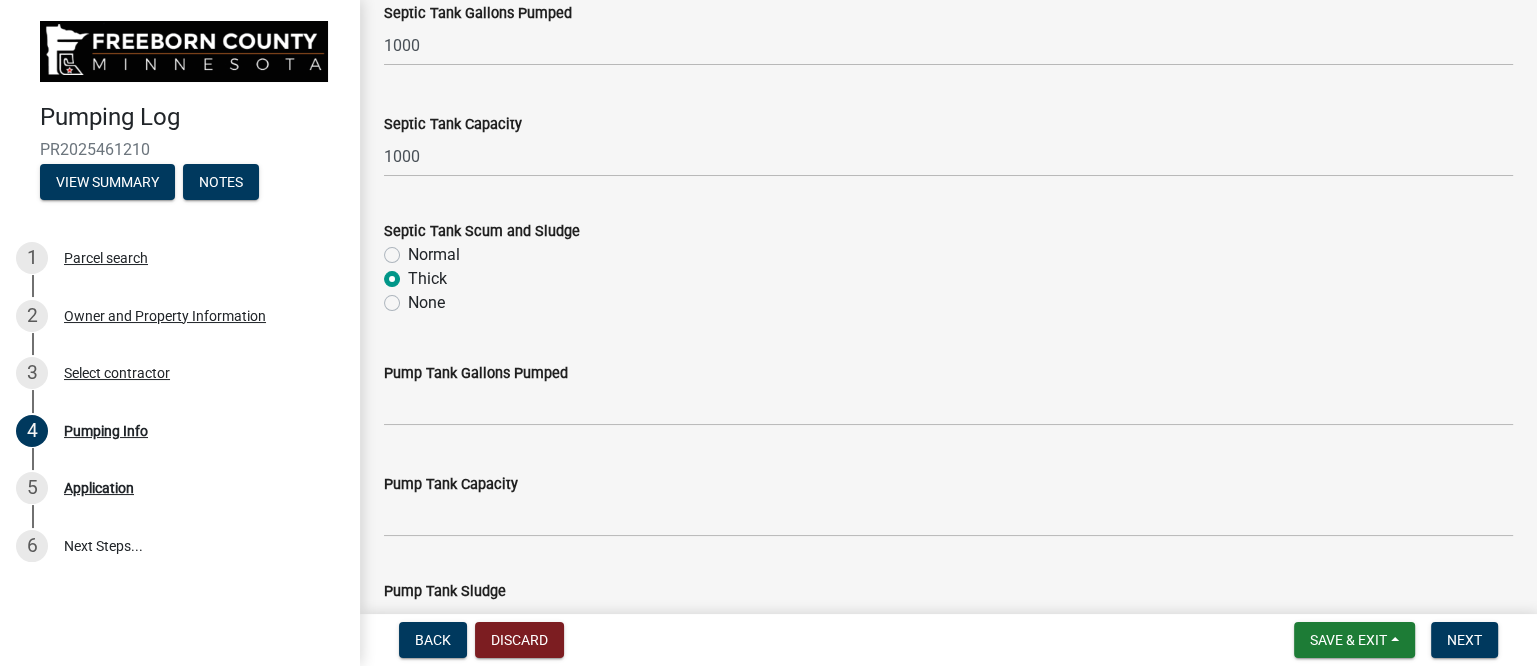 radio on "true" 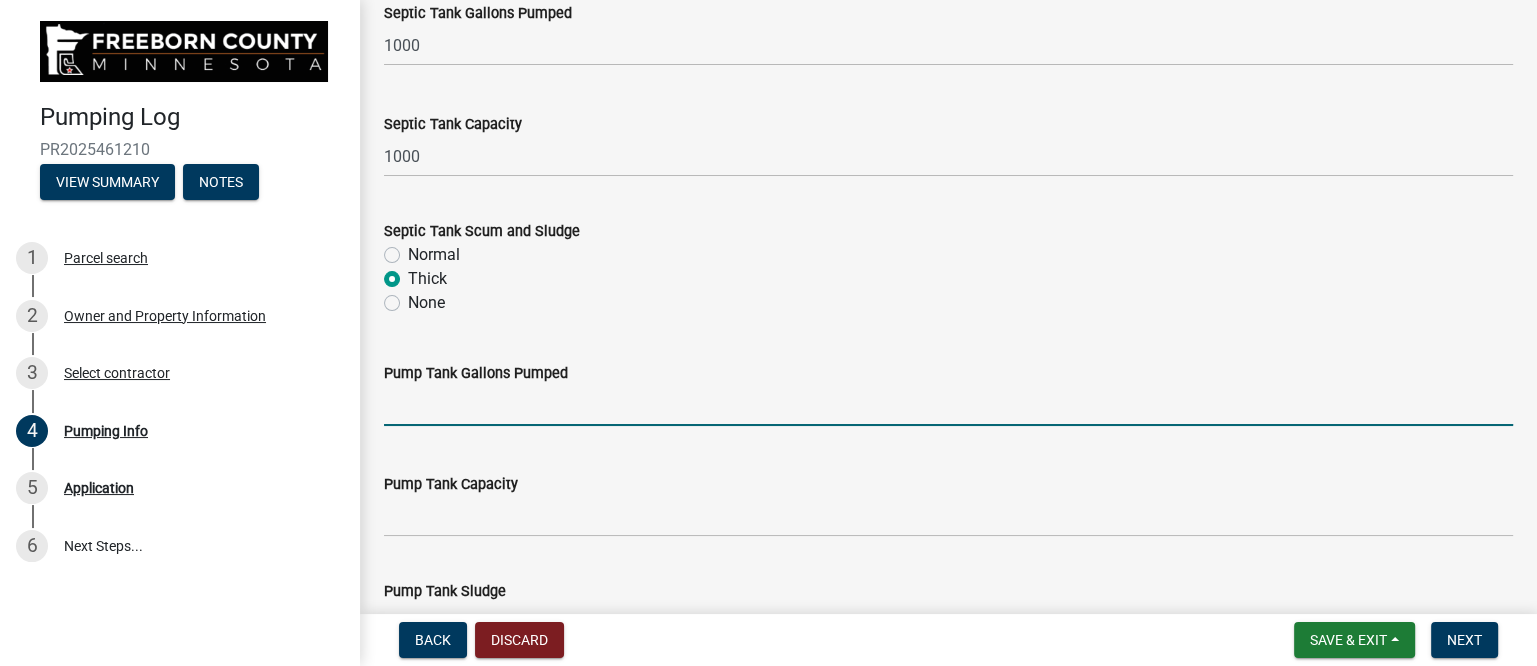 click 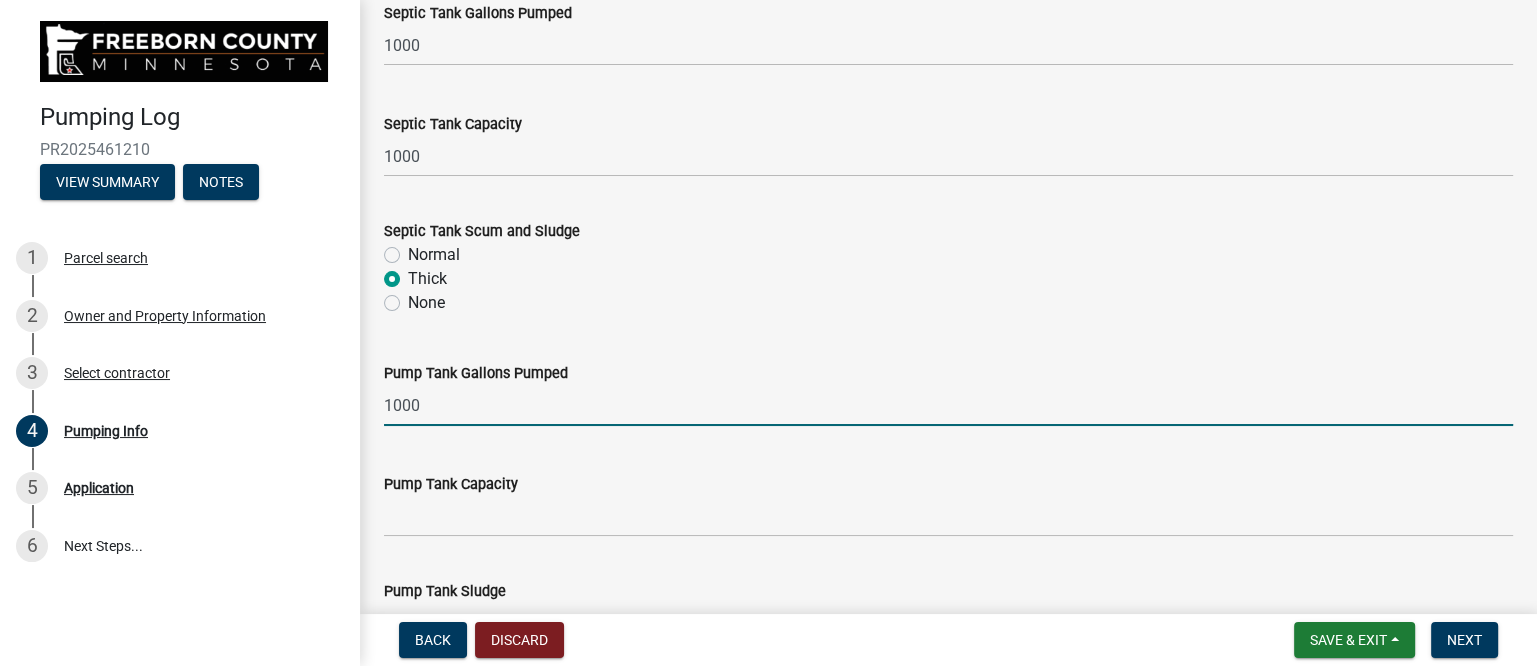 type on "1000" 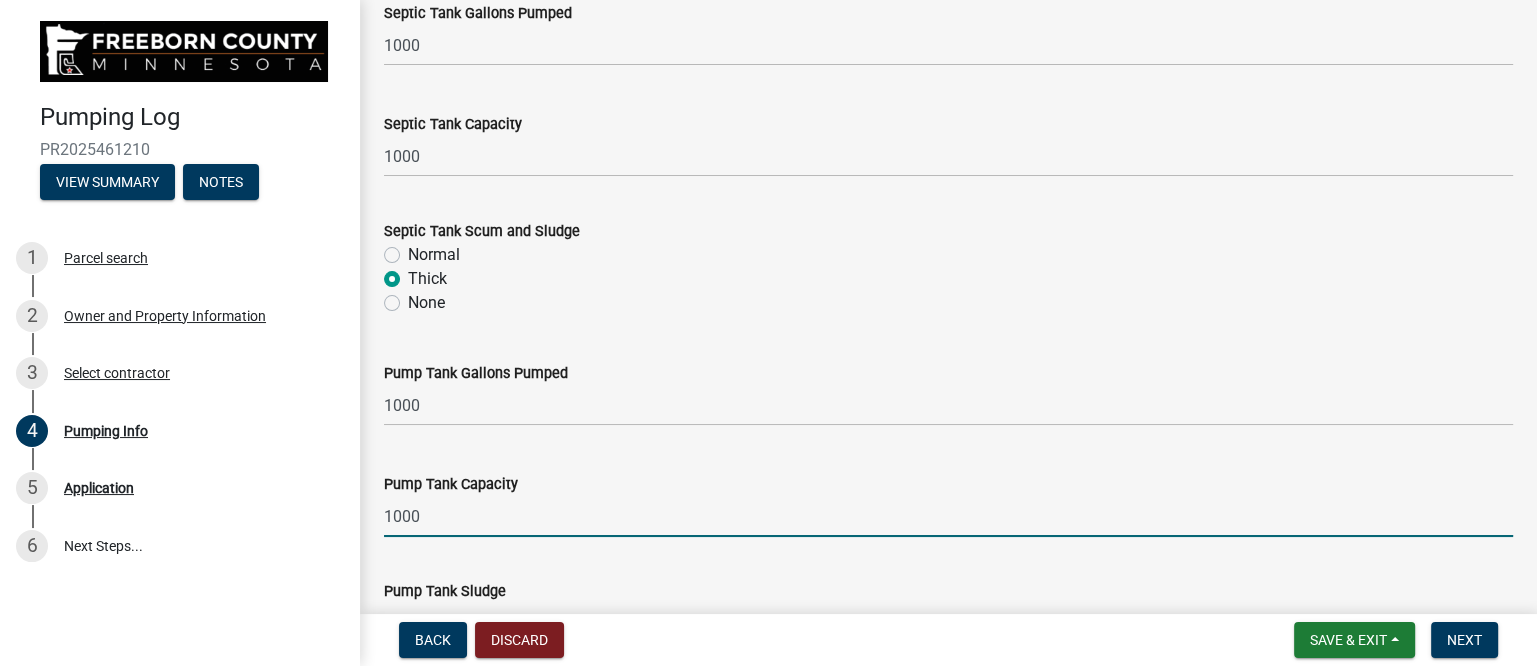 type on "1000" 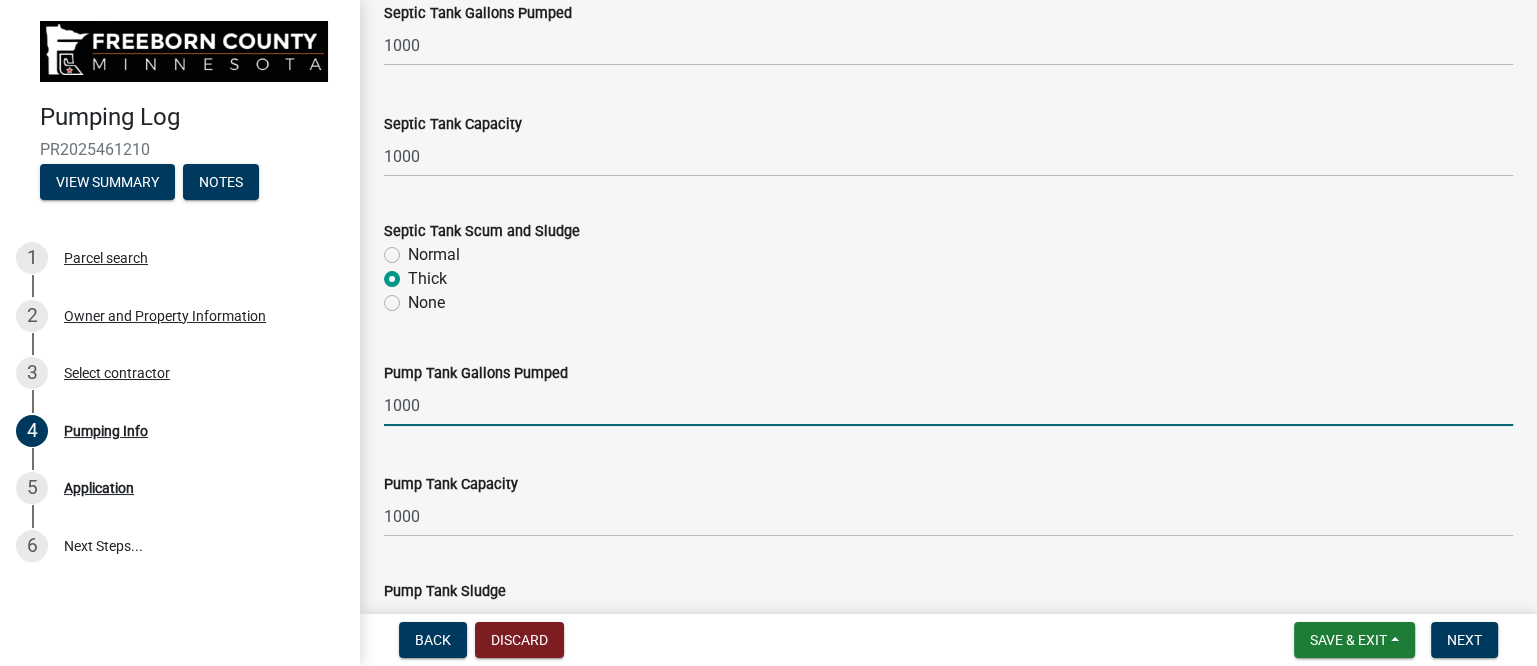 drag, startPoint x: 448, startPoint y: 404, endPoint x: 360, endPoint y: 399, distance: 88.14193 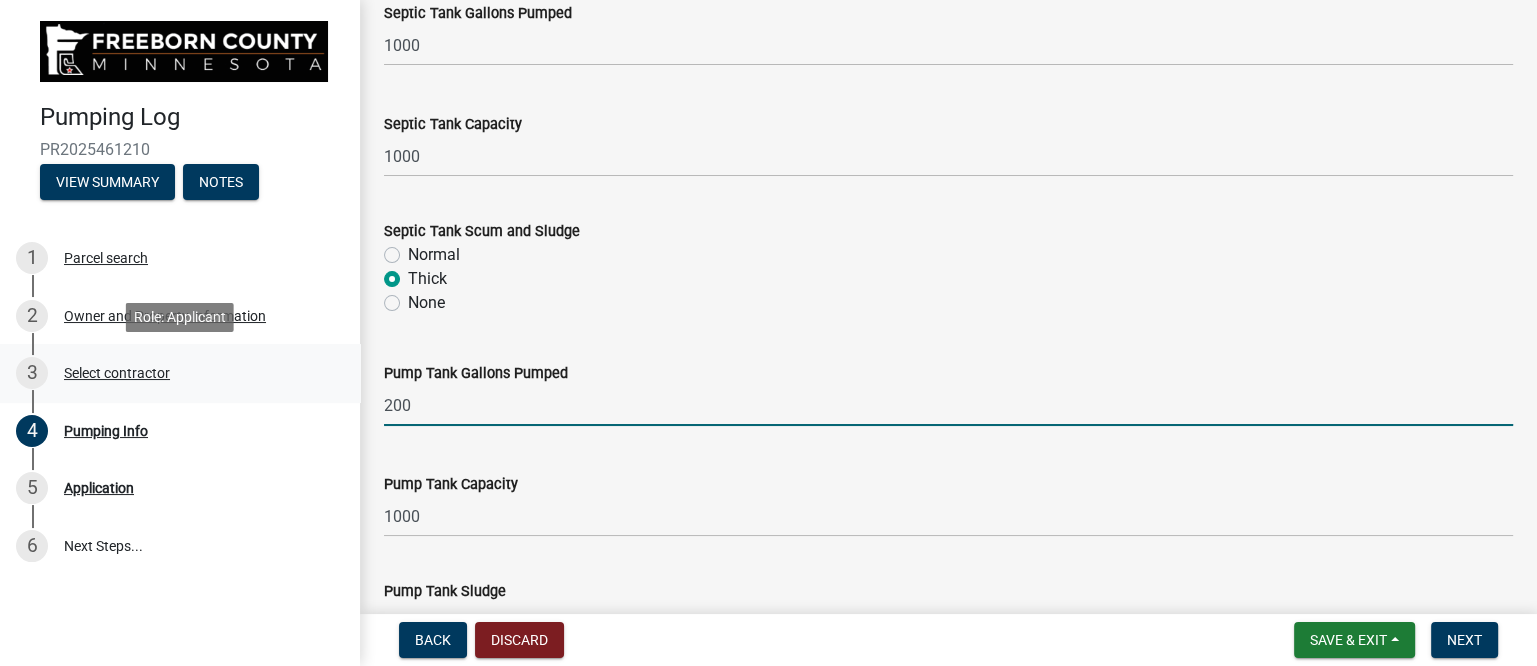 type on "200" 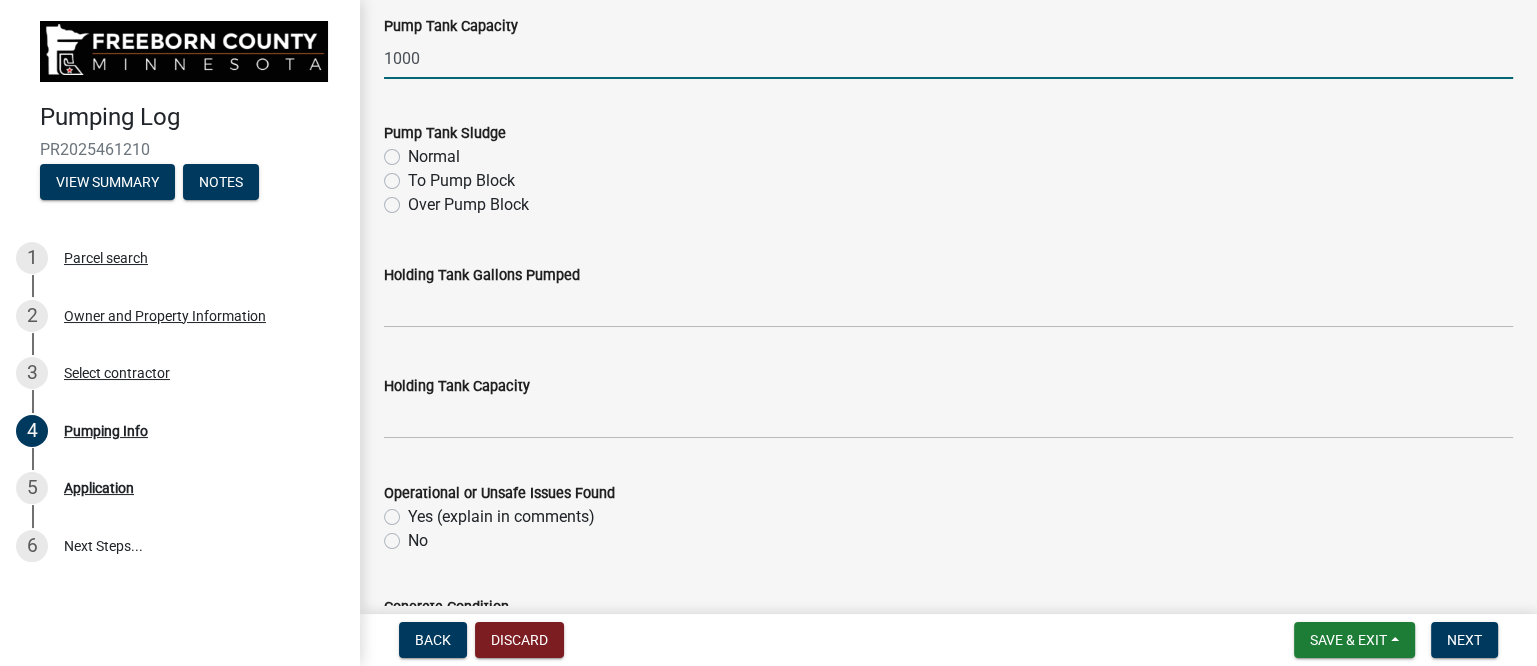 scroll, scrollTop: 750, scrollLeft: 0, axis: vertical 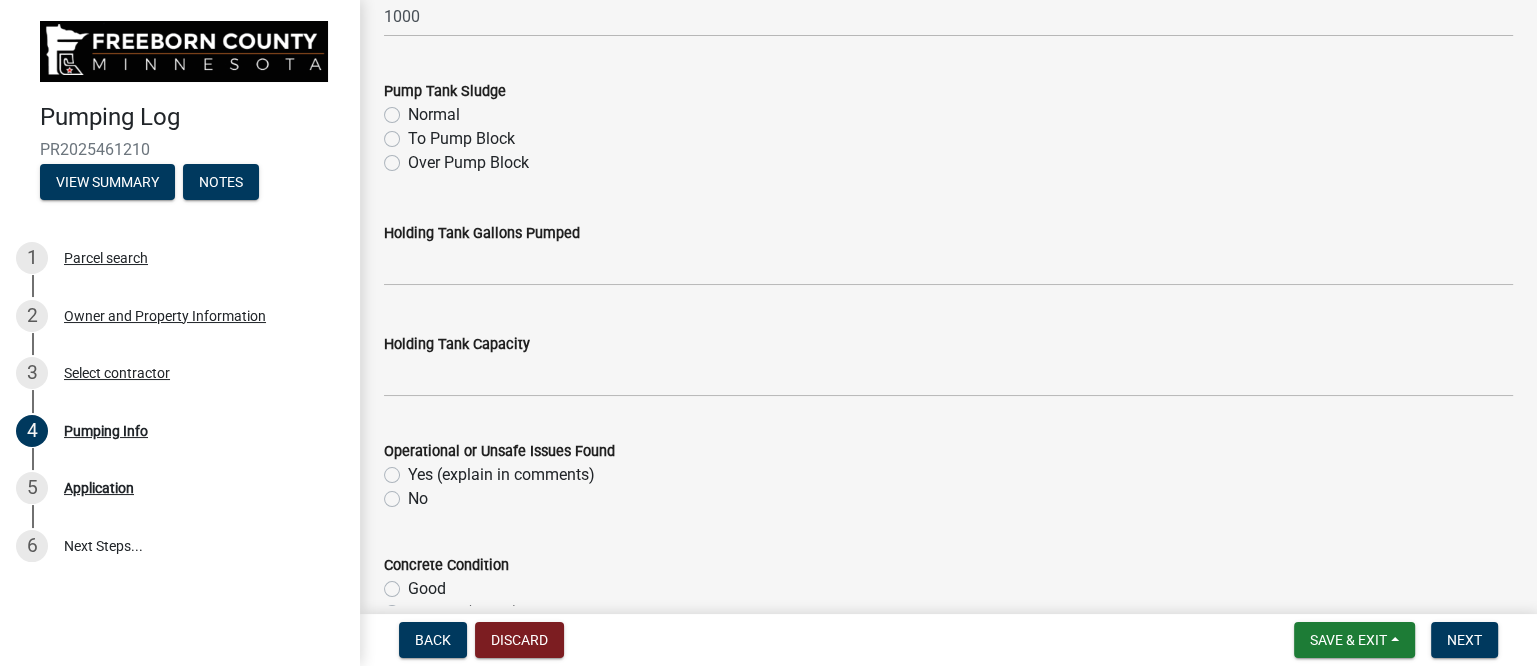 click on "Normal" 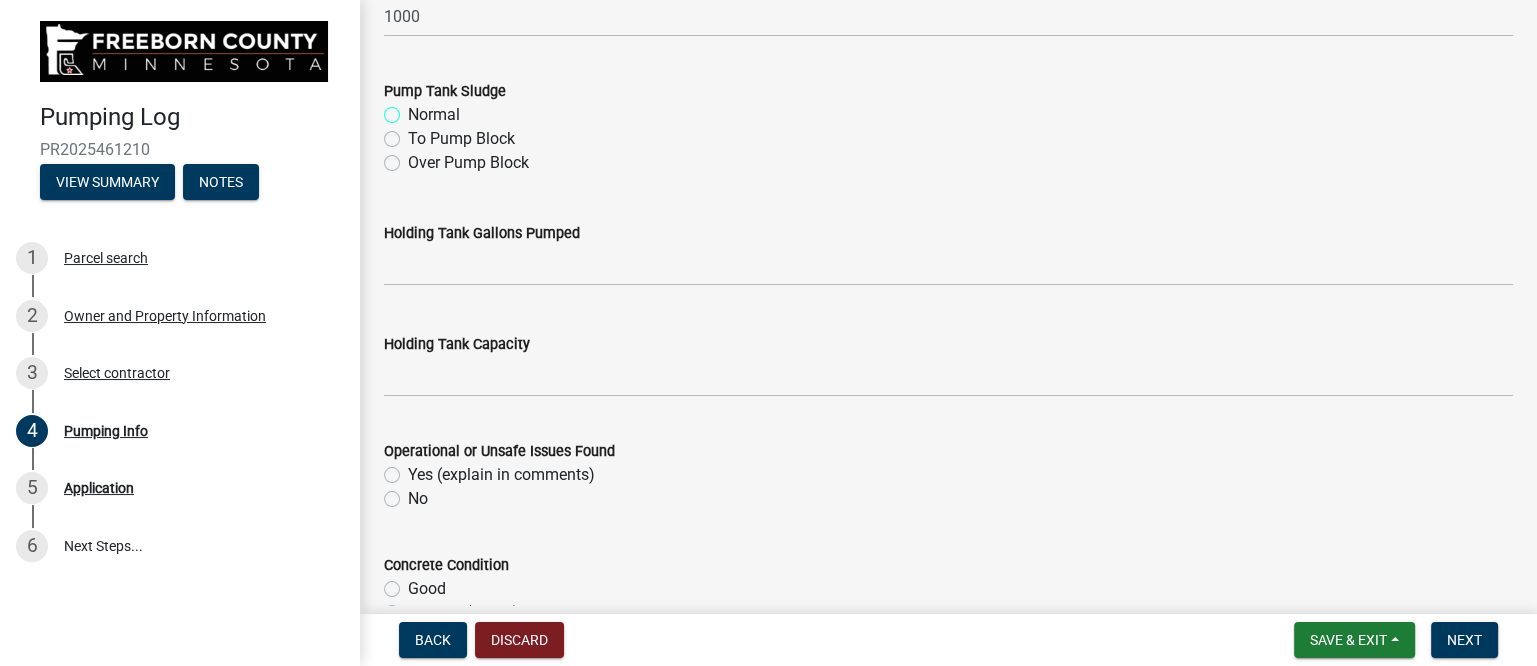 click on "Normal" at bounding box center (414, 109) 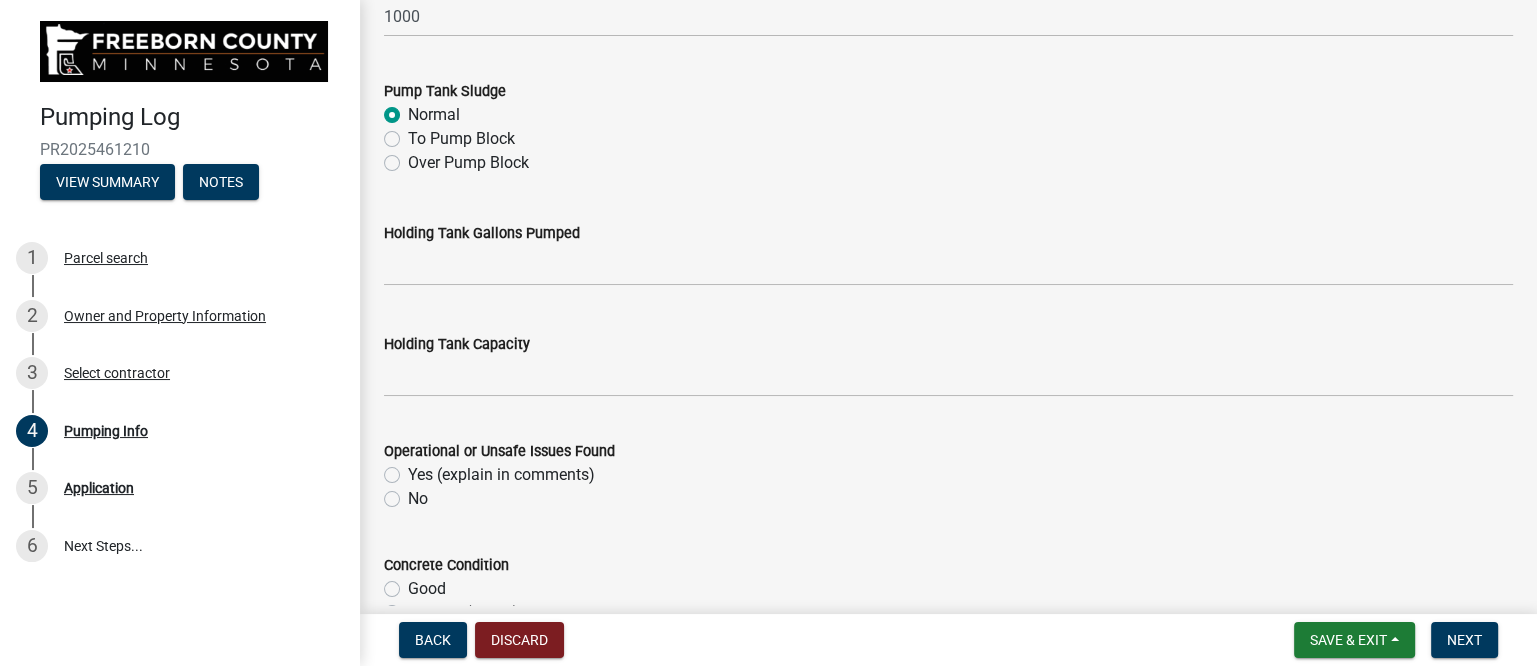 radio on "true" 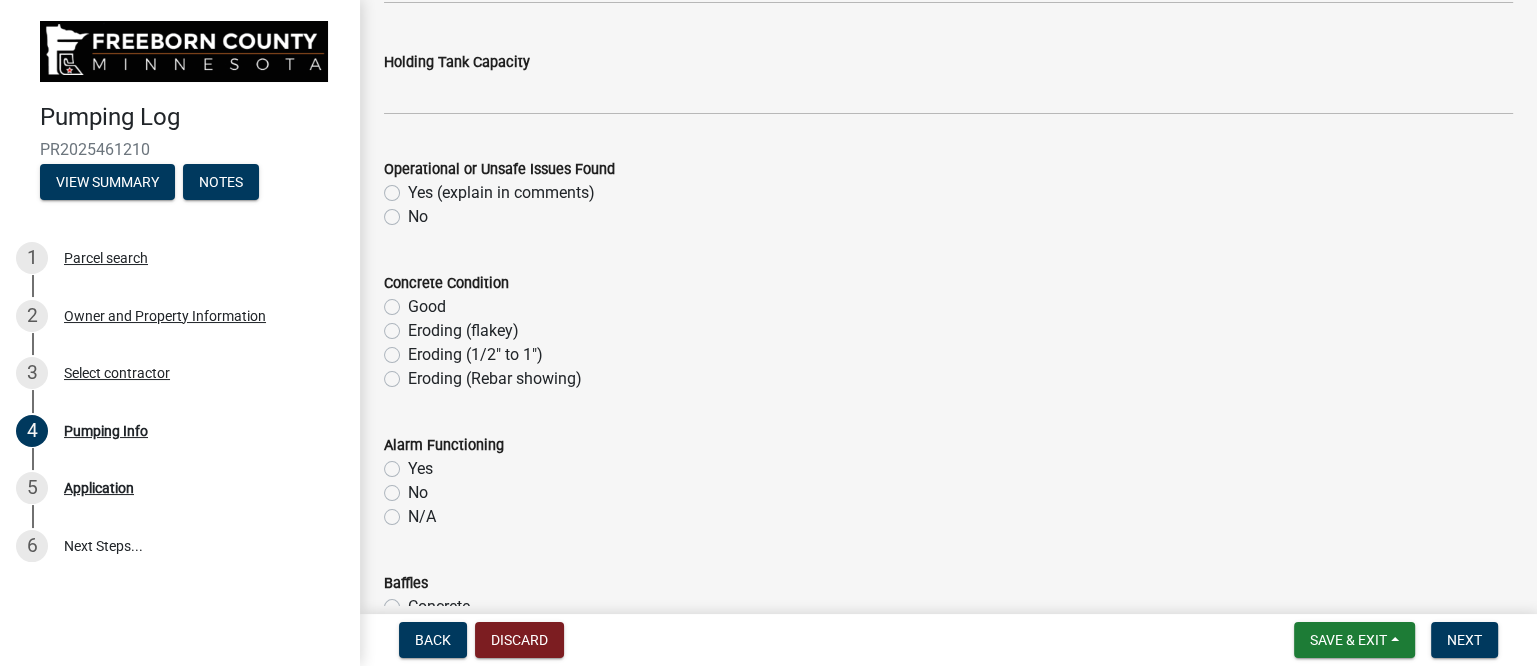 scroll, scrollTop: 1124, scrollLeft: 0, axis: vertical 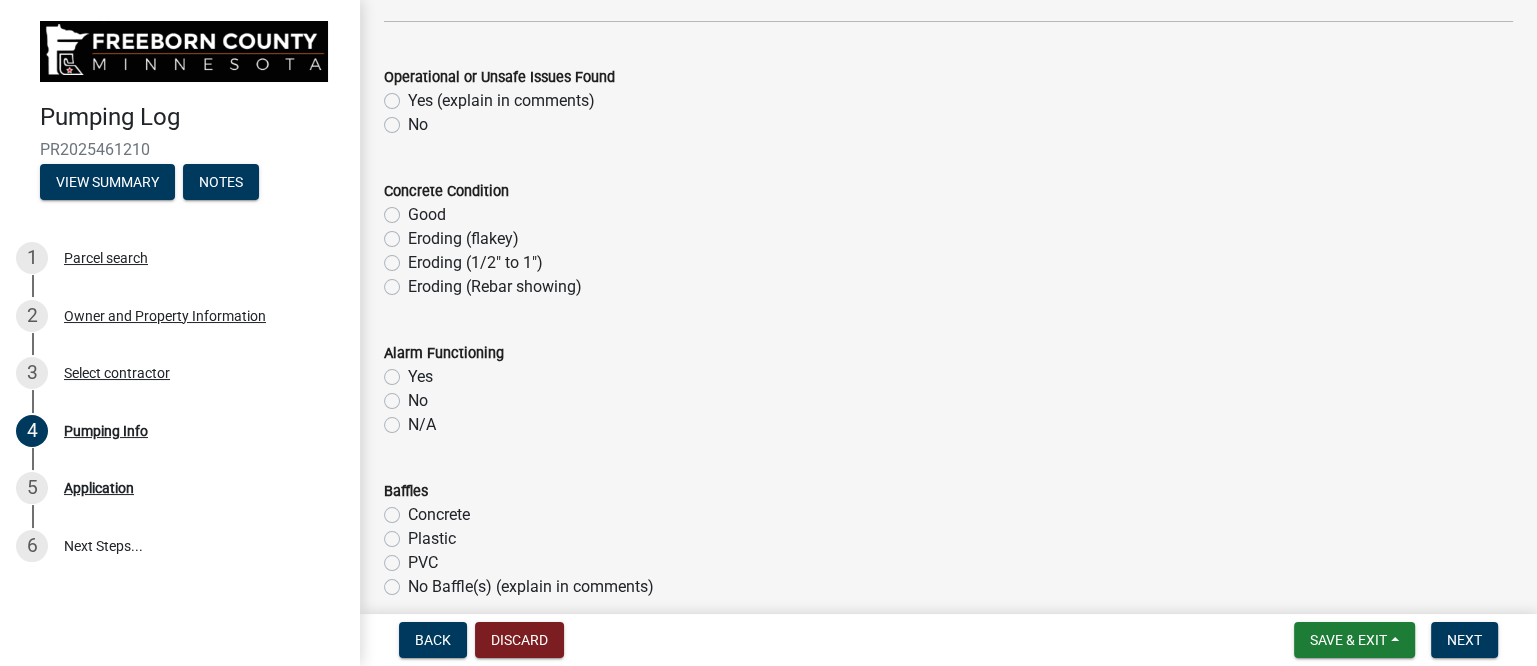 click on "No" 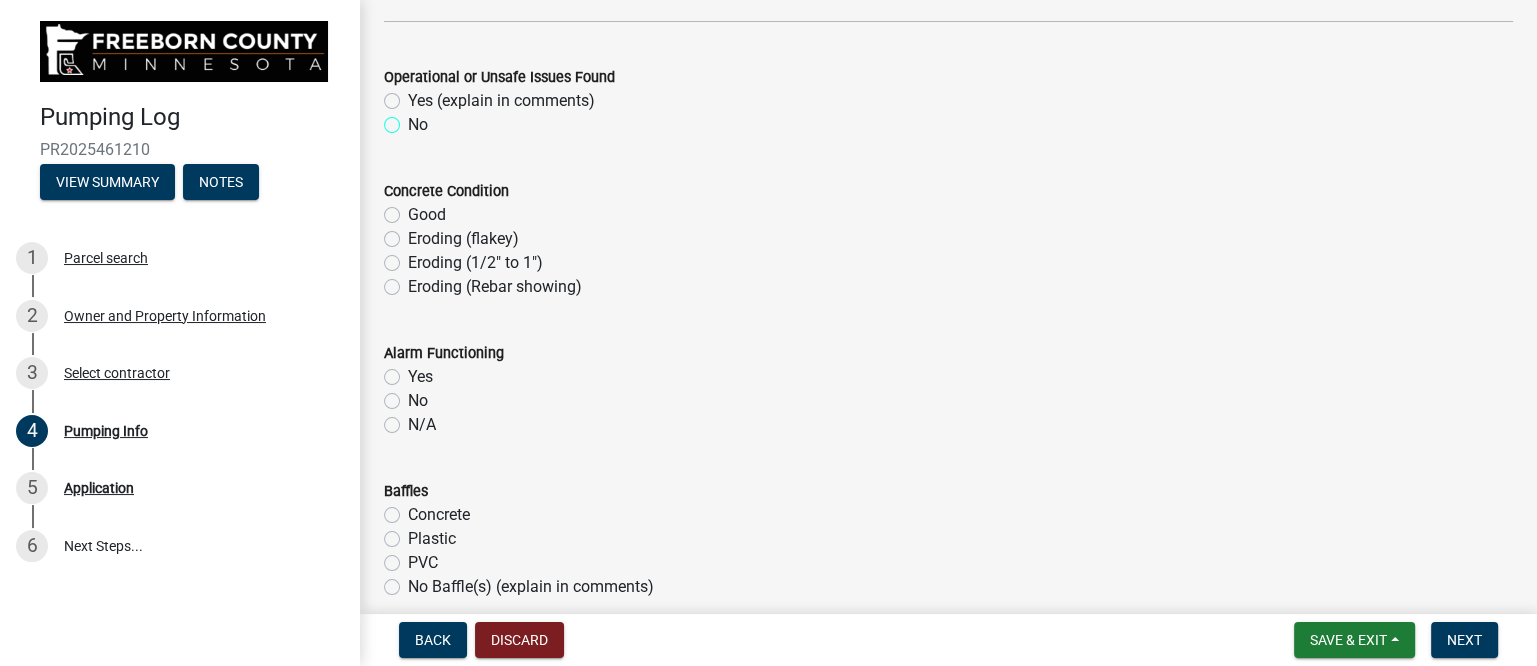 click on "No" at bounding box center [414, 119] 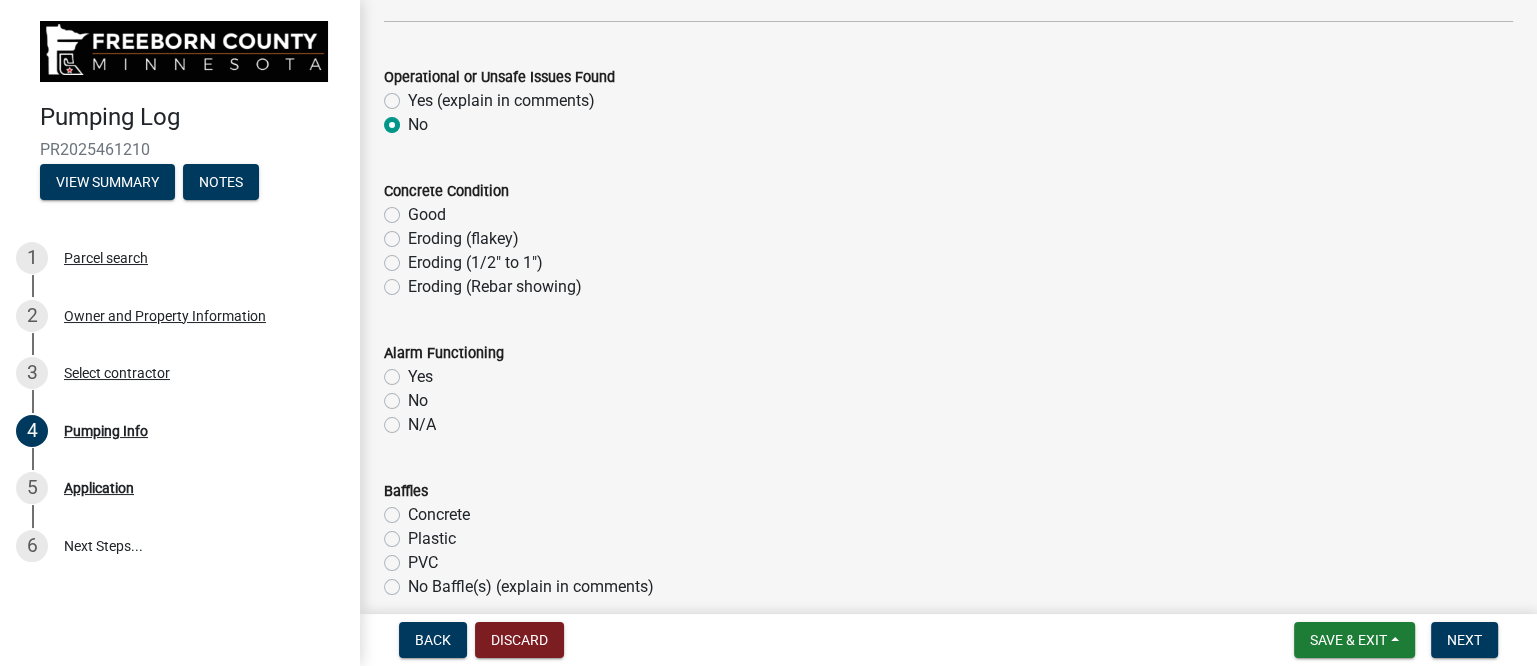 radio on "true" 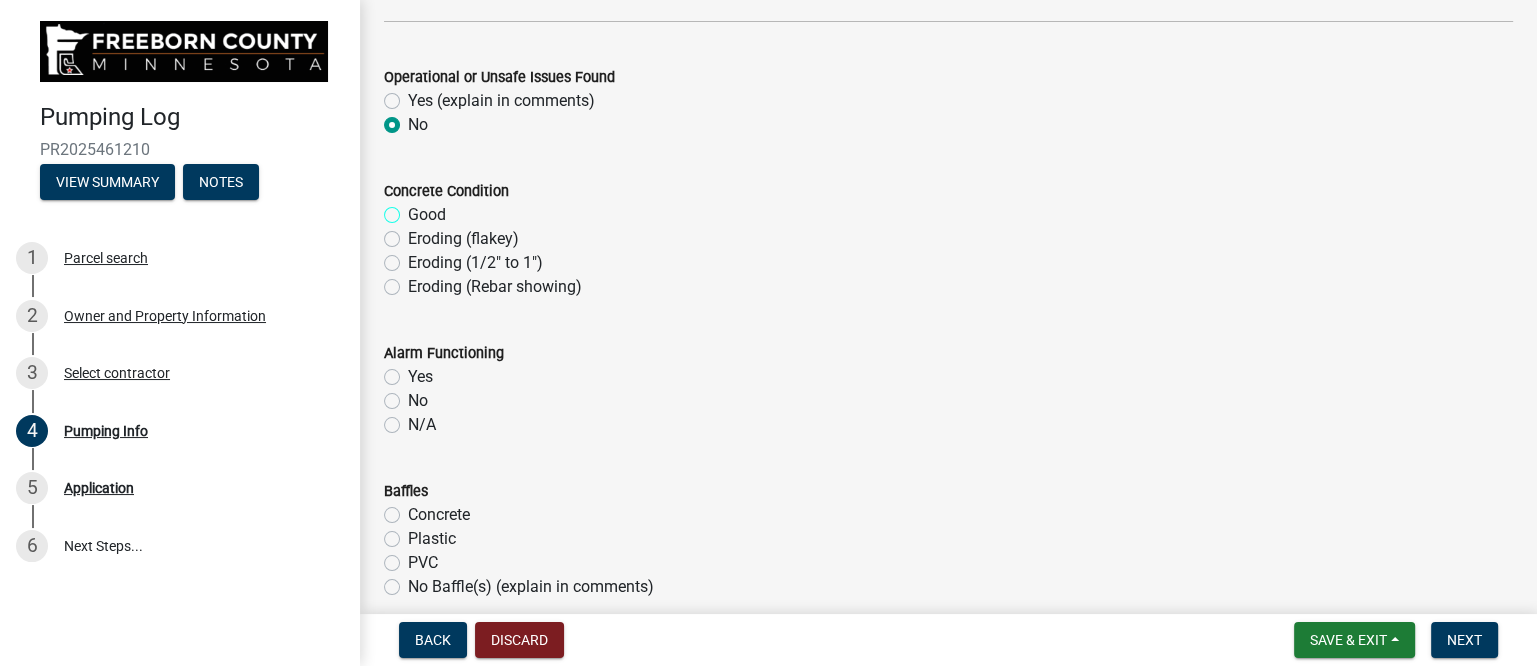 click on "Good" at bounding box center [414, 209] 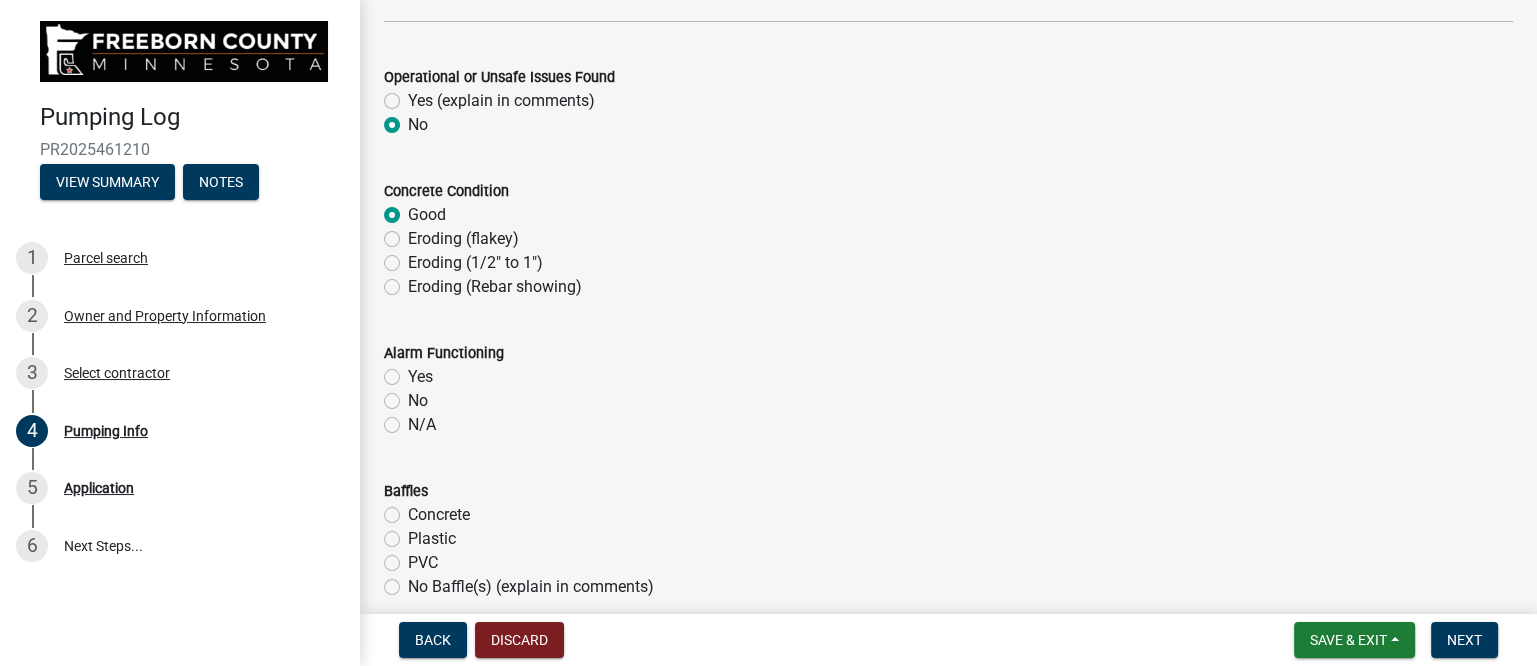 radio on "true" 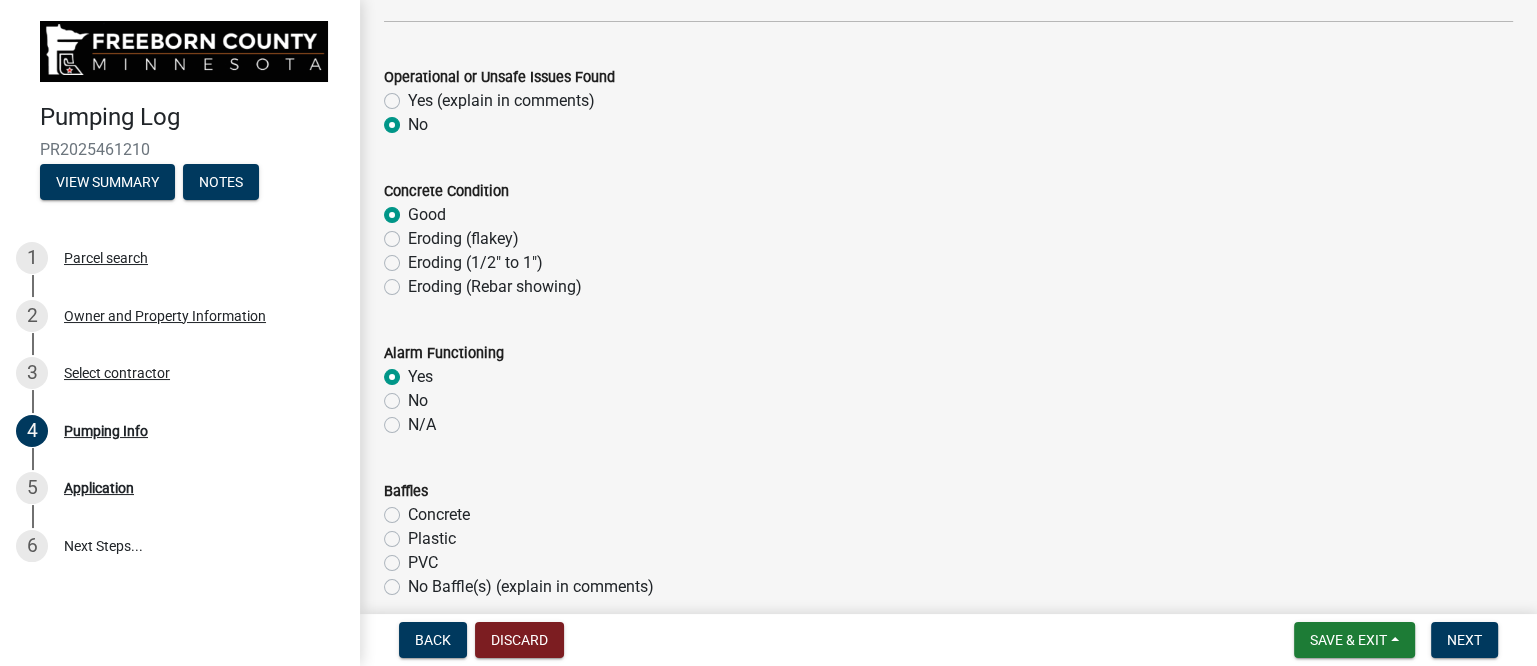 radio on "true" 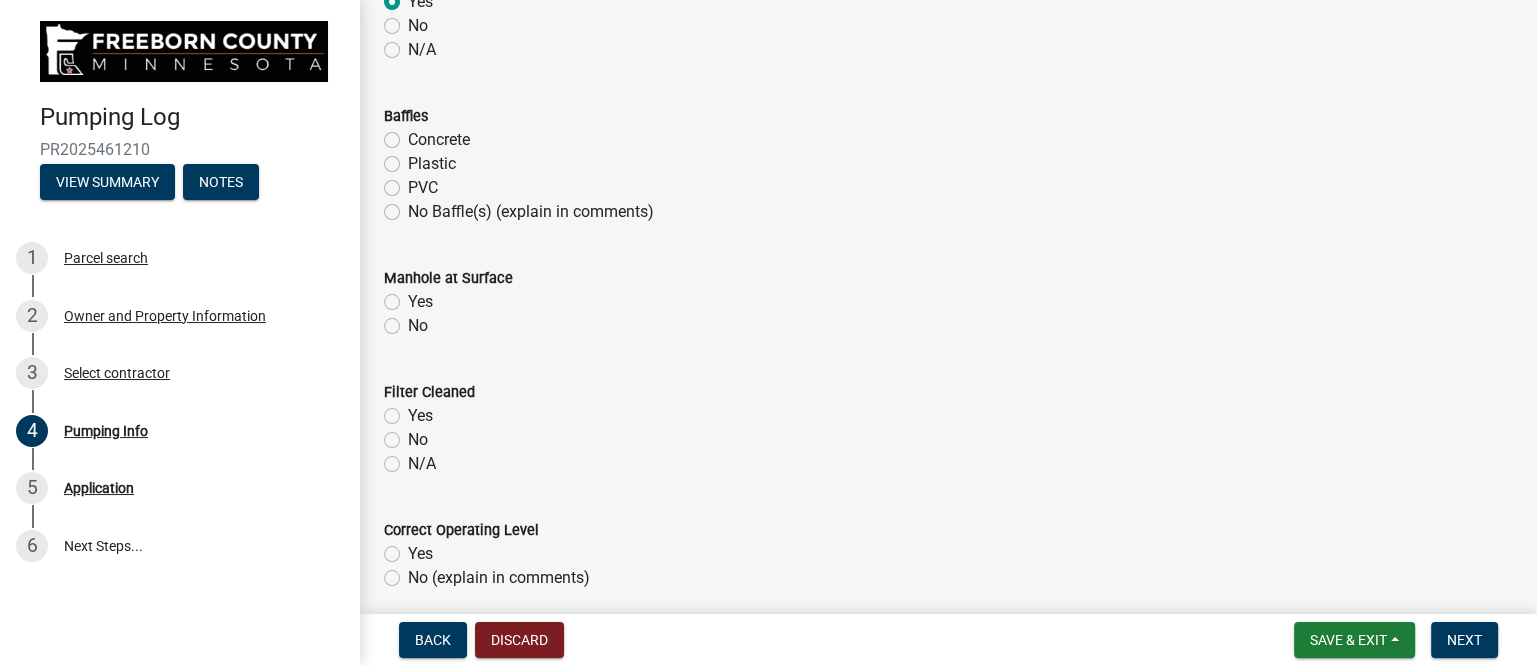 scroll, scrollTop: 1500, scrollLeft: 0, axis: vertical 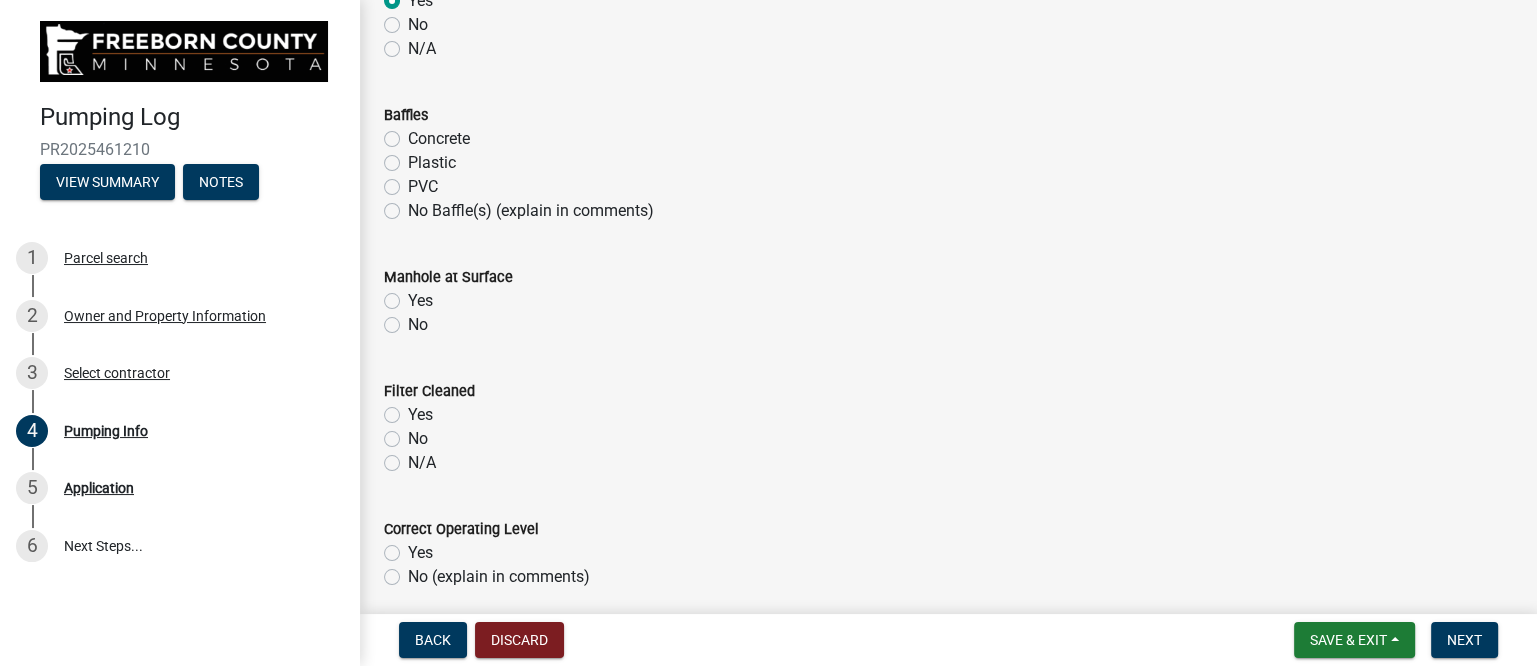 click on "Plastic" 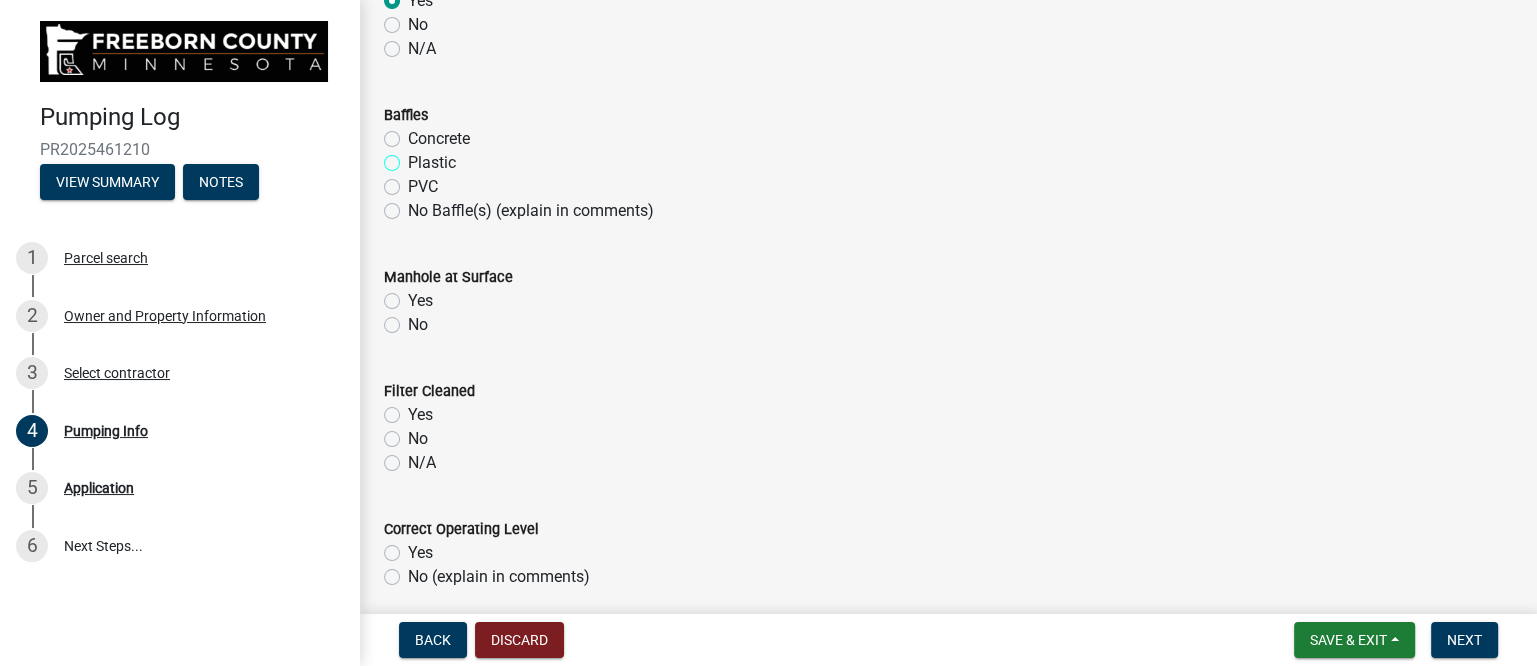 click on "Plastic" at bounding box center [414, 157] 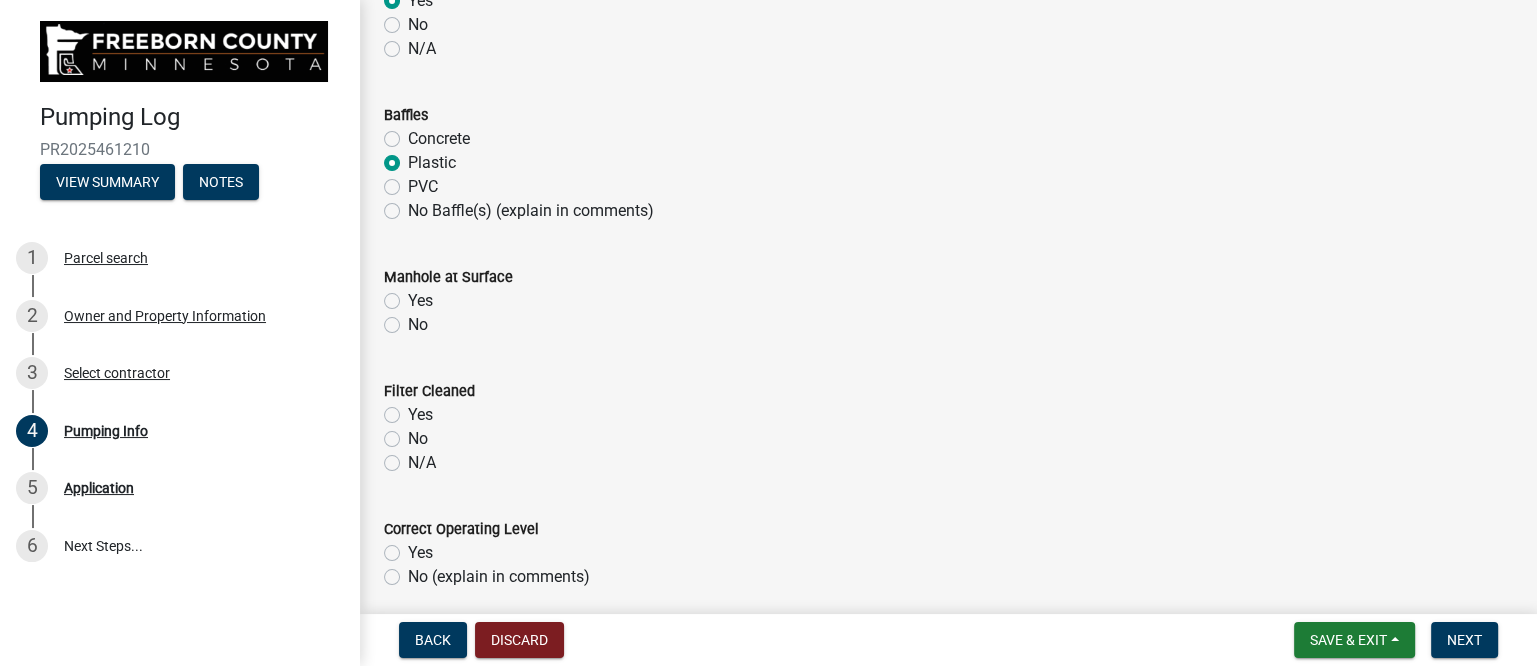 radio on "true" 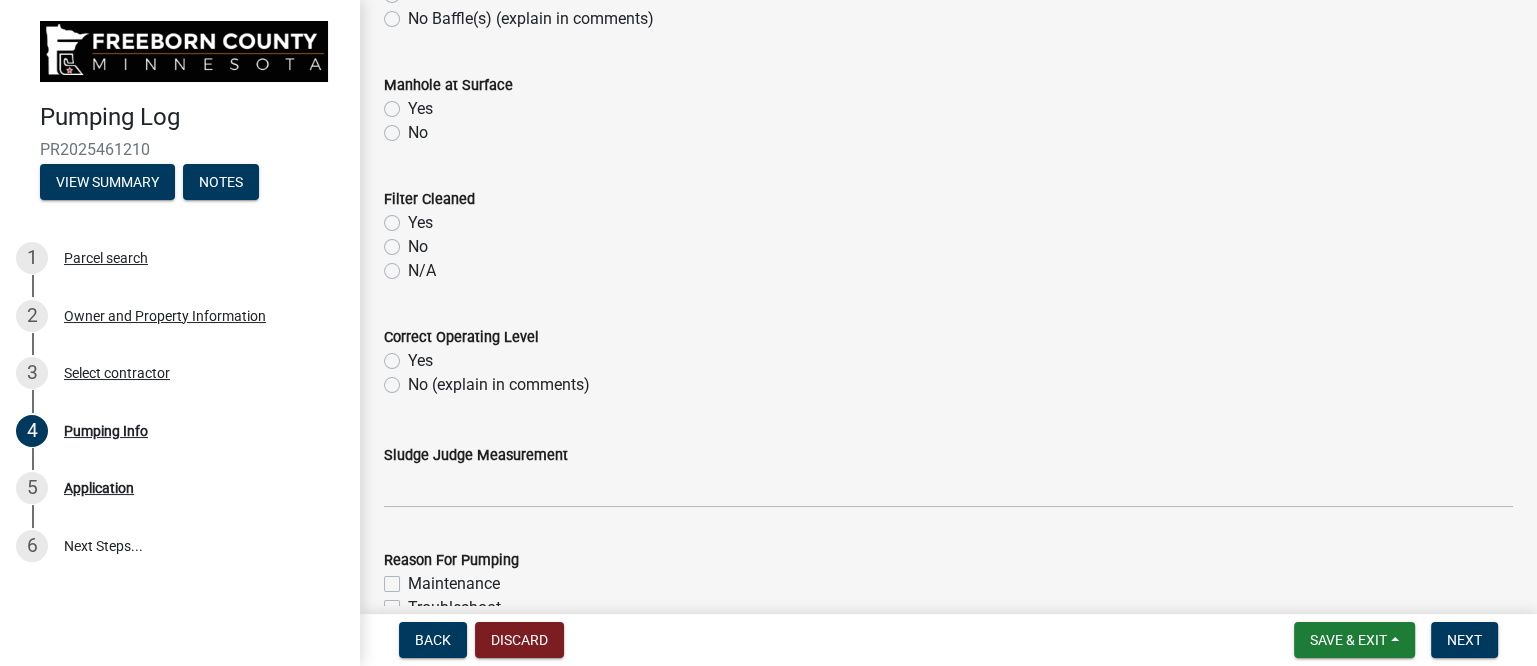 scroll, scrollTop: 1750, scrollLeft: 0, axis: vertical 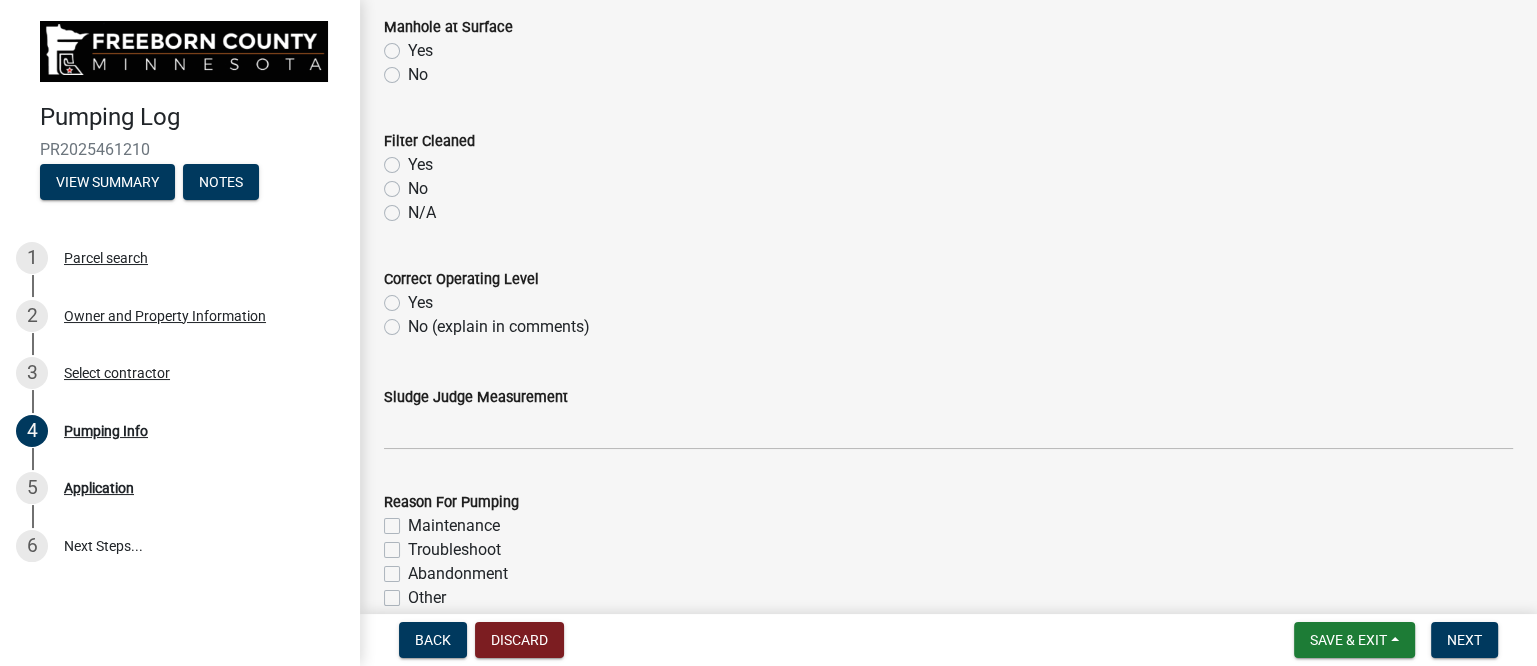 click on "Yes" 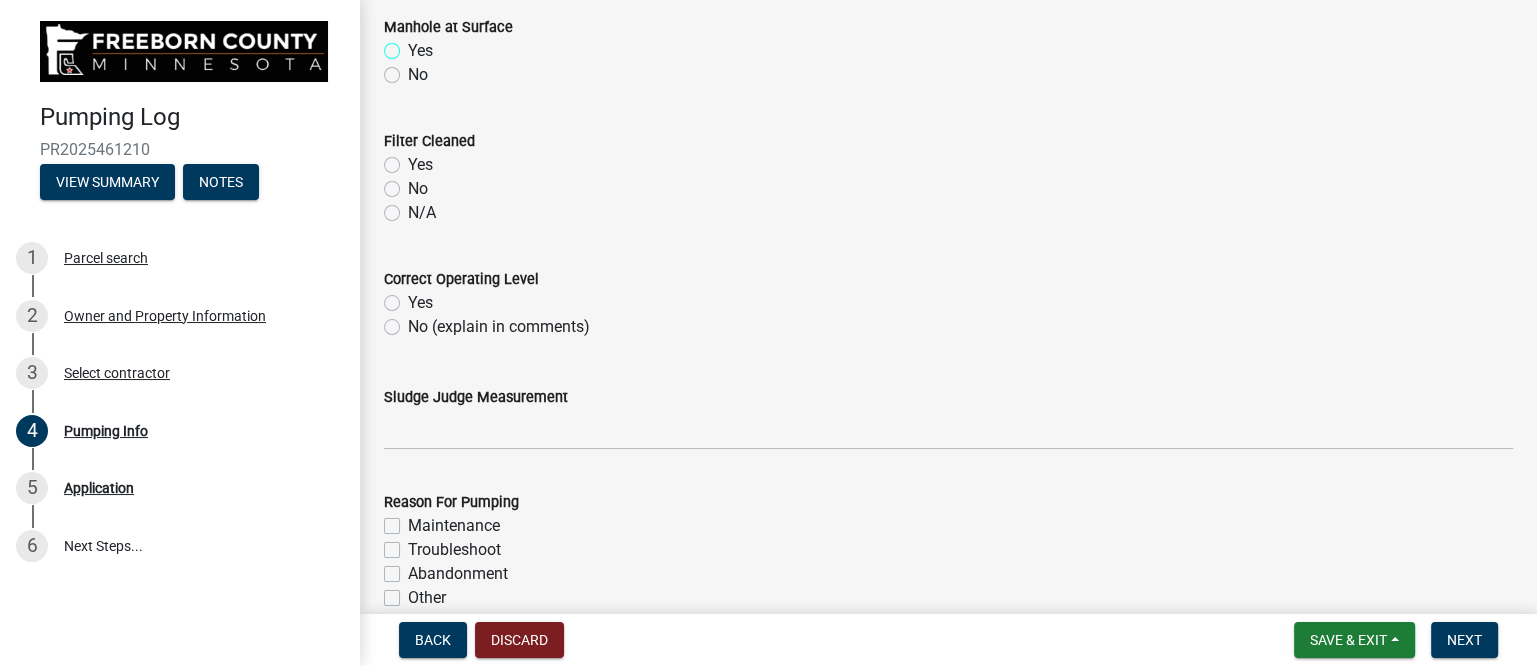 click on "Yes" at bounding box center (414, 45) 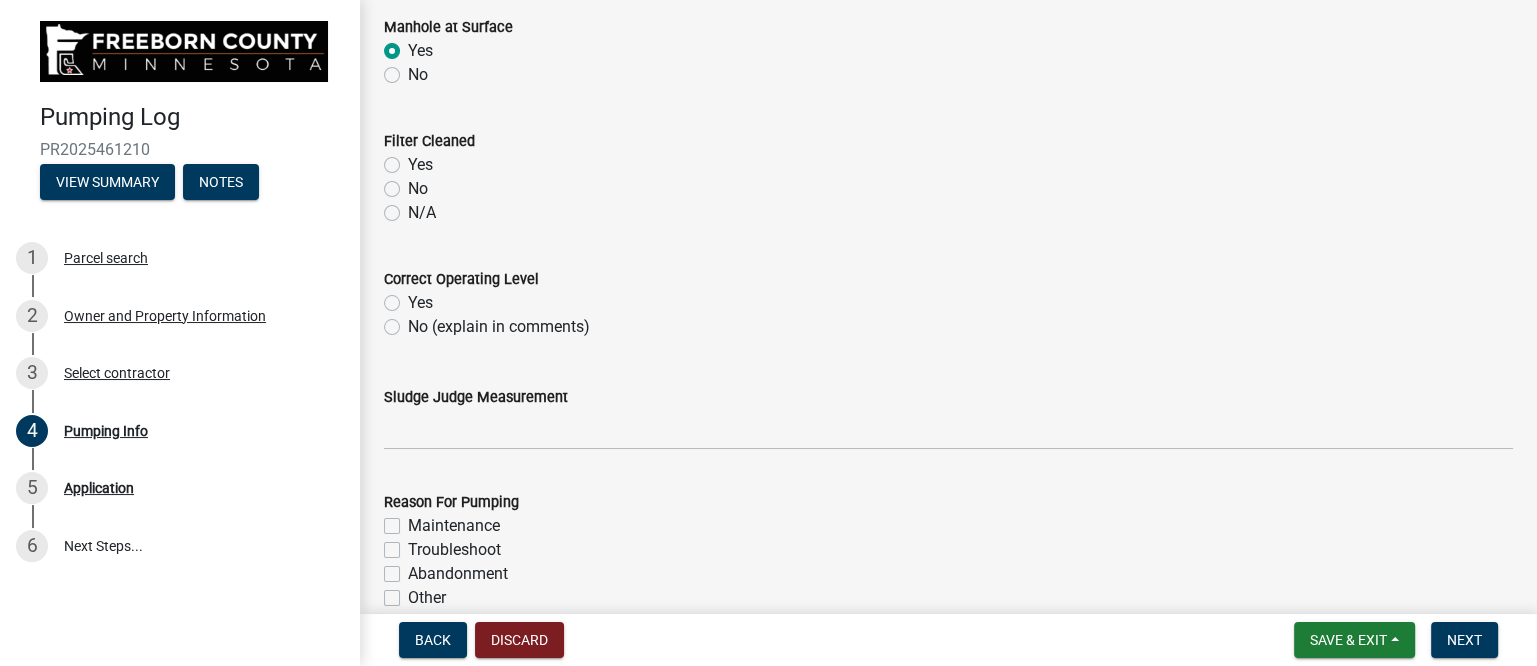 radio on "true" 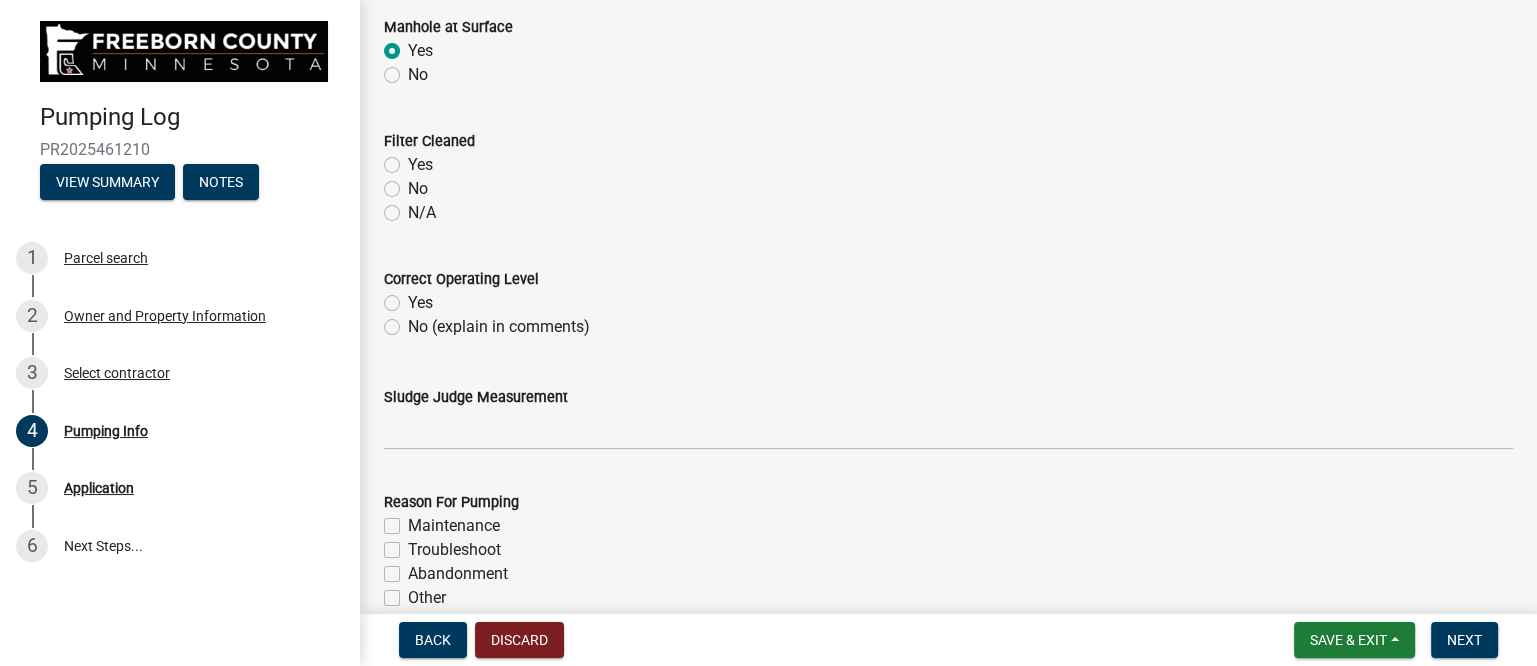 click on "N/A" 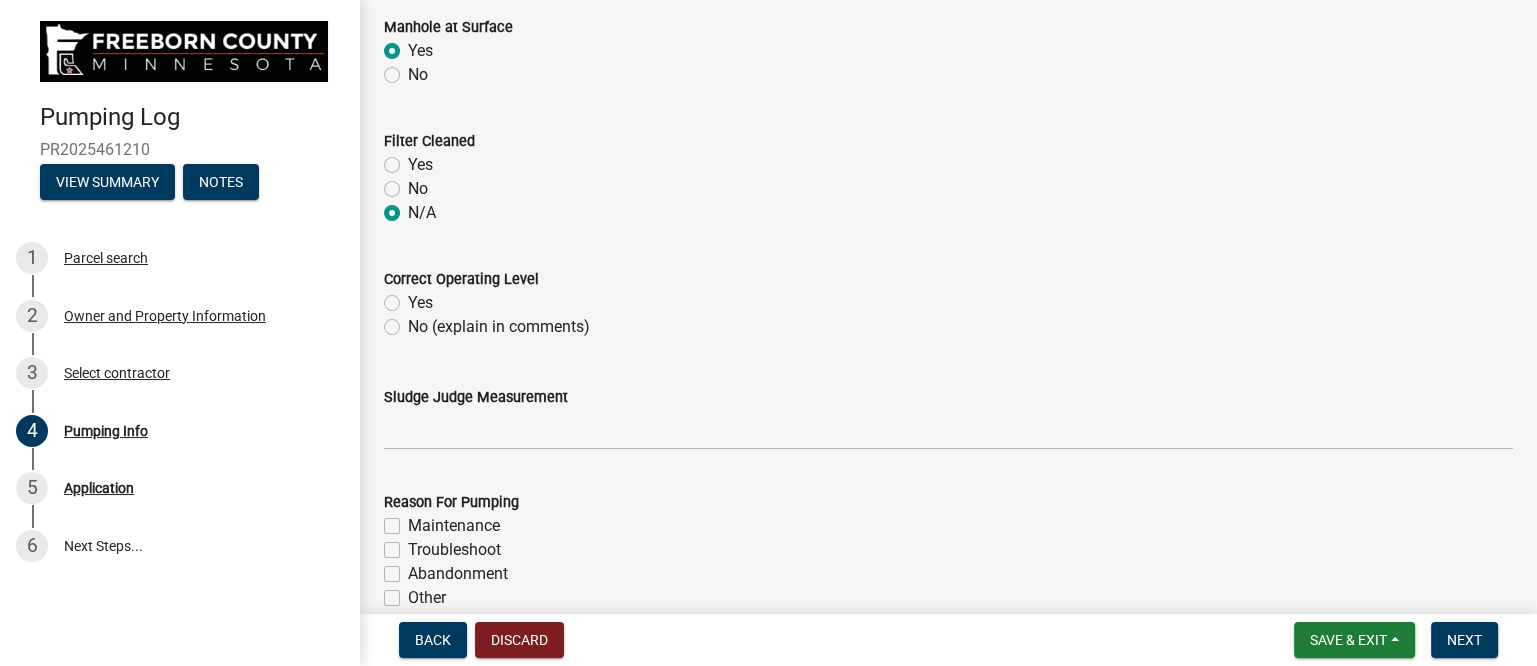 radio on "true" 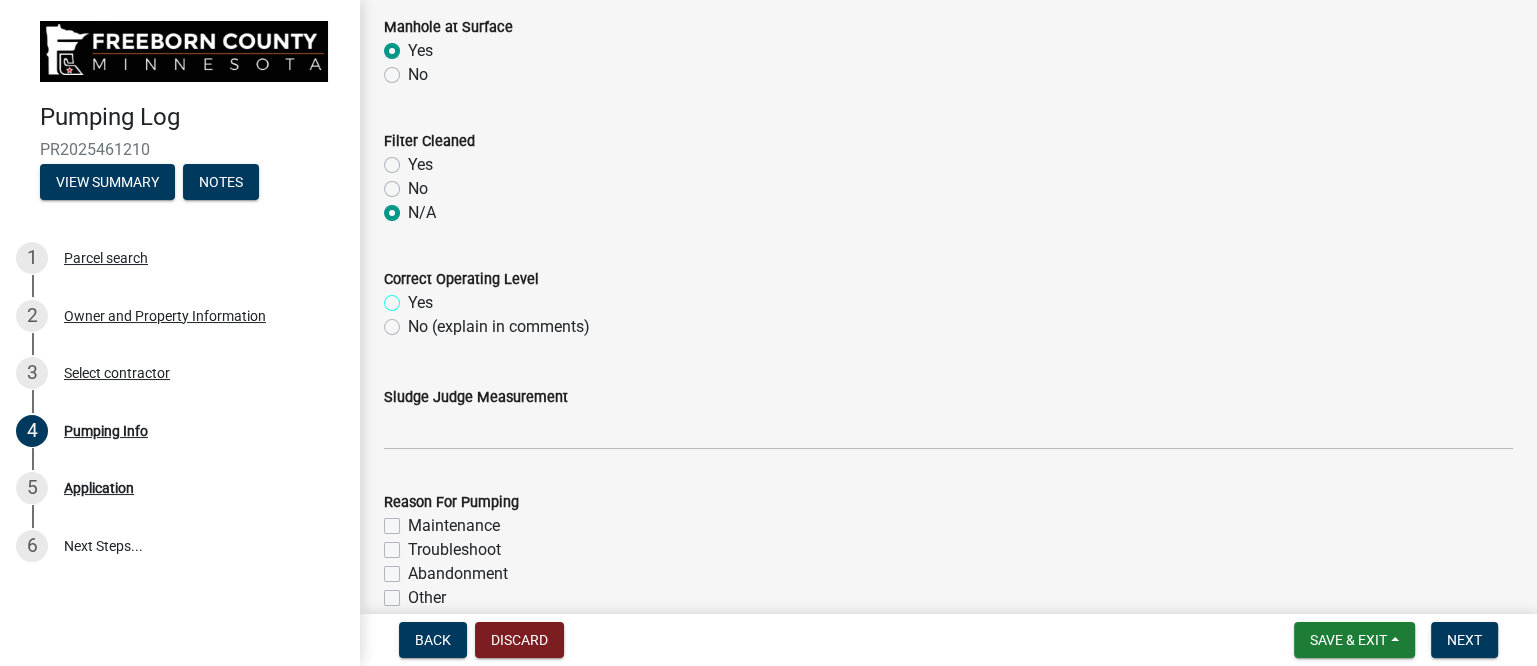 click on "Yes" at bounding box center [414, 297] 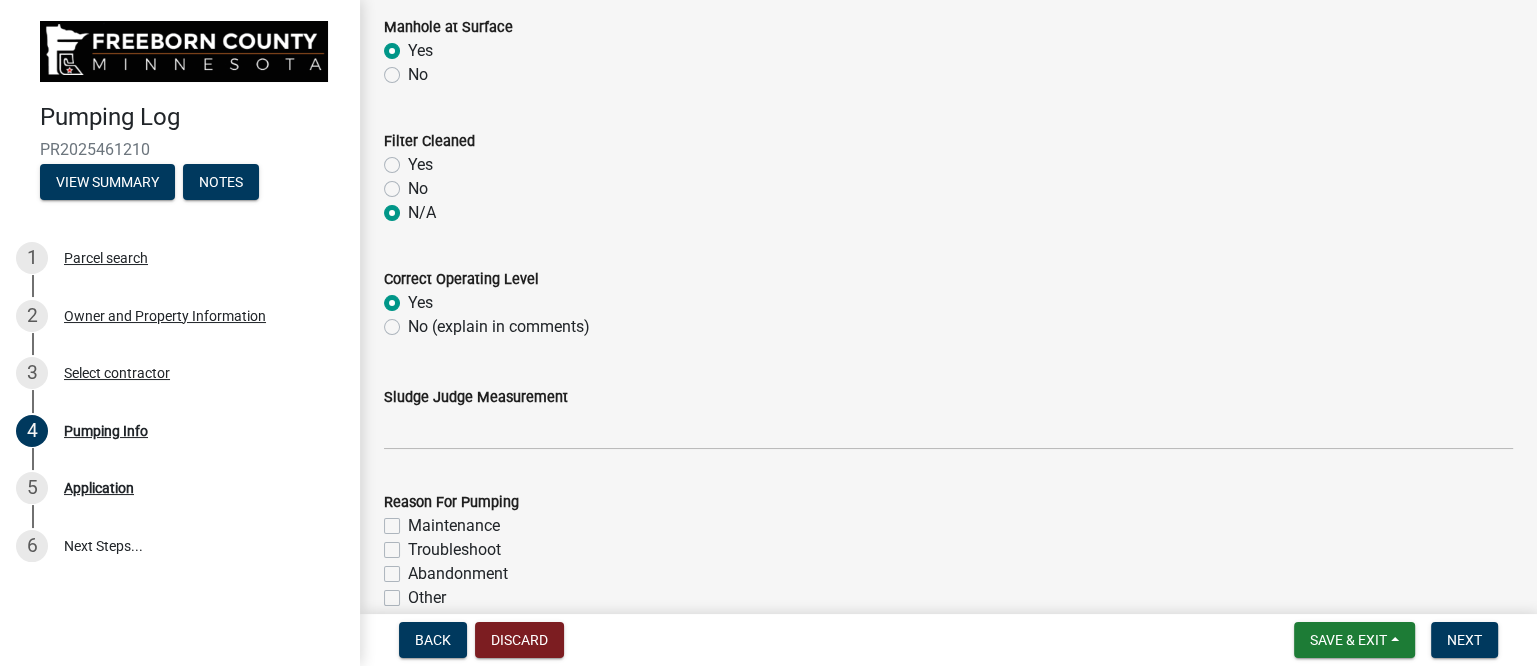radio on "true" 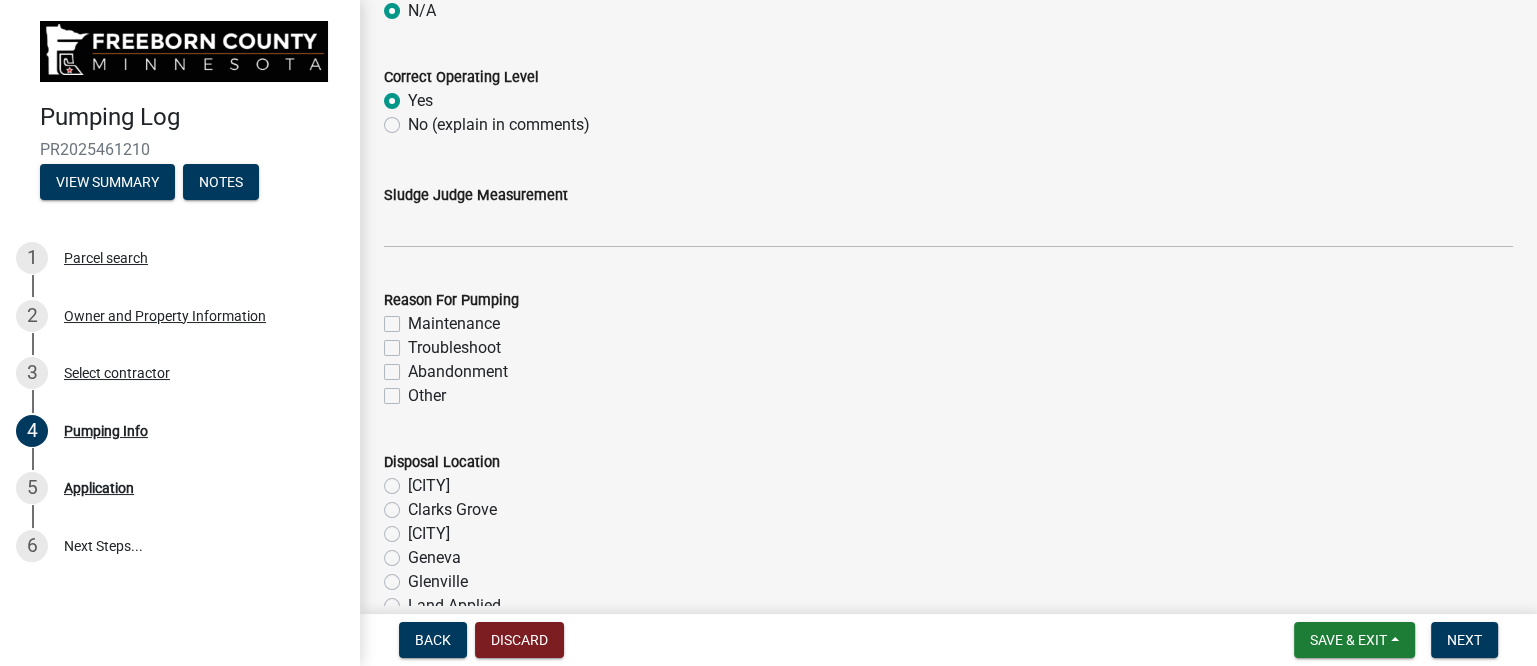 scroll, scrollTop: 2000, scrollLeft: 0, axis: vertical 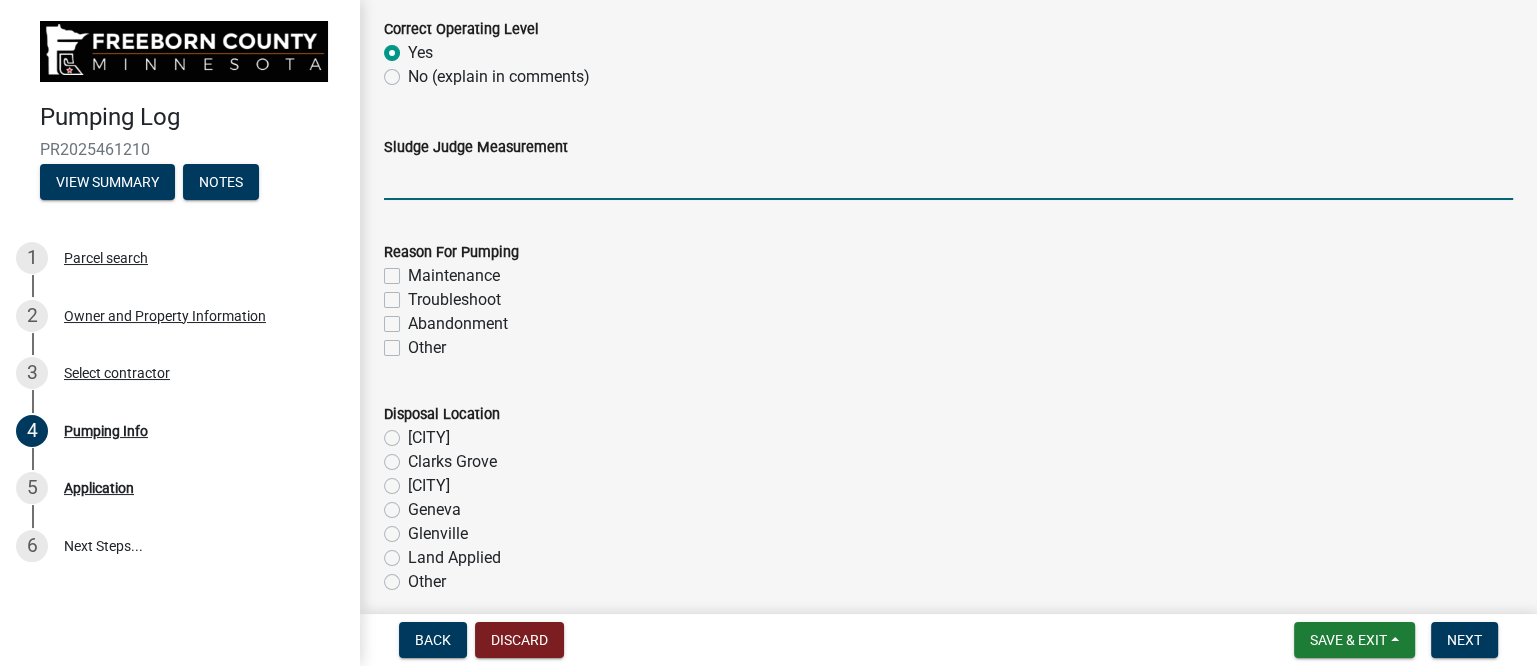 click on "Sludge Judge Measurement" at bounding box center (948, 179) 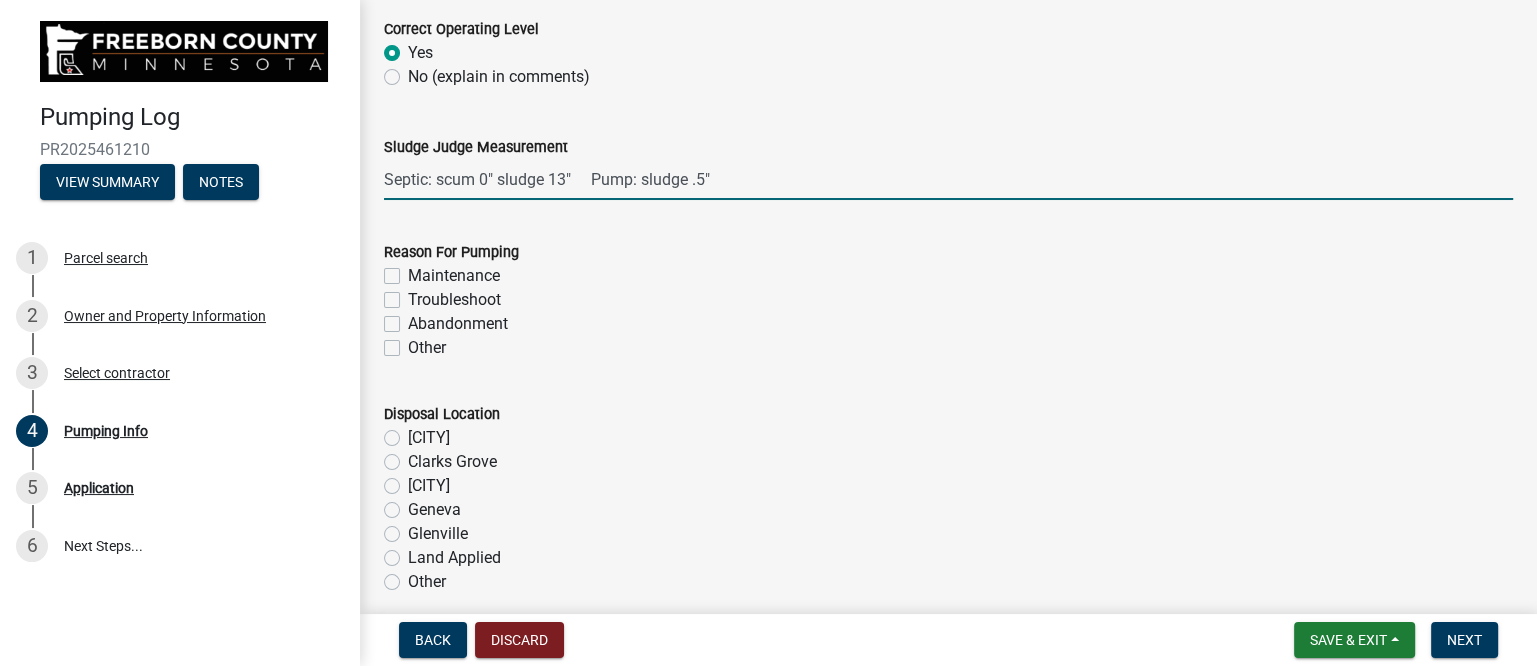 type on "Septic: scum 0" sludge 13"     Pump: sludge .5"" 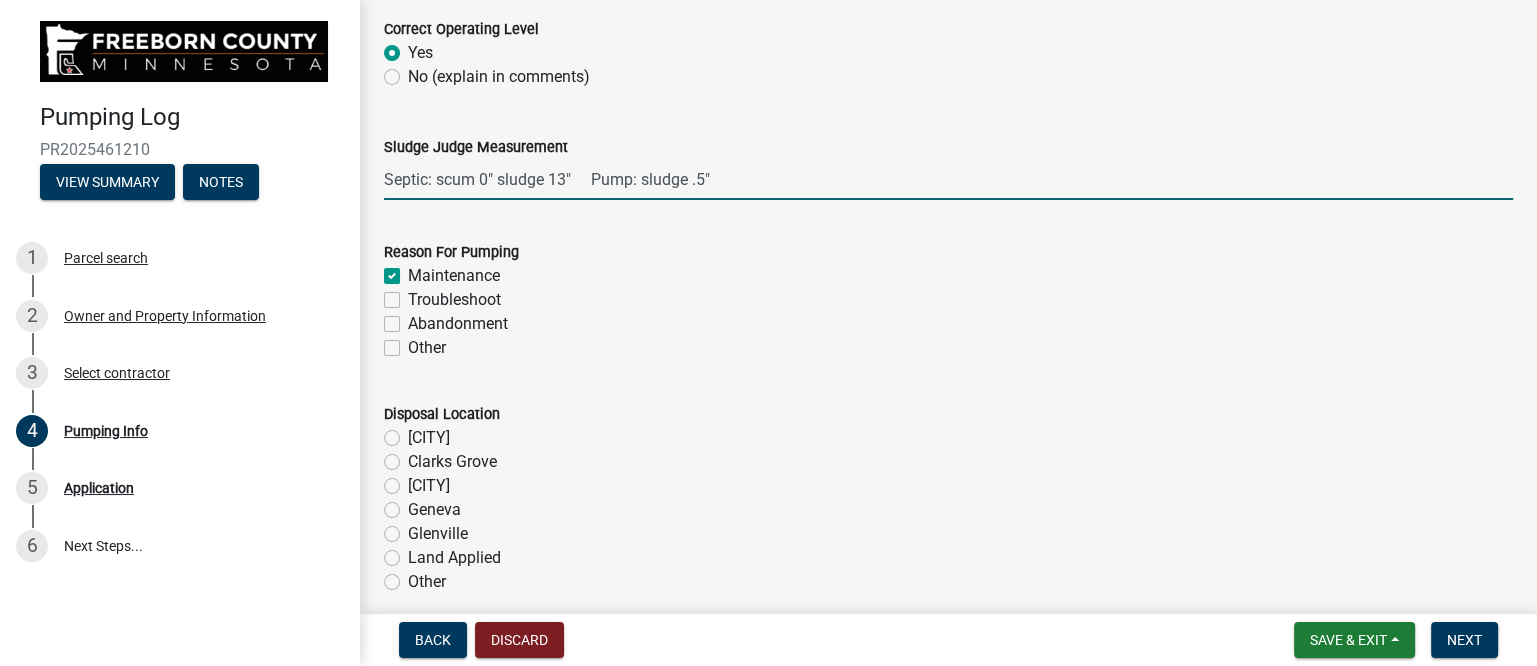 checkbox on "true" 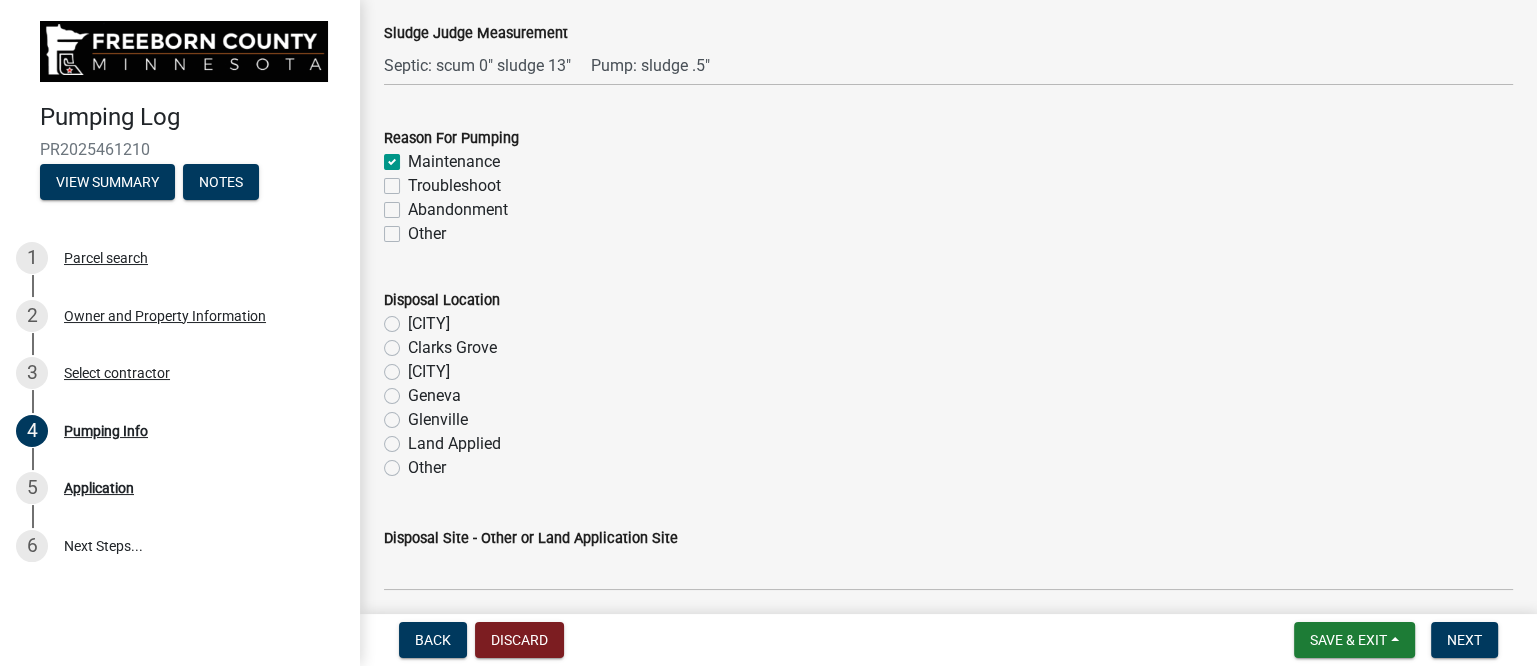 scroll, scrollTop: 2250, scrollLeft: 0, axis: vertical 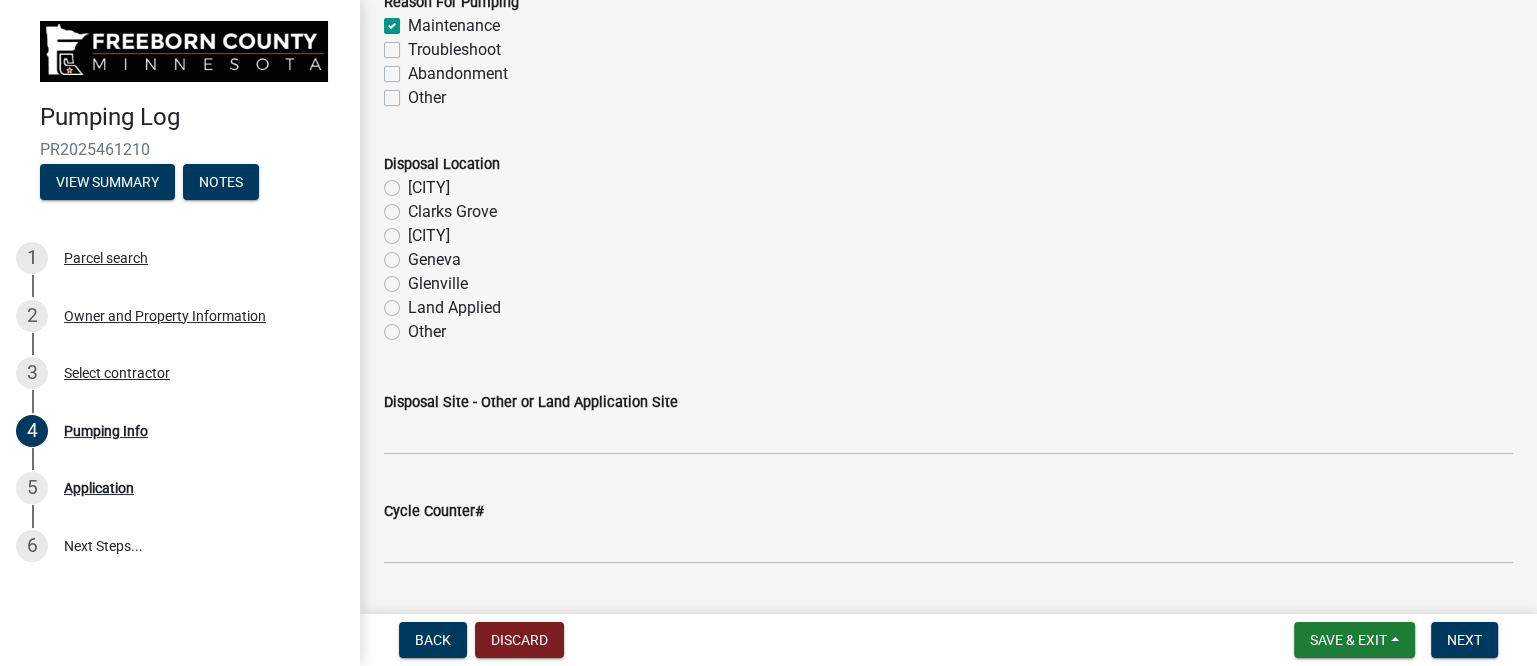 click on "Geneva" 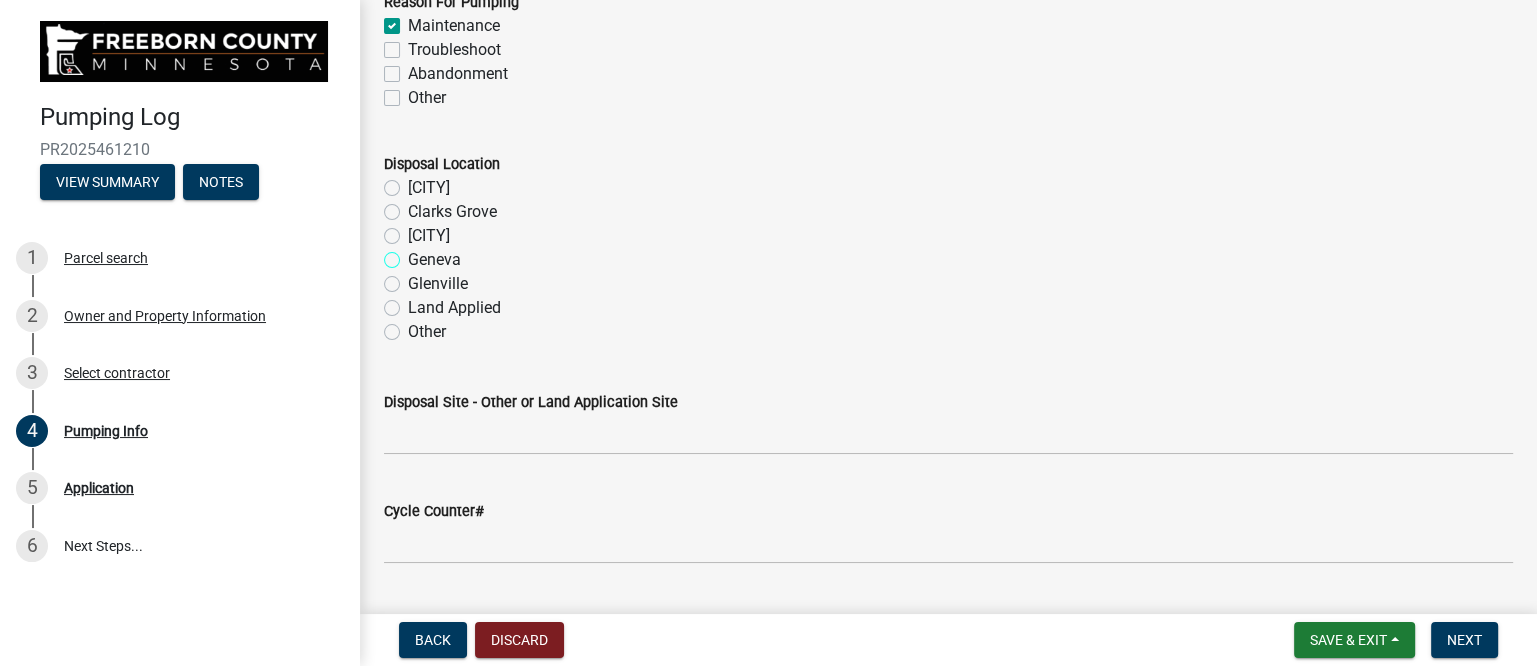 click on "Geneva" at bounding box center [414, 254] 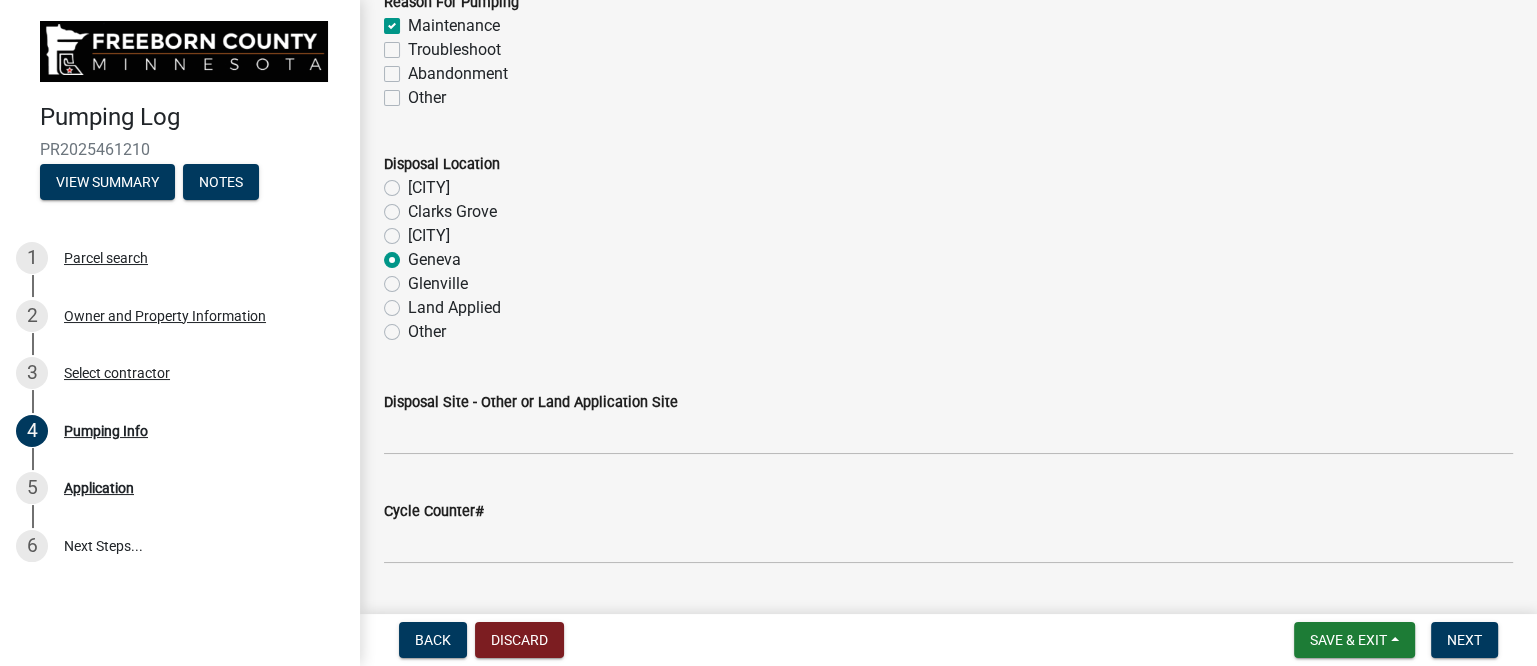 radio on "true" 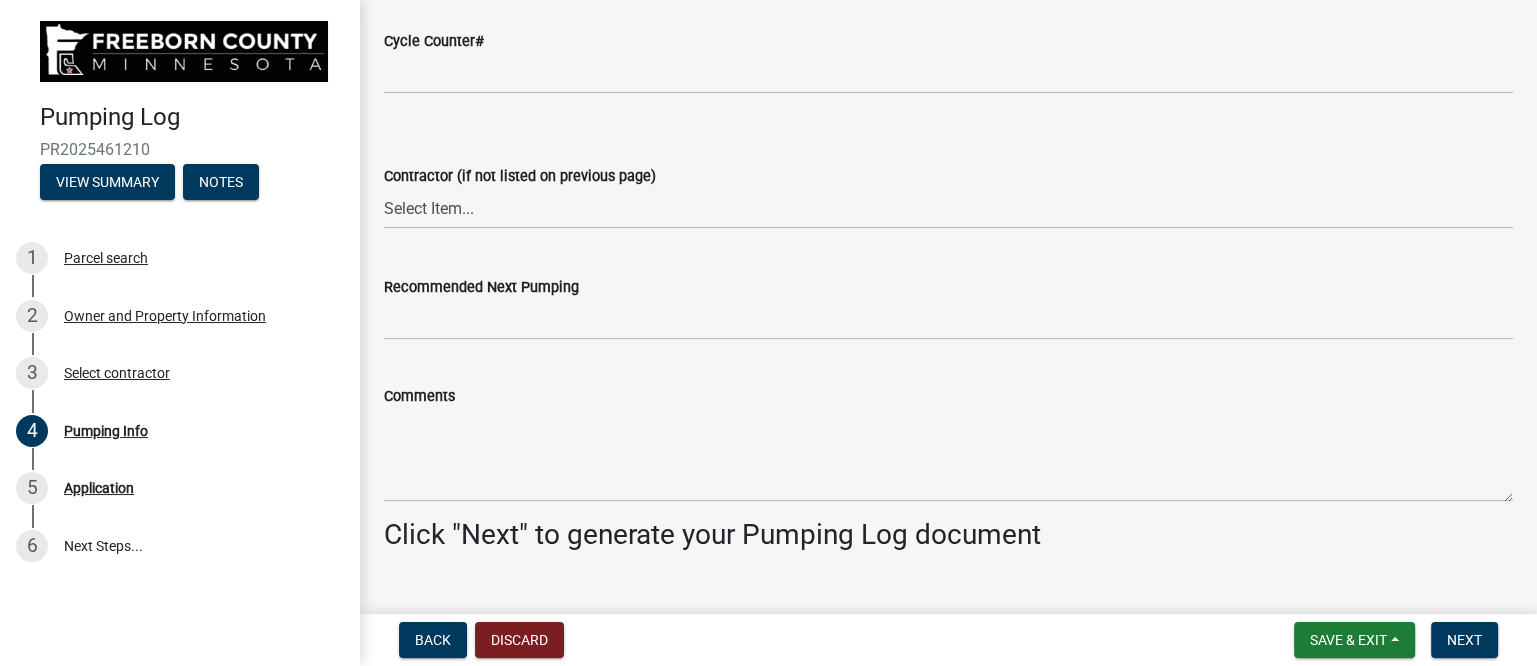 scroll, scrollTop: 2760, scrollLeft: 0, axis: vertical 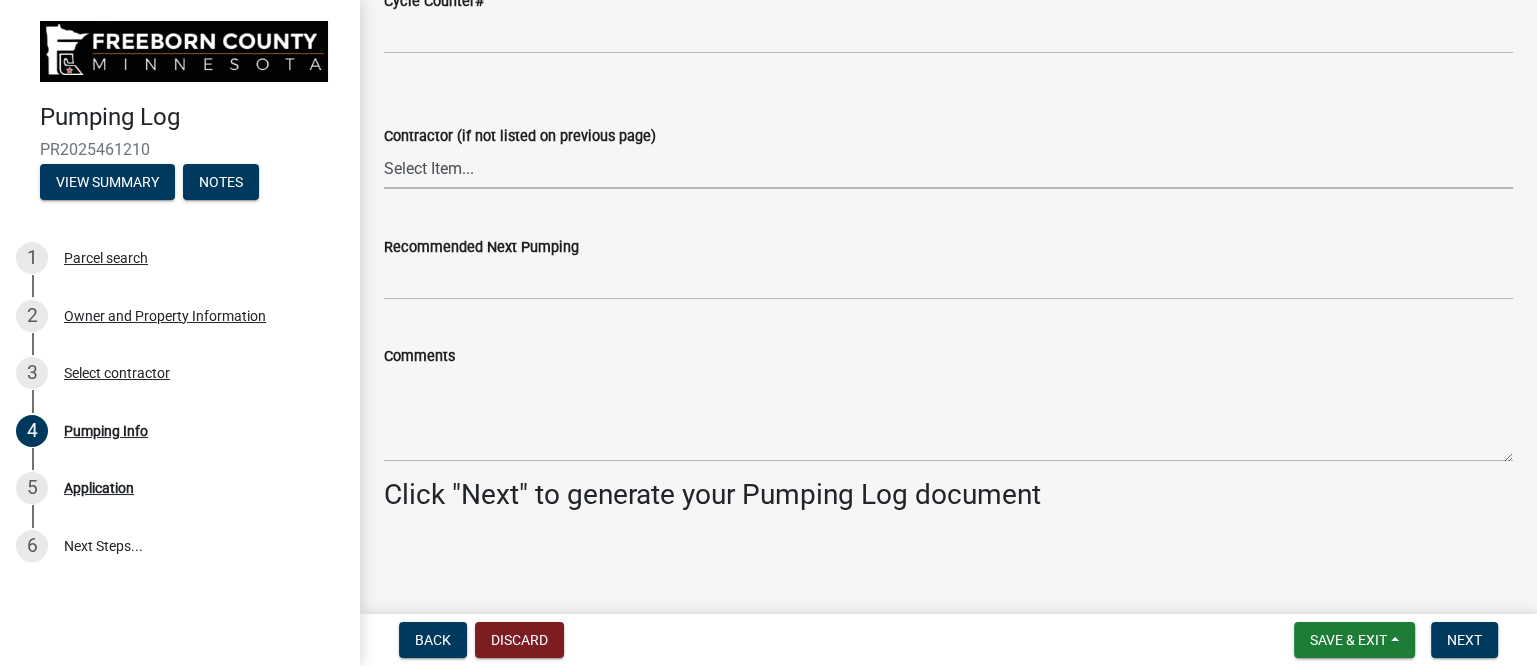 click on "Select Item... P & L Excavating Precision Septic Services Wangen Excavating Loverink Drainage Morreim Drainage Inc. Eric Boe & Sons Morrison Well & Plumbing Bishop Excavating, Inc Newry Construction Bustad Dozing & Excavating Dobberstein Backhoe Jensen Excavating & Trucking Denny Swehla Trucking & Excavating Ellingson Drainage Dana Waltz Brownies Plumbing & Heating Lake State Environmental Krueger Excavating of [CITY] Hodgeman Drainage Co James Bros Construction PS Excavating, LLC. Steve James Homeowner 5 Star Excavating R&M Backhoe Services DeLaittre Septic & Excavating Tim Kinney" at bounding box center [948, 168] 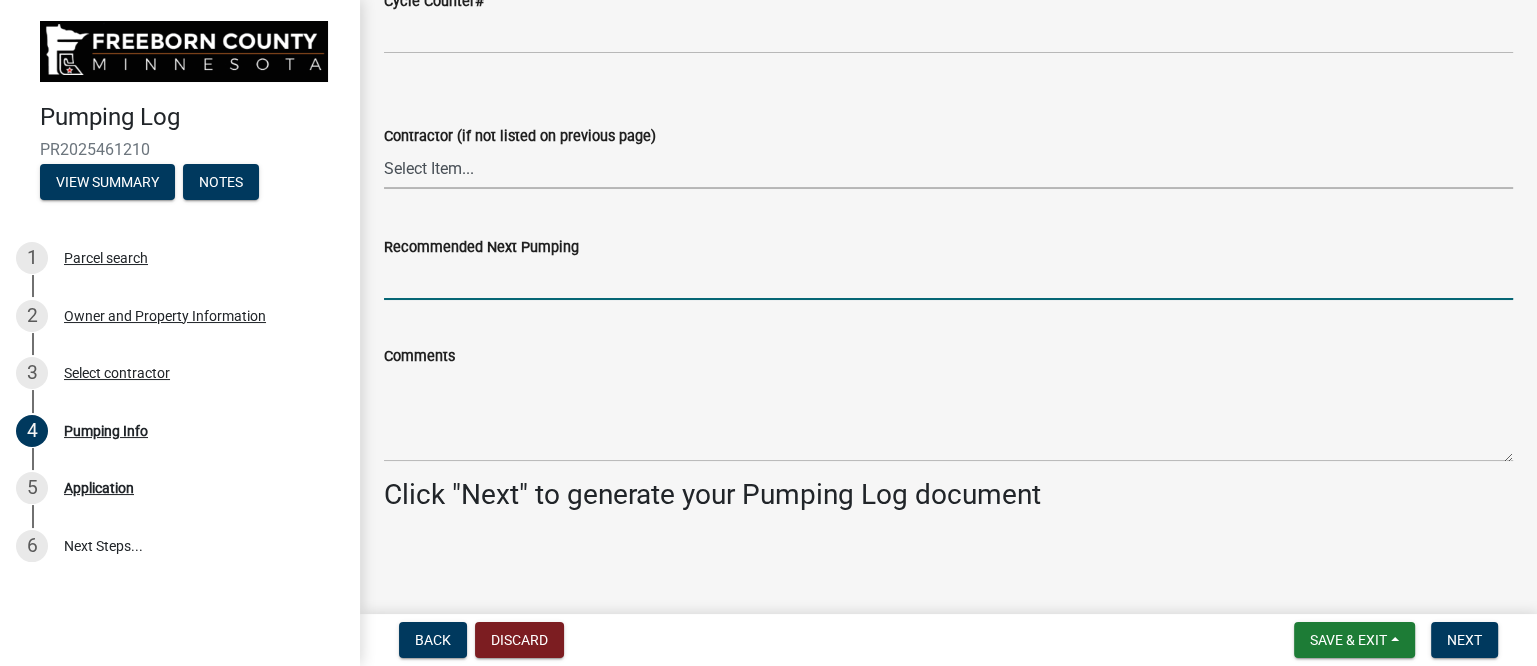 click on "Recommended Next Pumping" at bounding box center (948, 279) 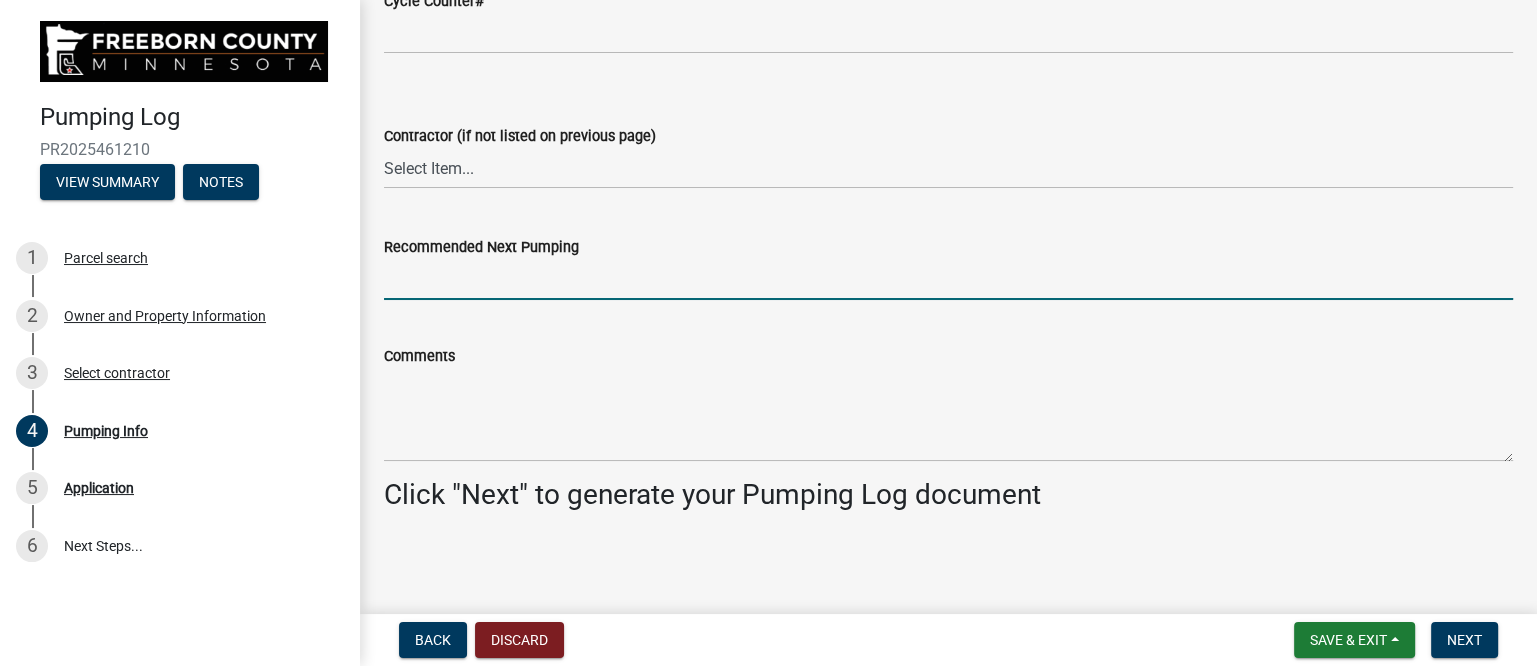 type on "2029" 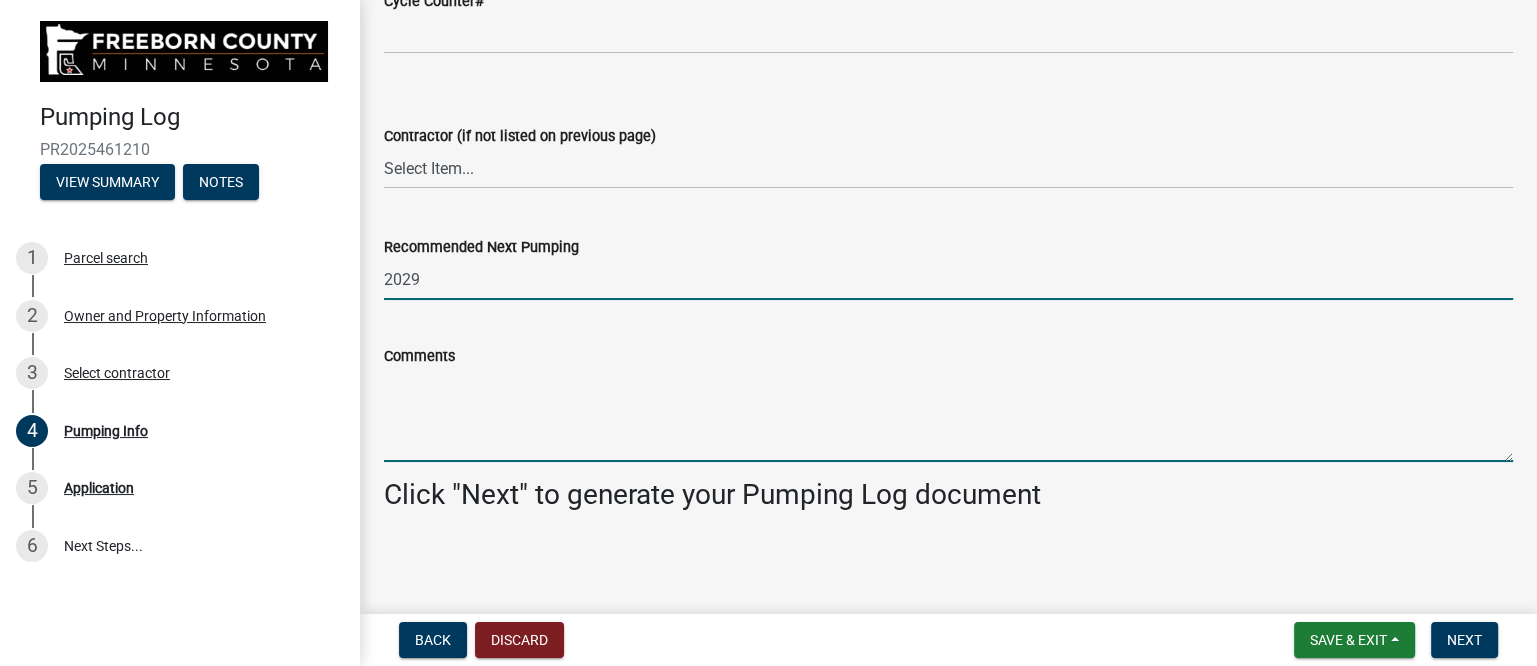 click on "Comments" at bounding box center [948, 415] 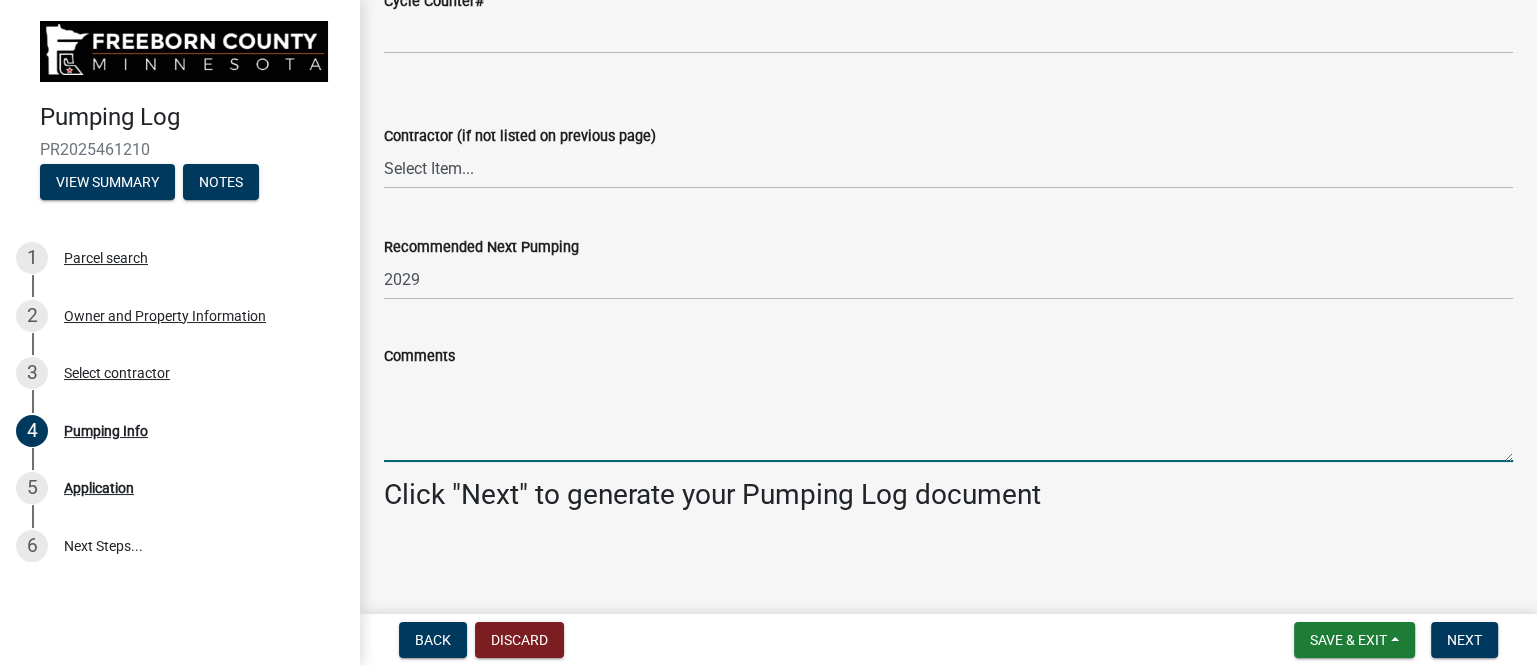 click on "Comments" at bounding box center [948, 415] 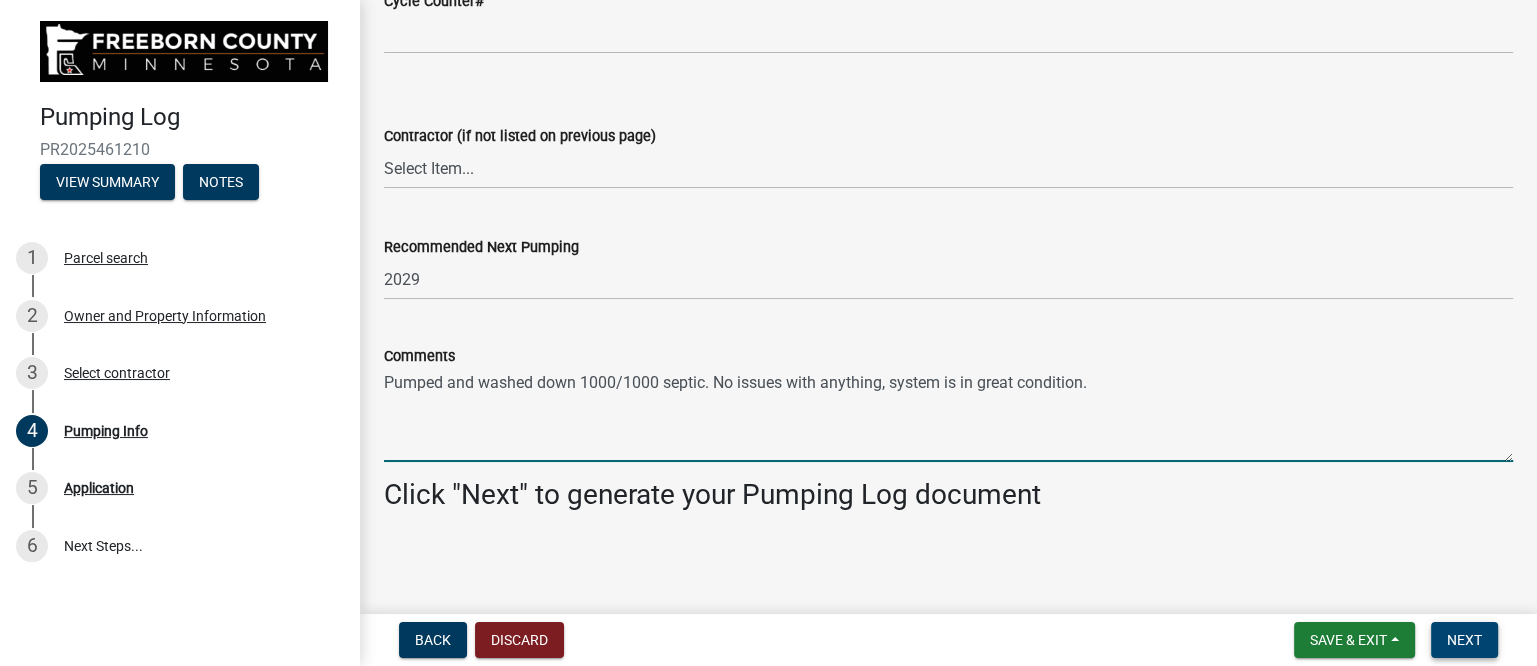 type on "Pumped and washed down 1000/1000 septic. No issues with anything, system is in great condition." 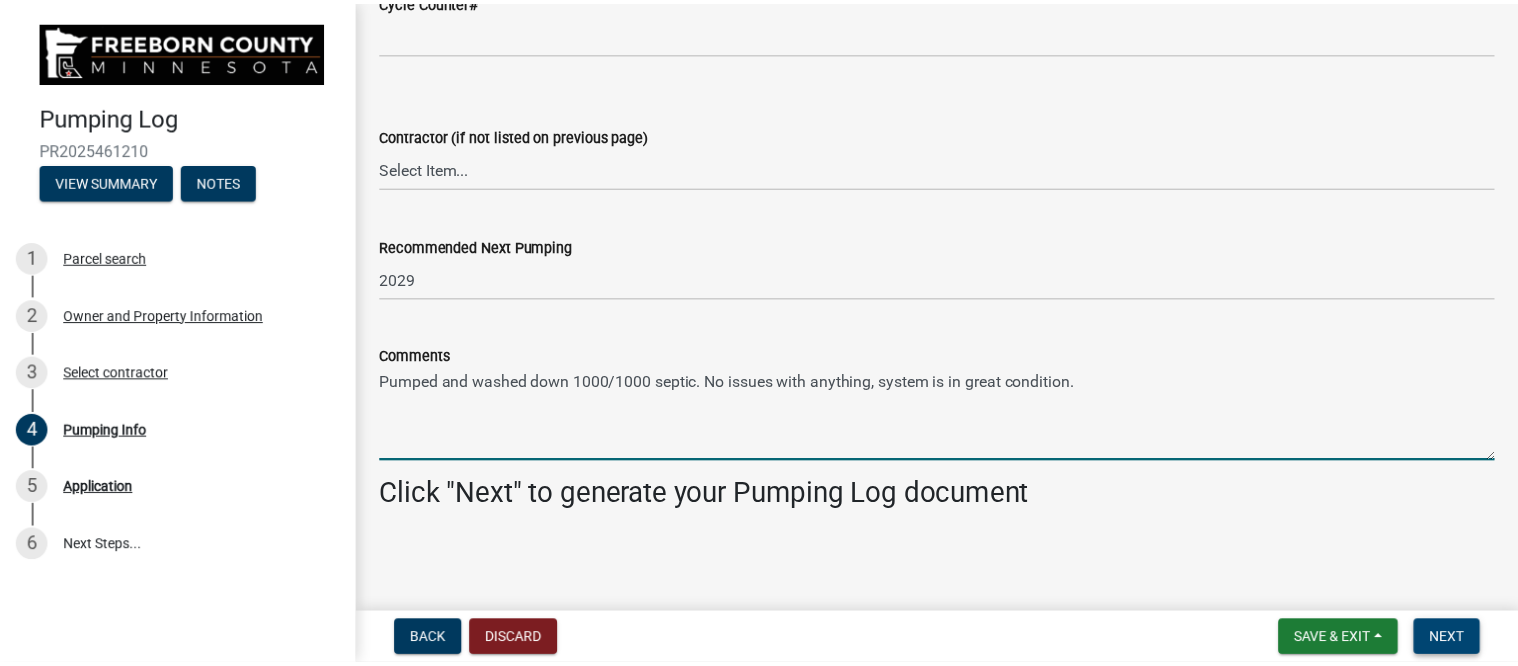 scroll, scrollTop: 0, scrollLeft: 0, axis: both 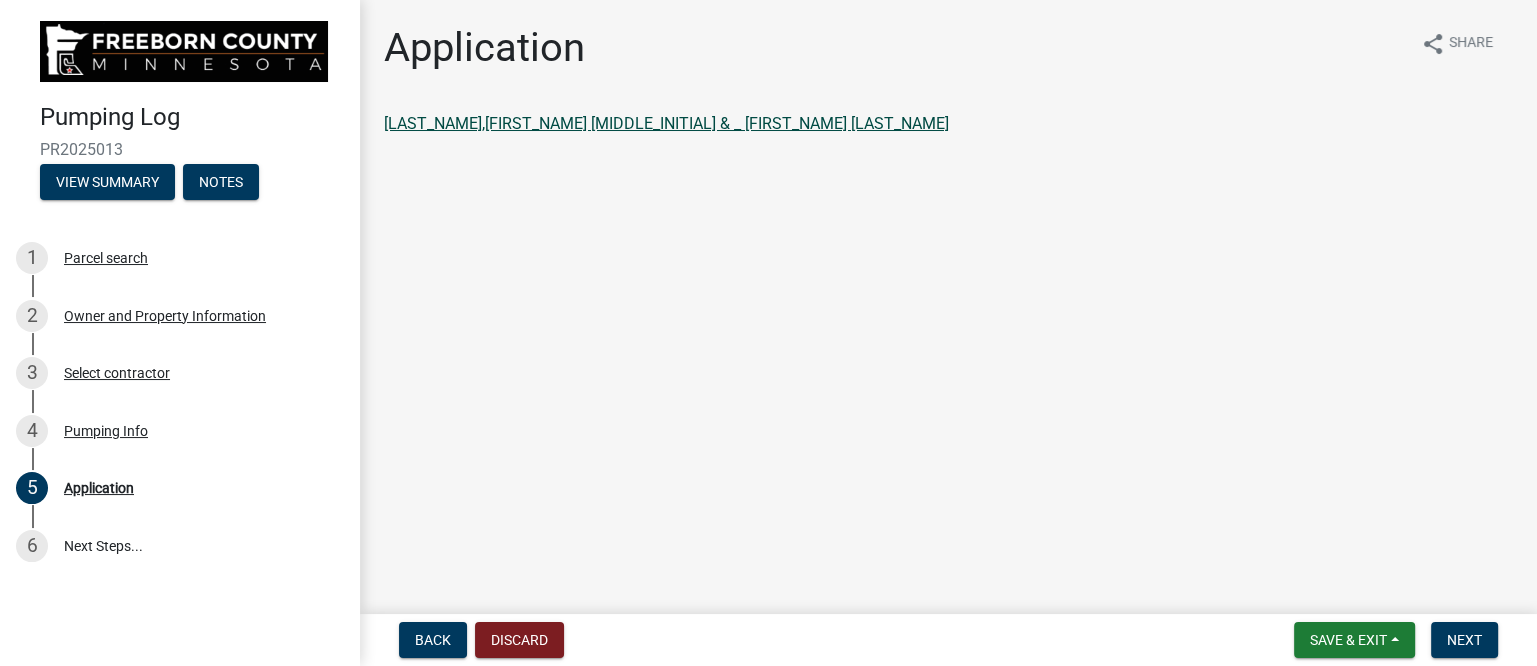 click on "[LAST_NAME],[FIRST_NAME] [MIDDLE_INITIAL] & _ [FIRST_NAME] [LAST_NAME]" 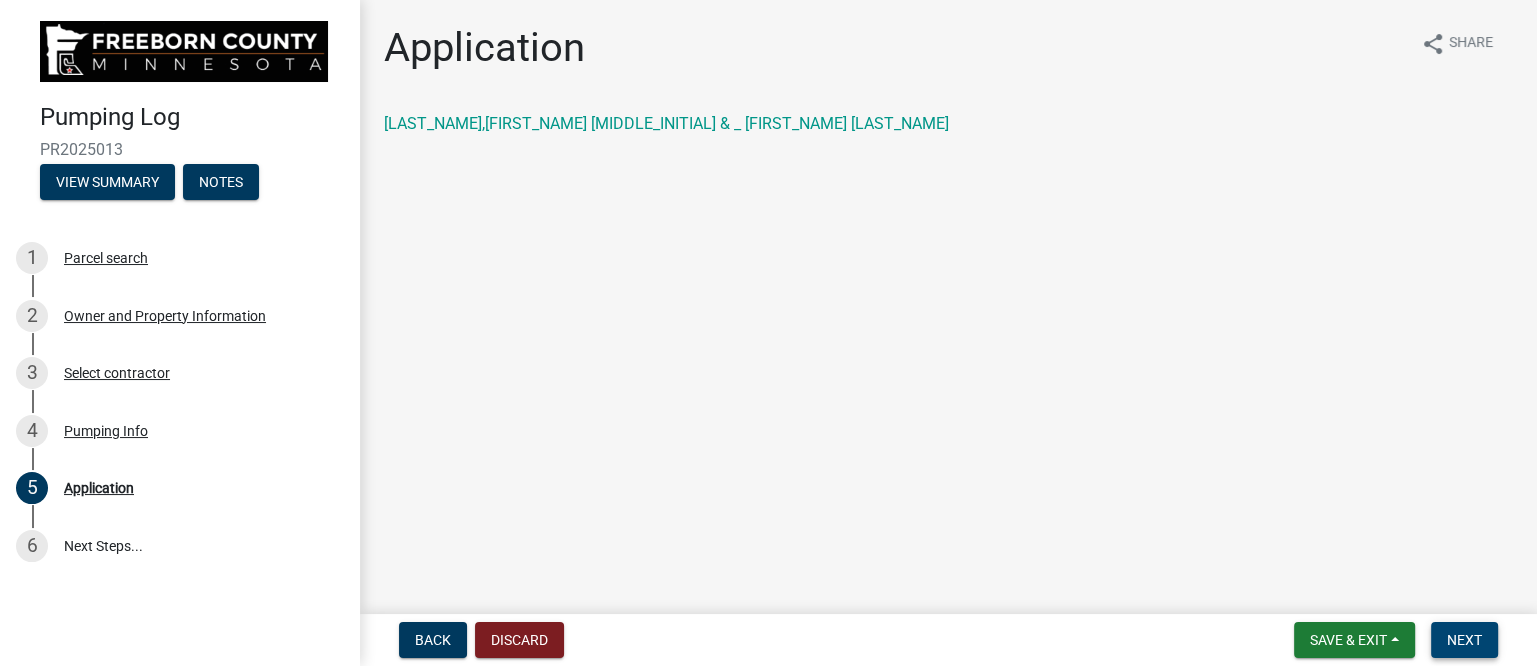 click on "Next" at bounding box center (1464, 640) 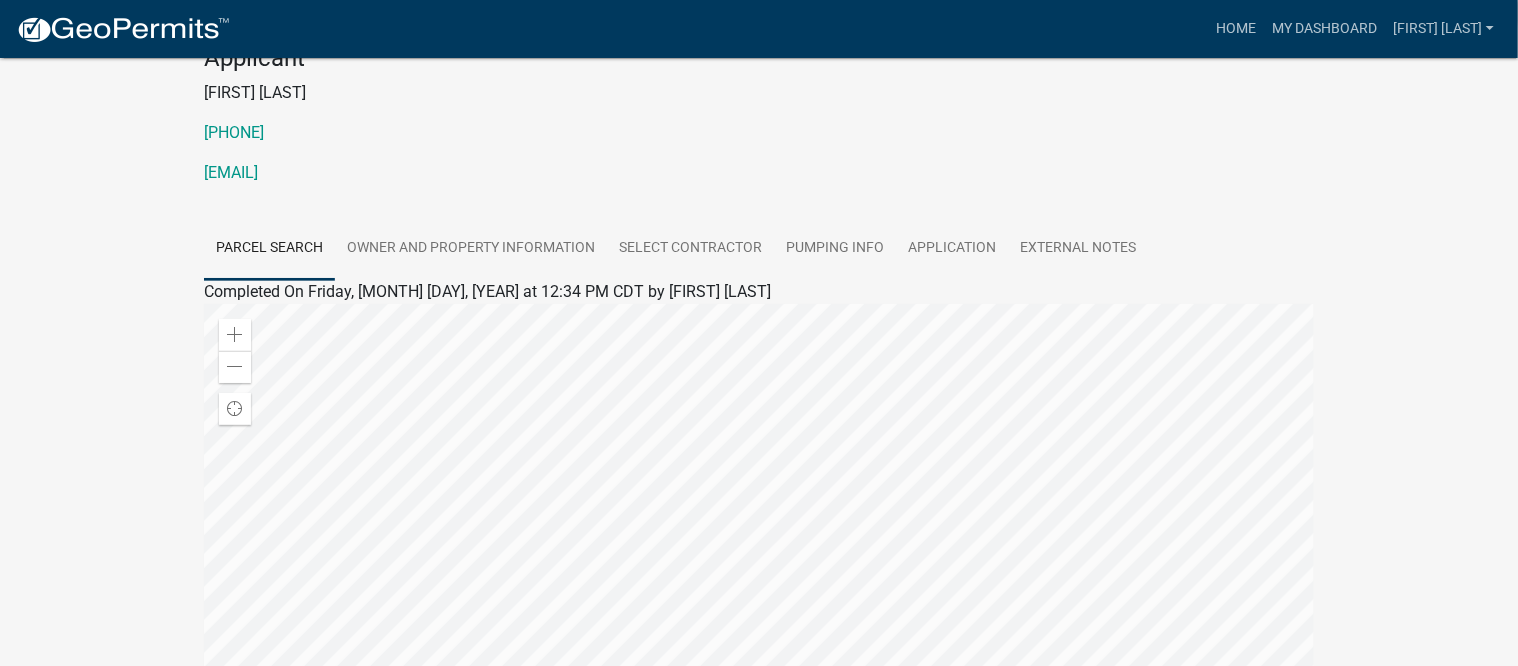 scroll, scrollTop: 0, scrollLeft: 0, axis: both 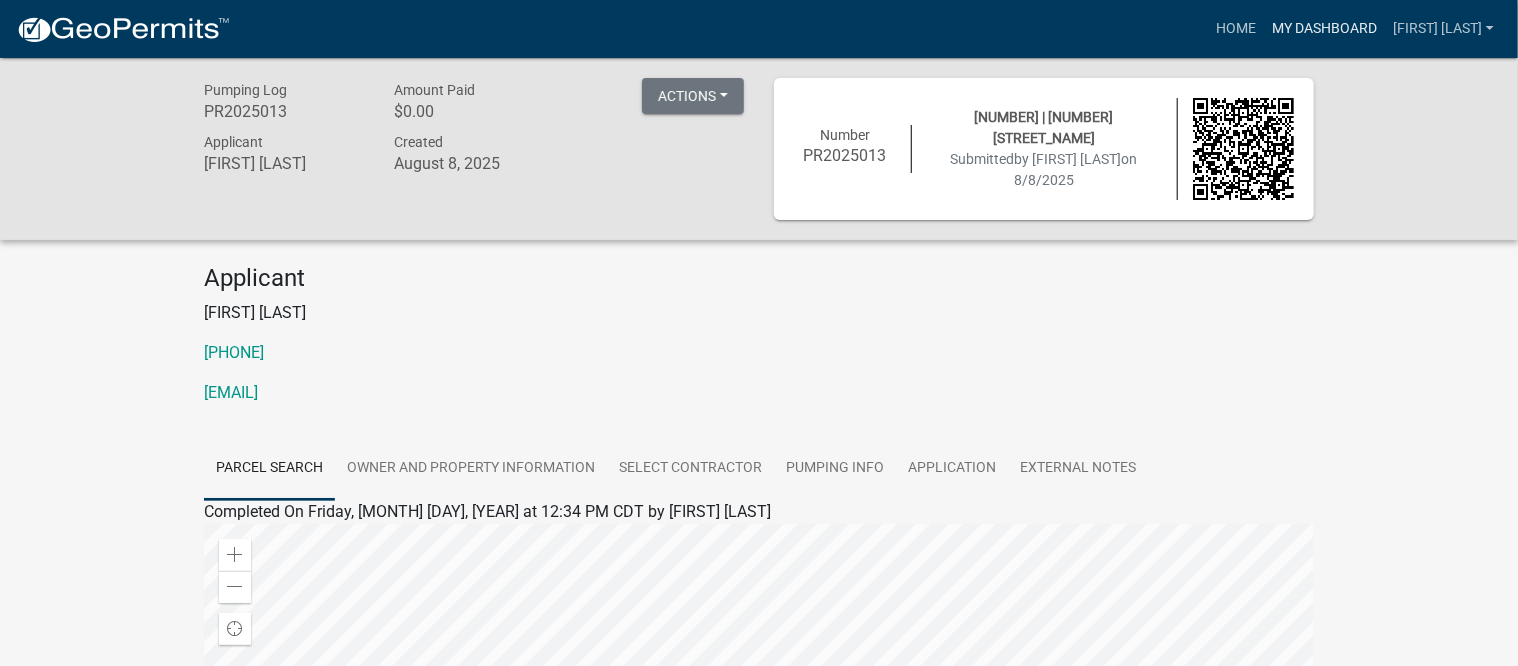 click on "My Dashboard" at bounding box center [1324, 29] 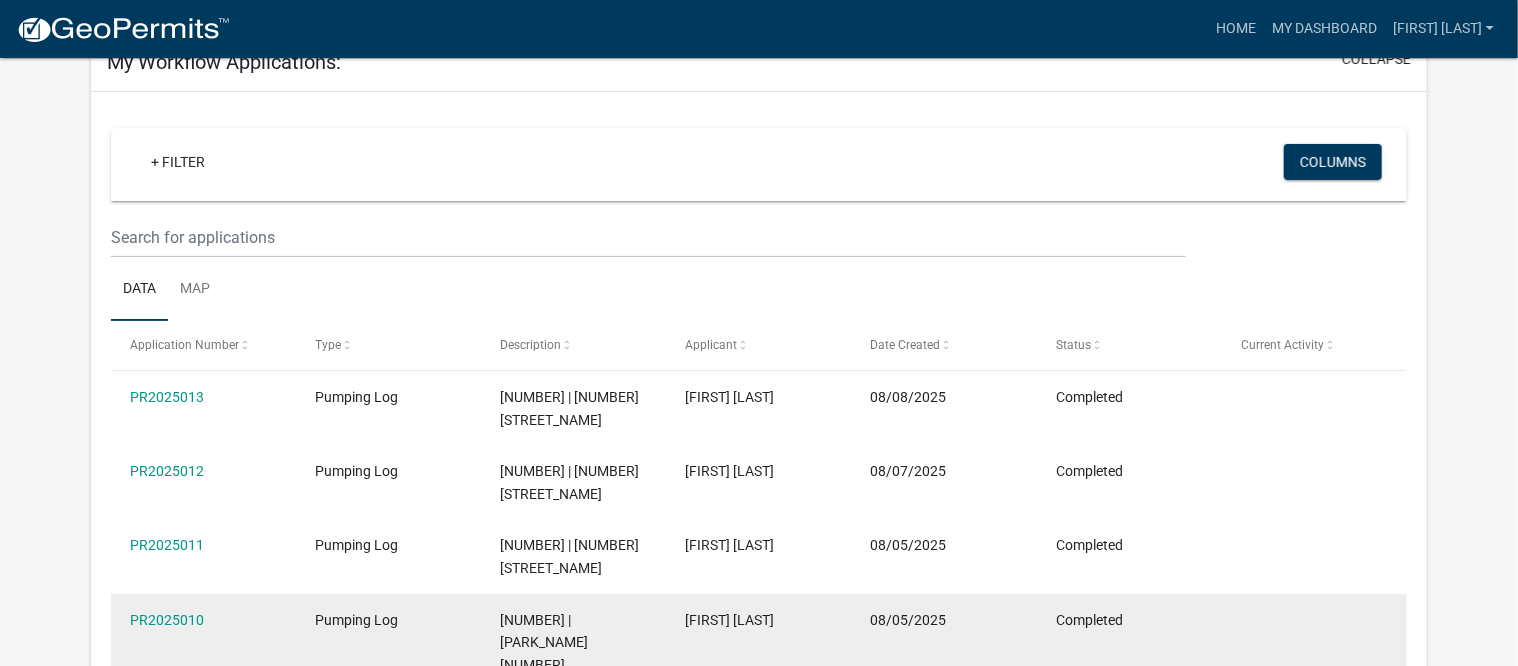 scroll, scrollTop: 0, scrollLeft: 0, axis: both 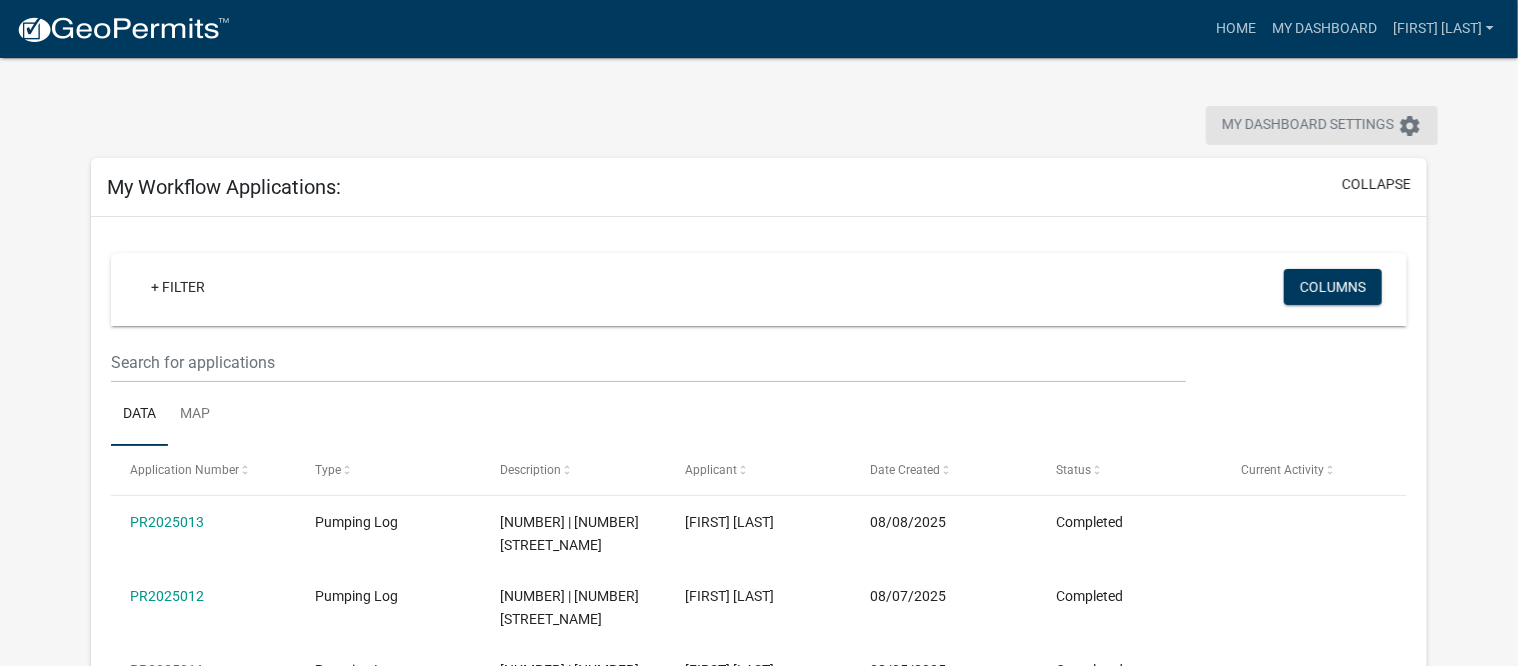 click on "settings" 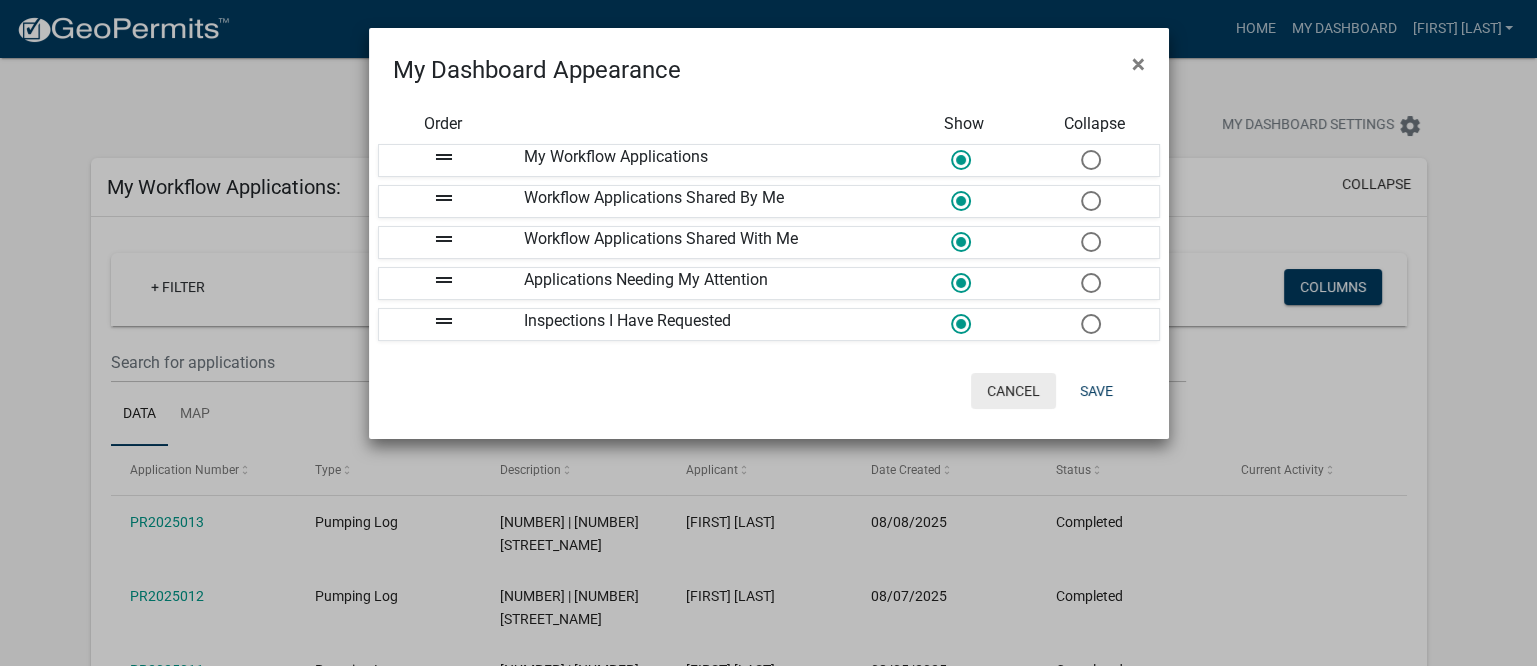 click on "Cancel" 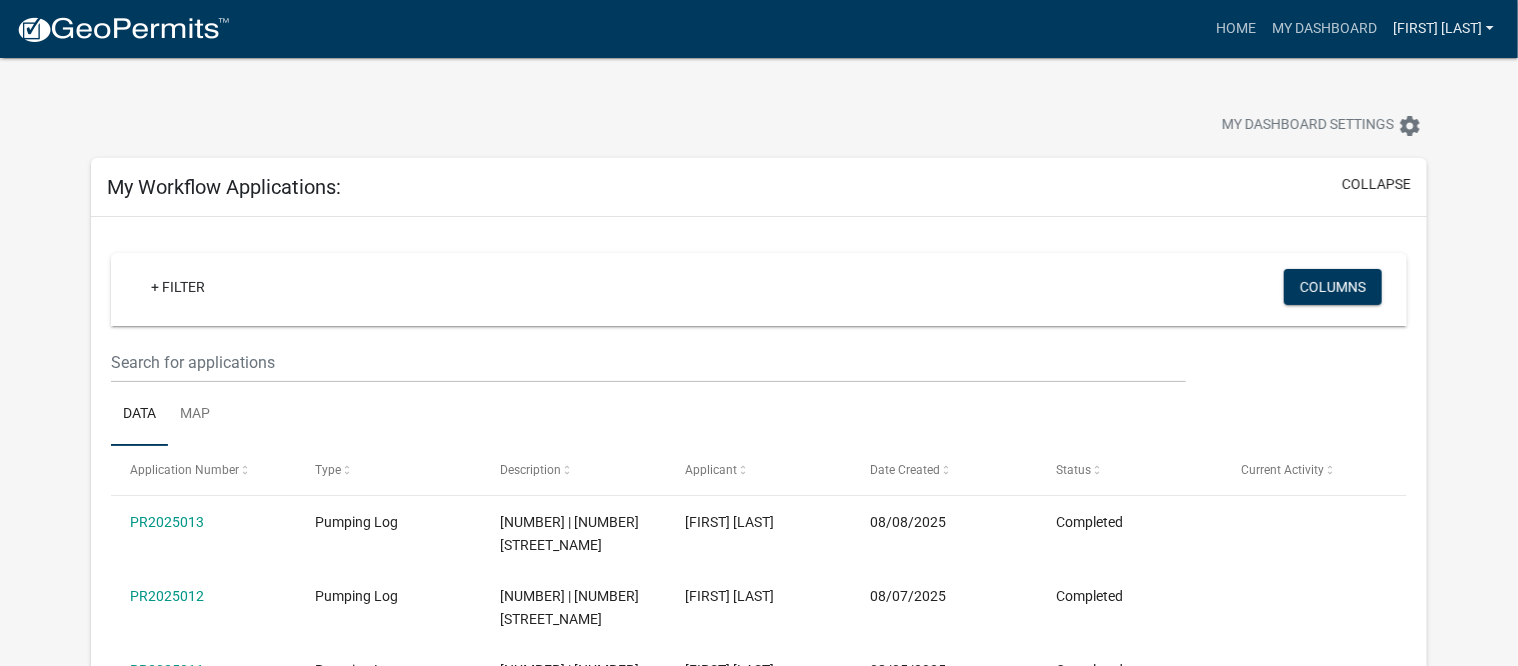 click on "[FIRST] [LAST]" at bounding box center [1443, 29] 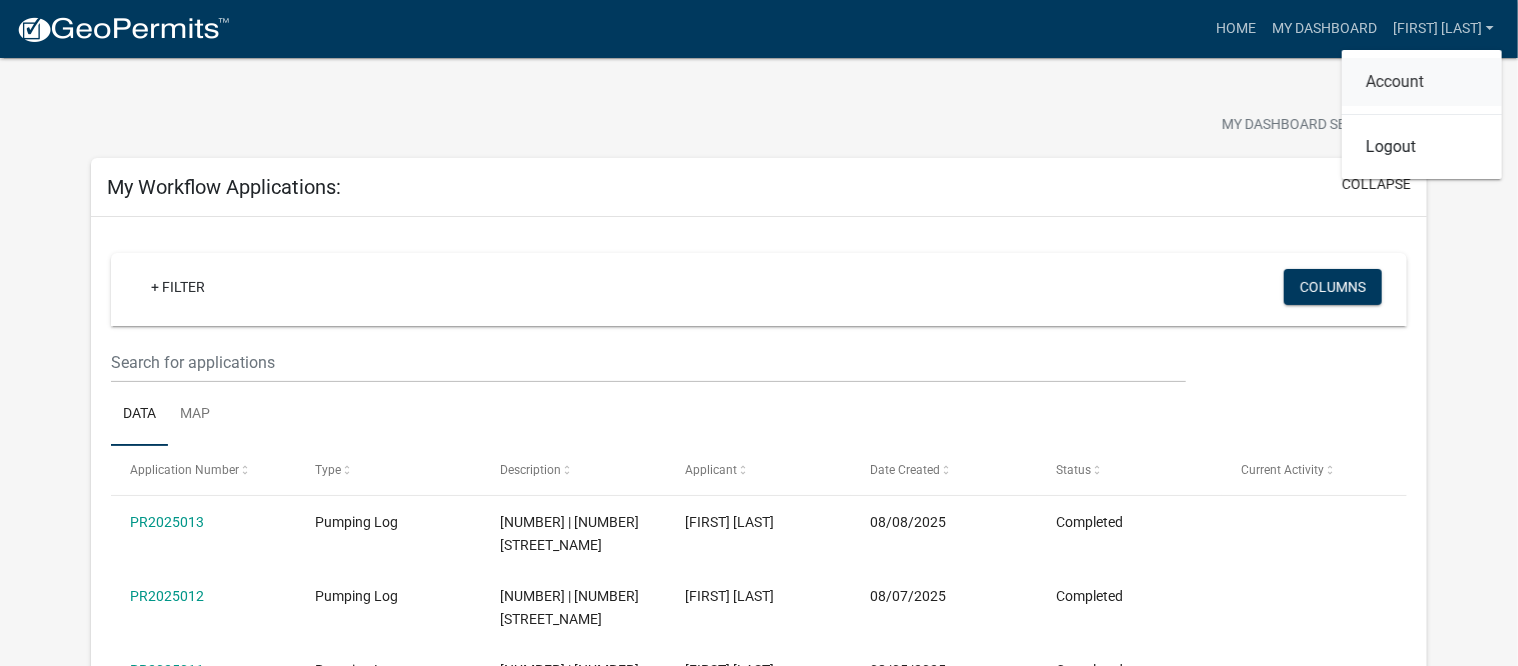 click on "Account" at bounding box center (1422, 82) 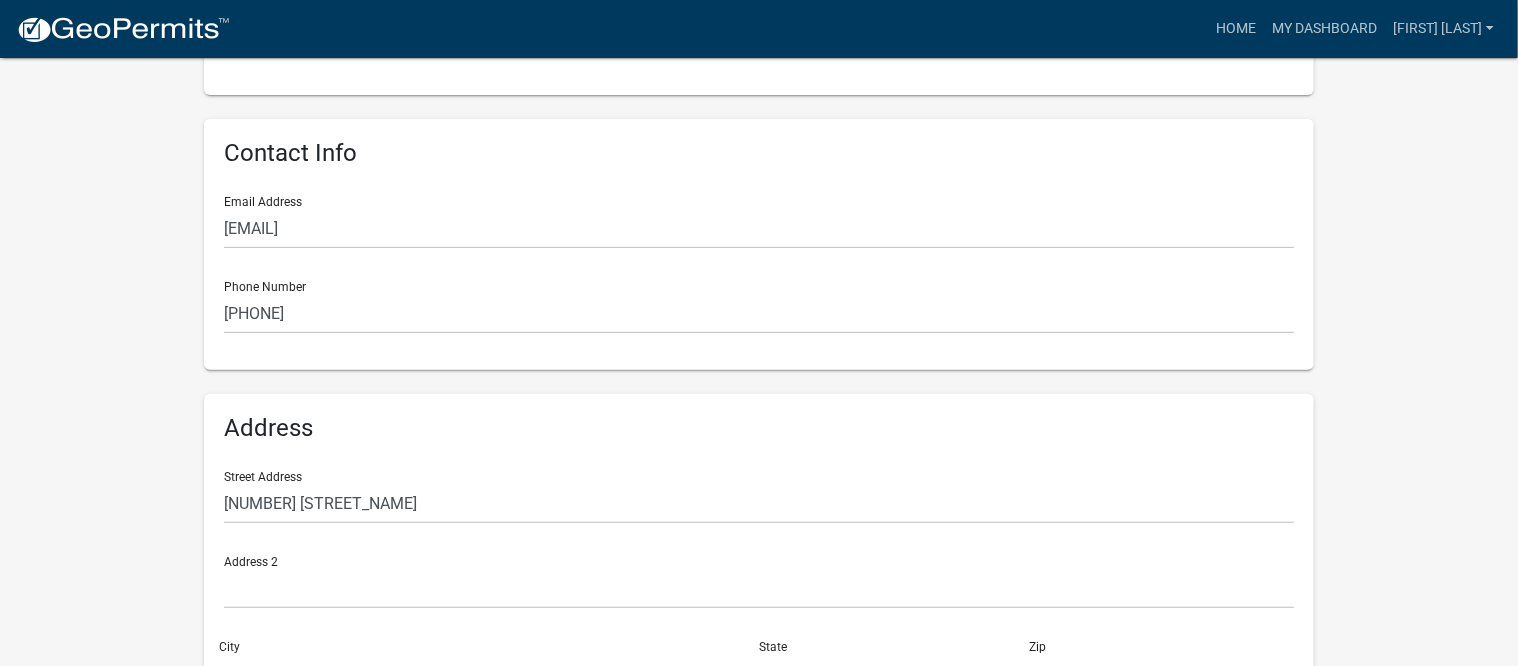 scroll, scrollTop: 375, scrollLeft: 0, axis: vertical 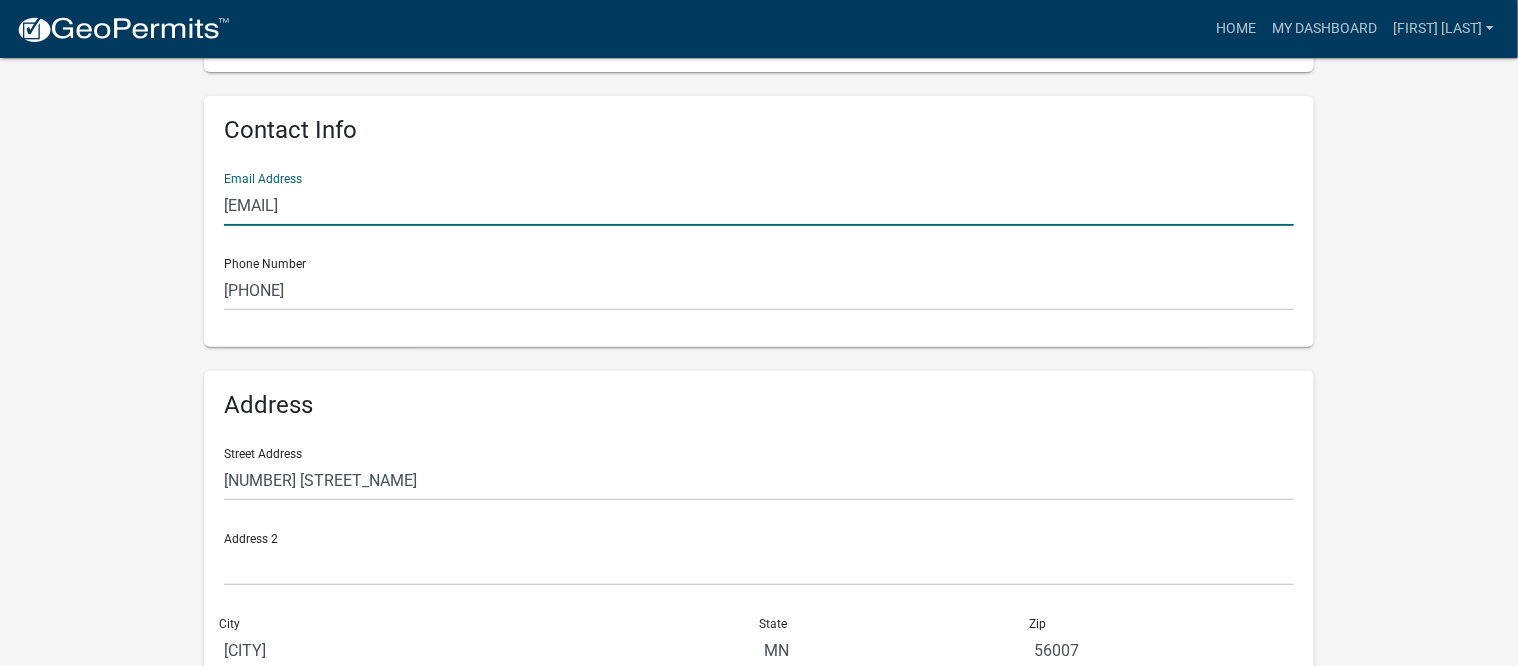 drag, startPoint x: 251, startPoint y: 201, endPoint x: 190, endPoint y: 198, distance: 61.073727 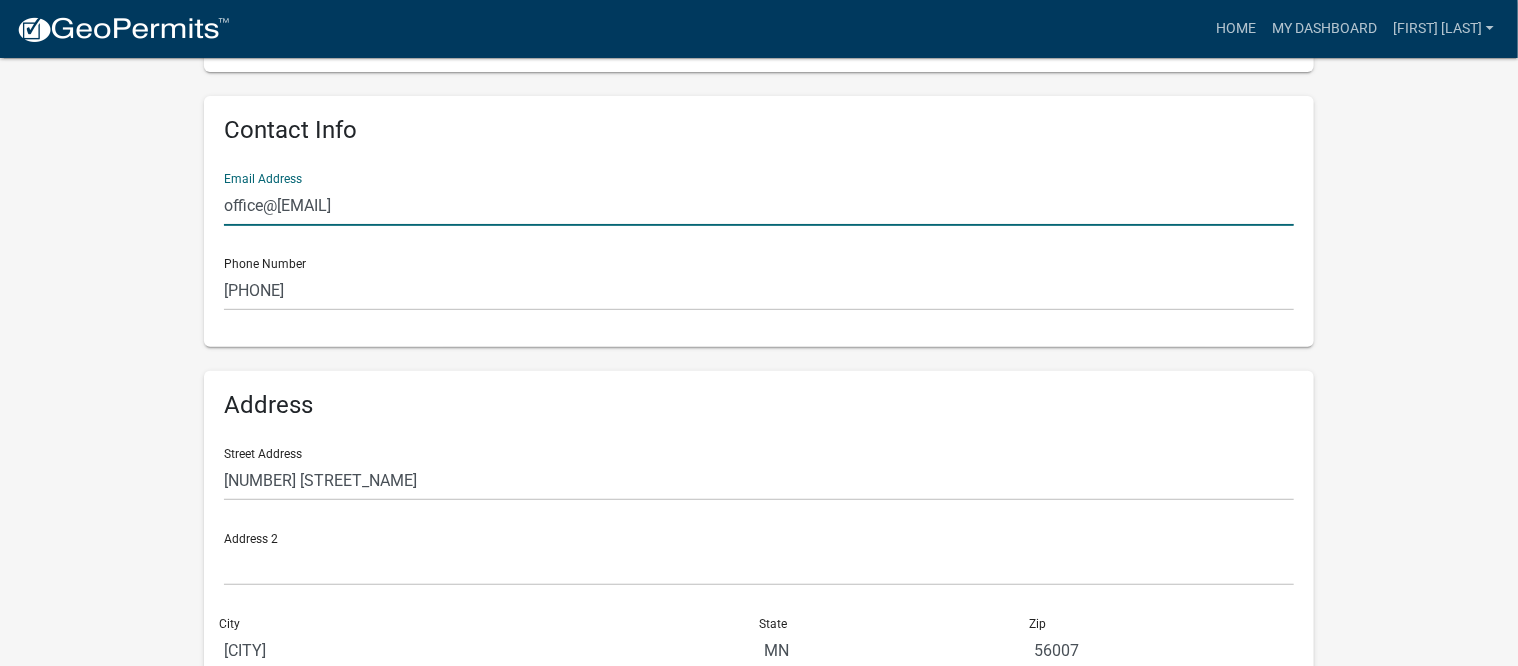 type on "office@[EMAIL]" 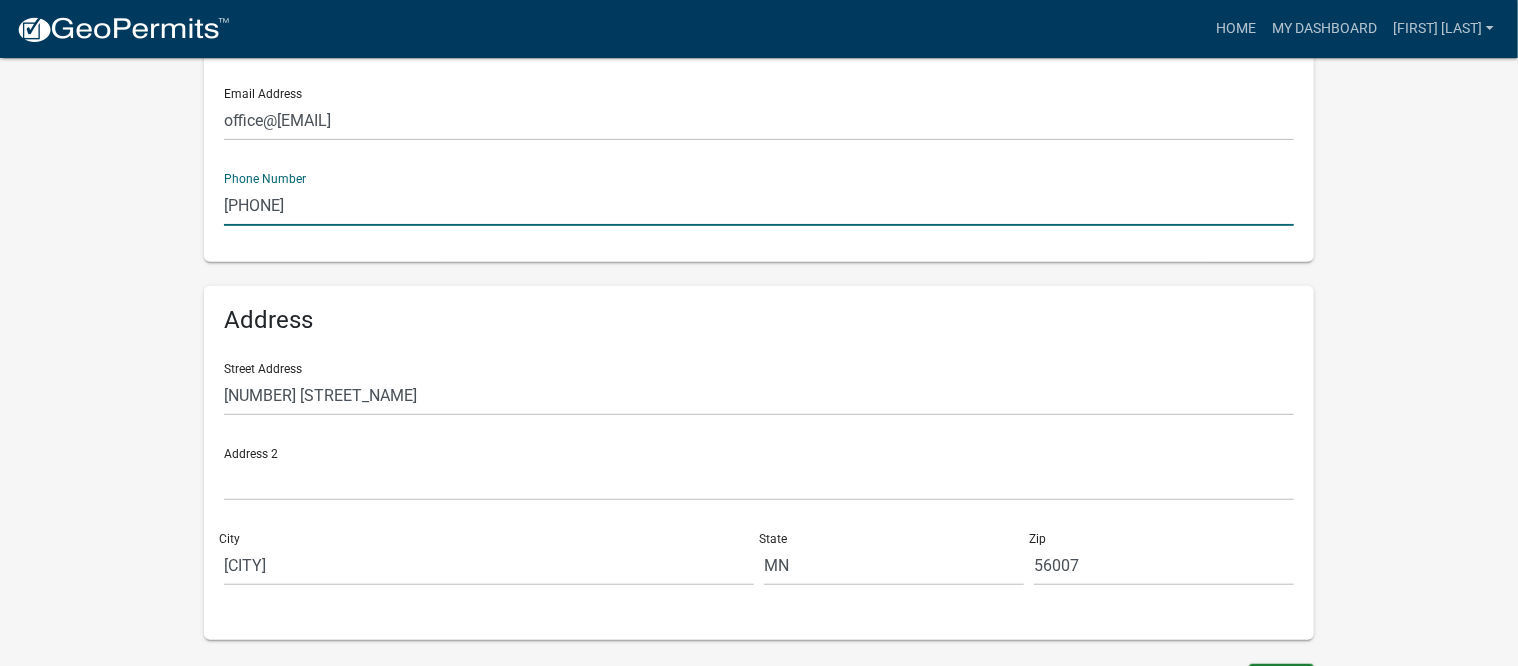 scroll, scrollTop: 499, scrollLeft: 0, axis: vertical 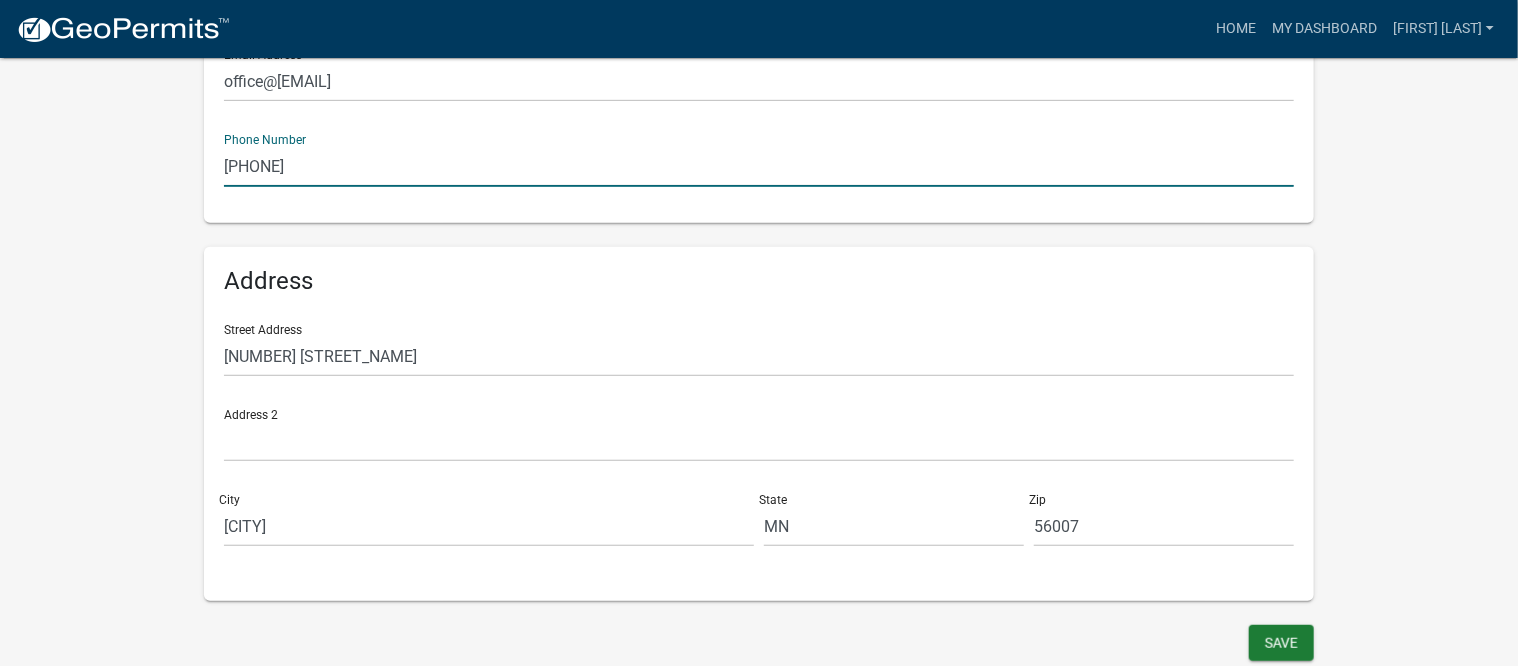 type on "[PHONE]" 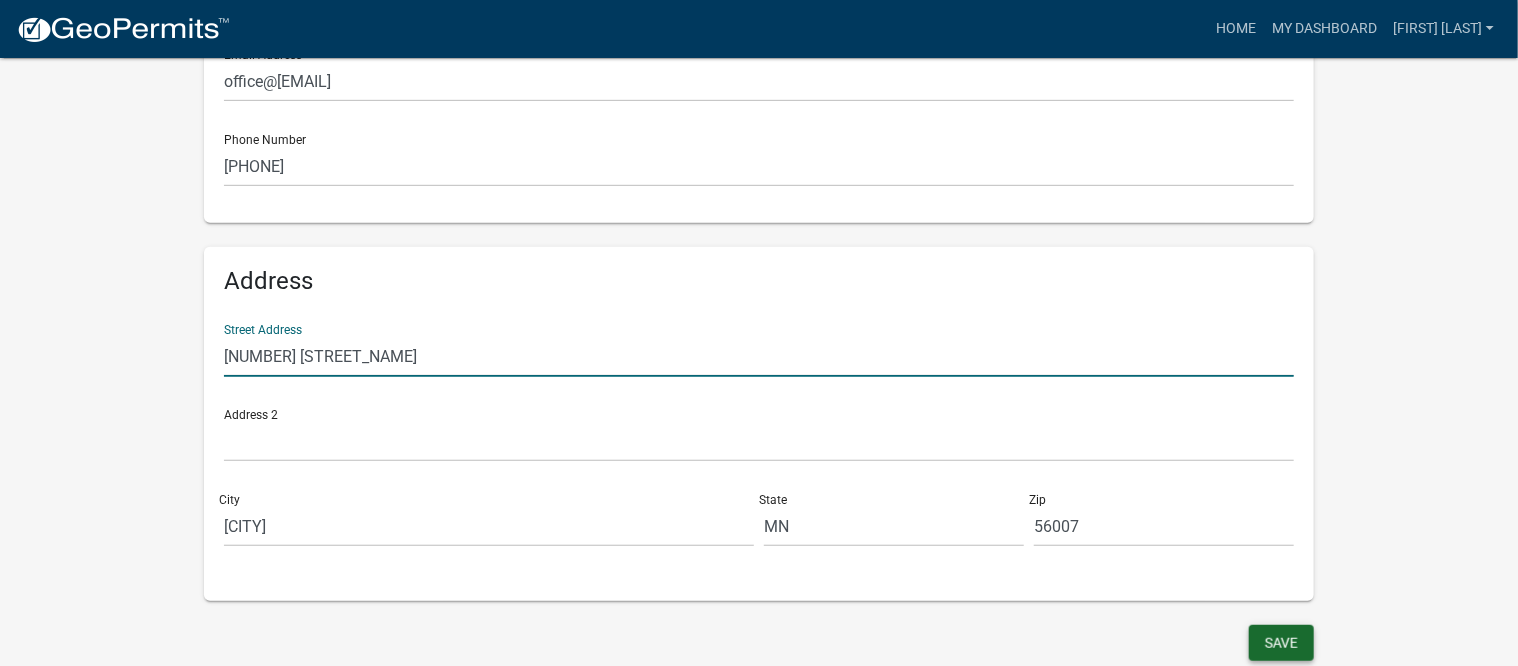 click on "Save" 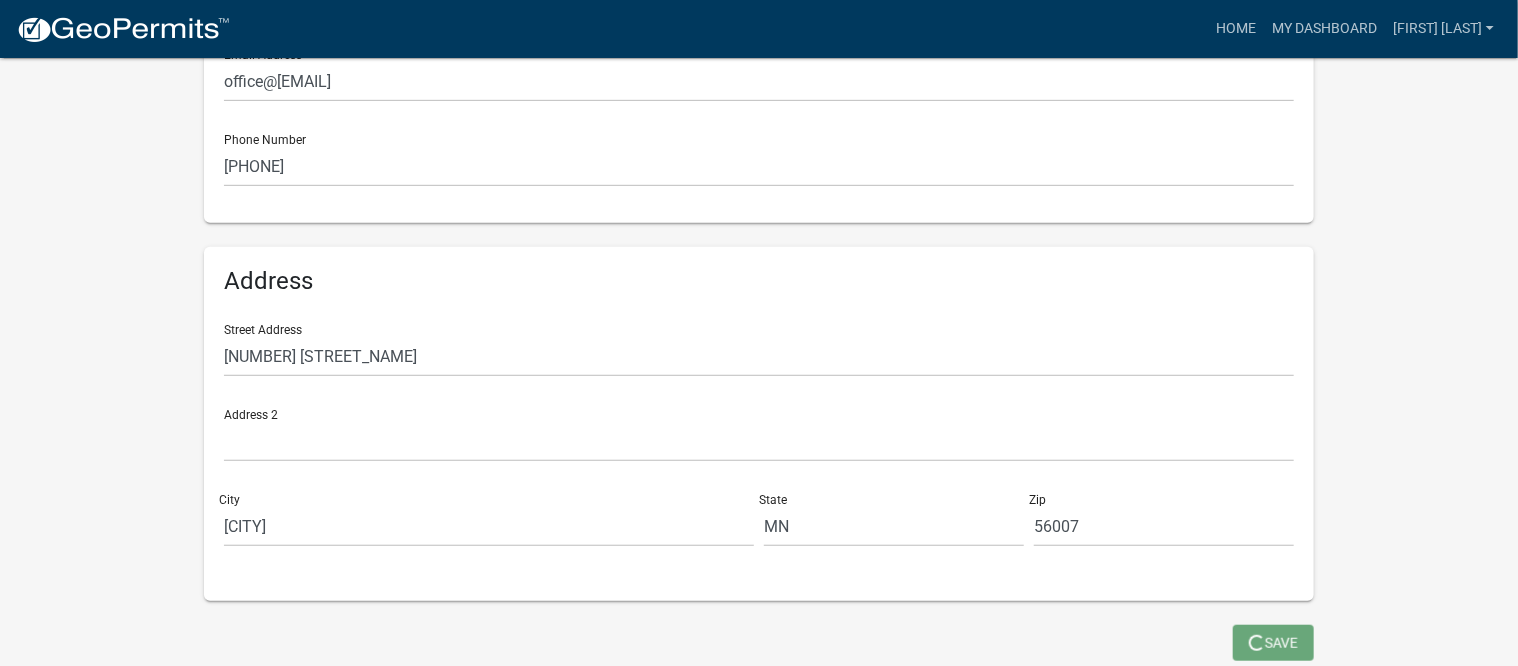 scroll, scrollTop: 0, scrollLeft: 0, axis: both 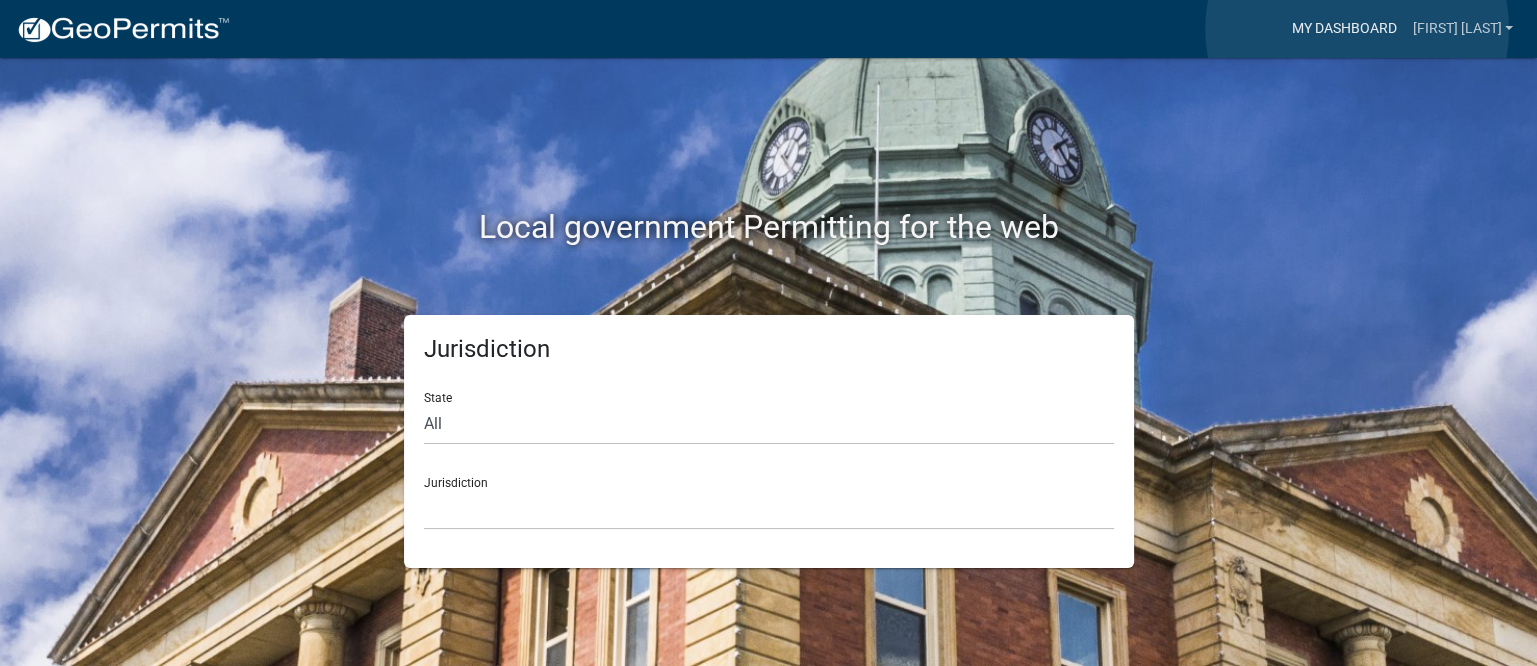 click on "My Dashboard" at bounding box center (1343, 29) 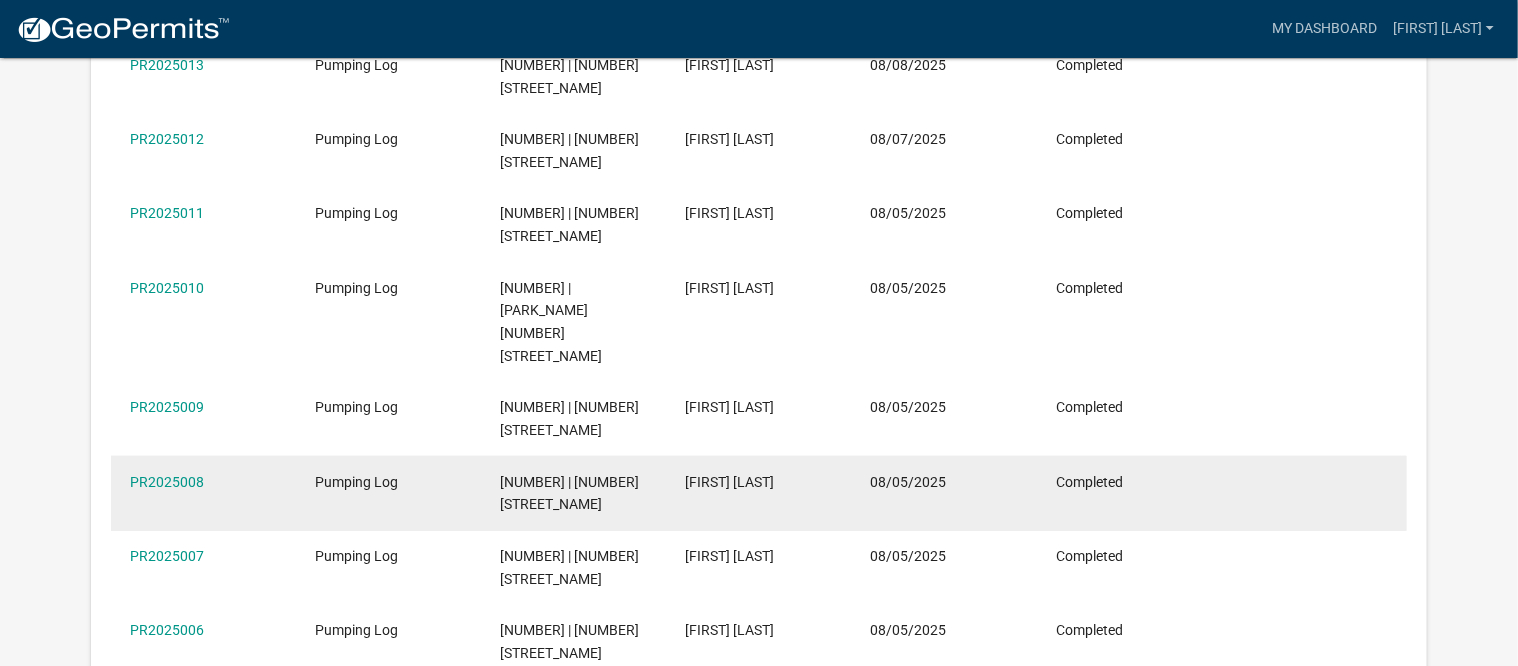 scroll, scrollTop: 0, scrollLeft: 0, axis: both 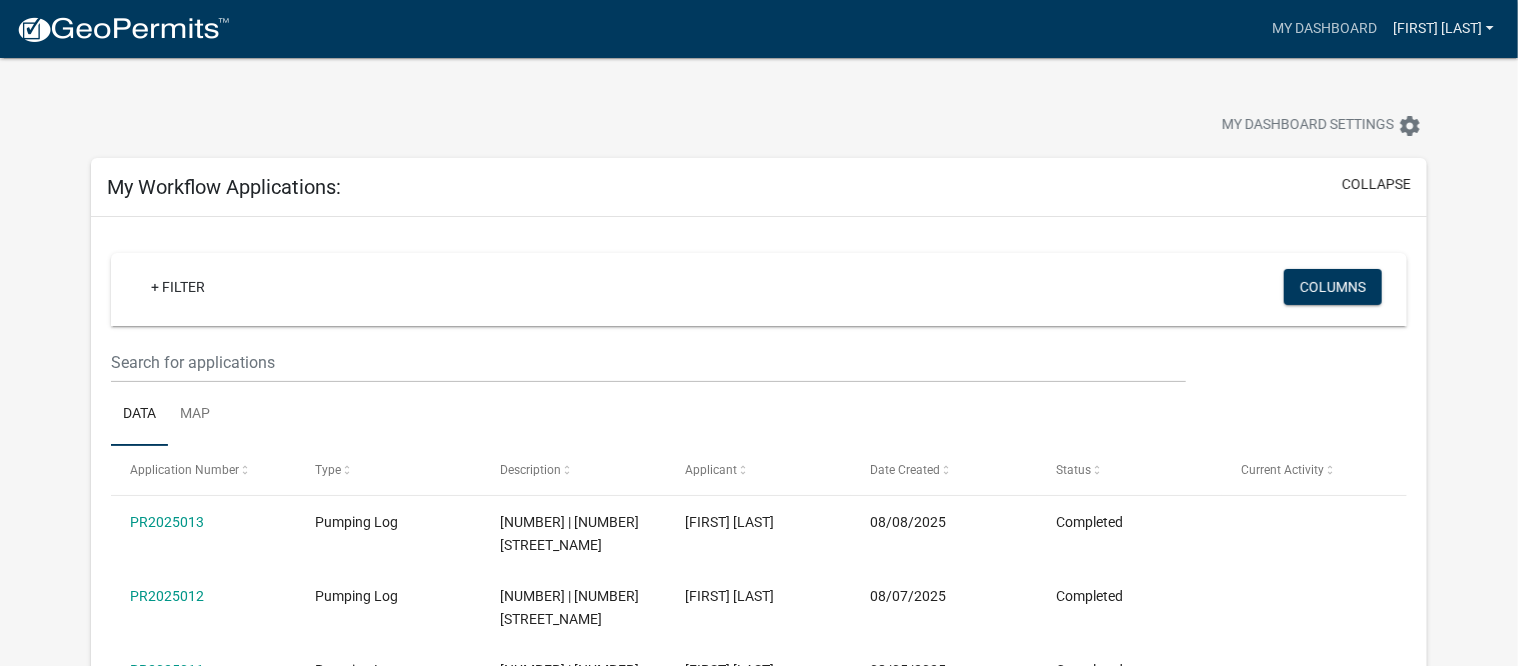 click on "[FIRST] [LAST]" at bounding box center (1443, 29) 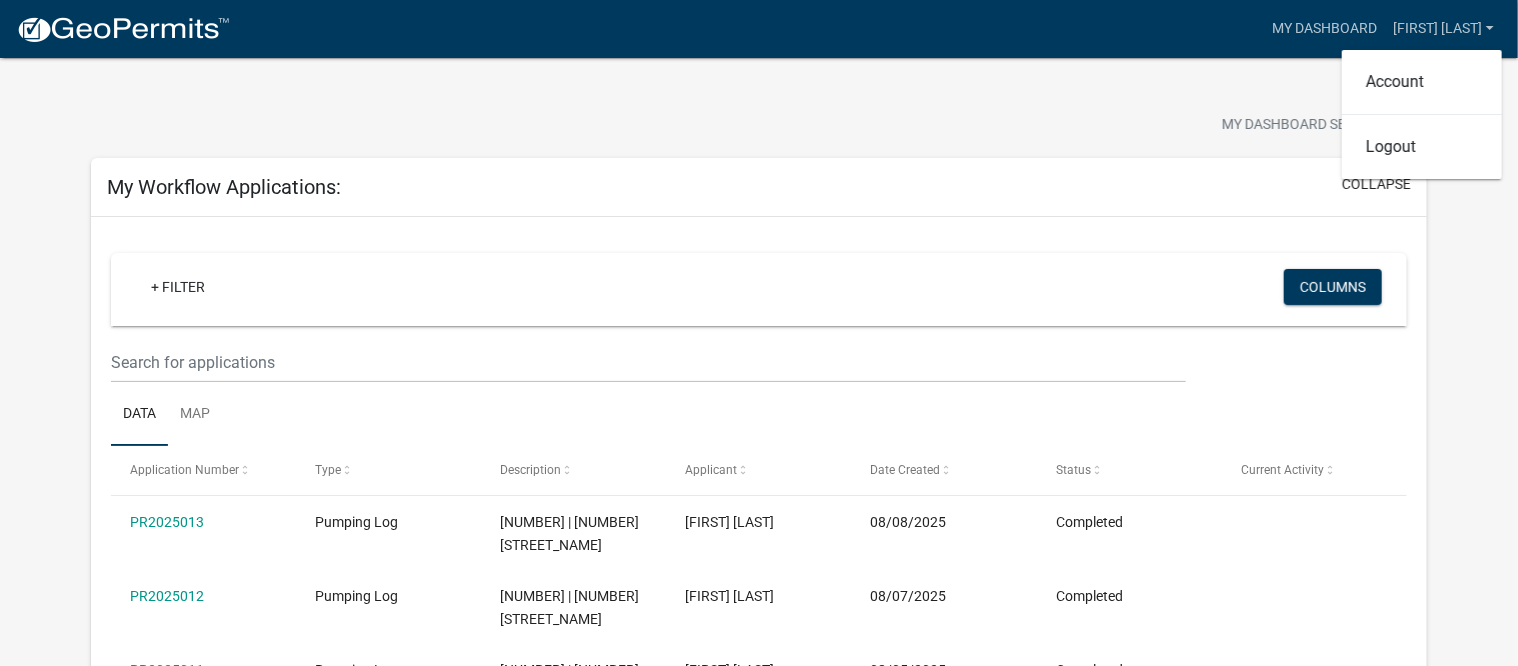 click on "My Dashboard Settings  settings" 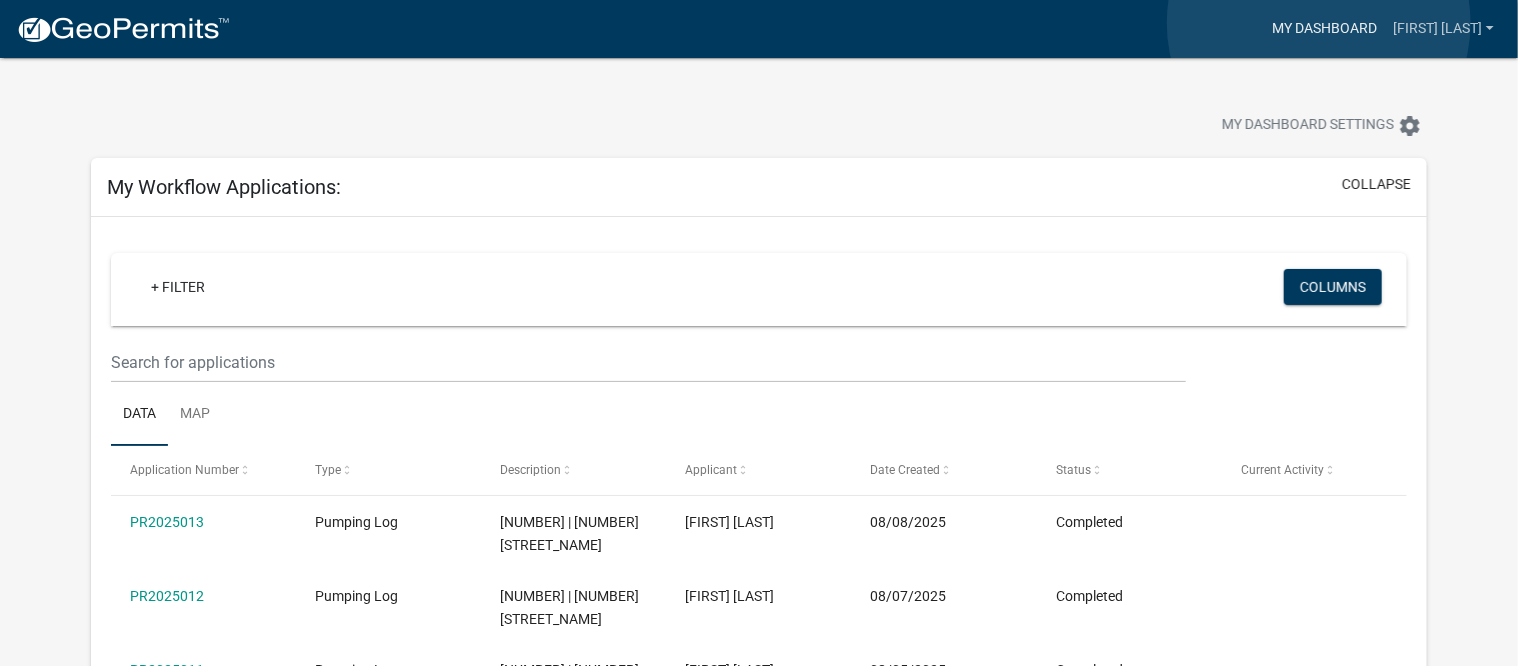 click on "My Dashboard" at bounding box center [1324, 29] 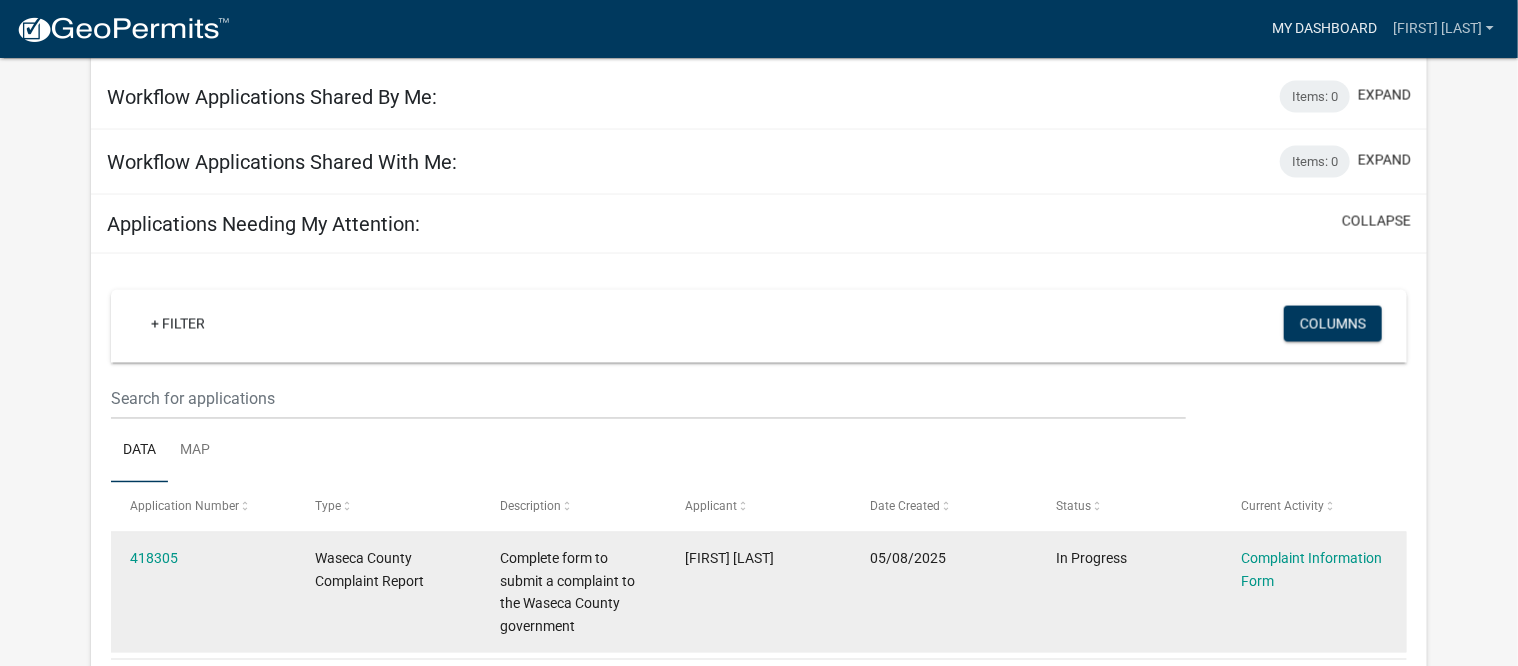 scroll, scrollTop: 1557, scrollLeft: 0, axis: vertical 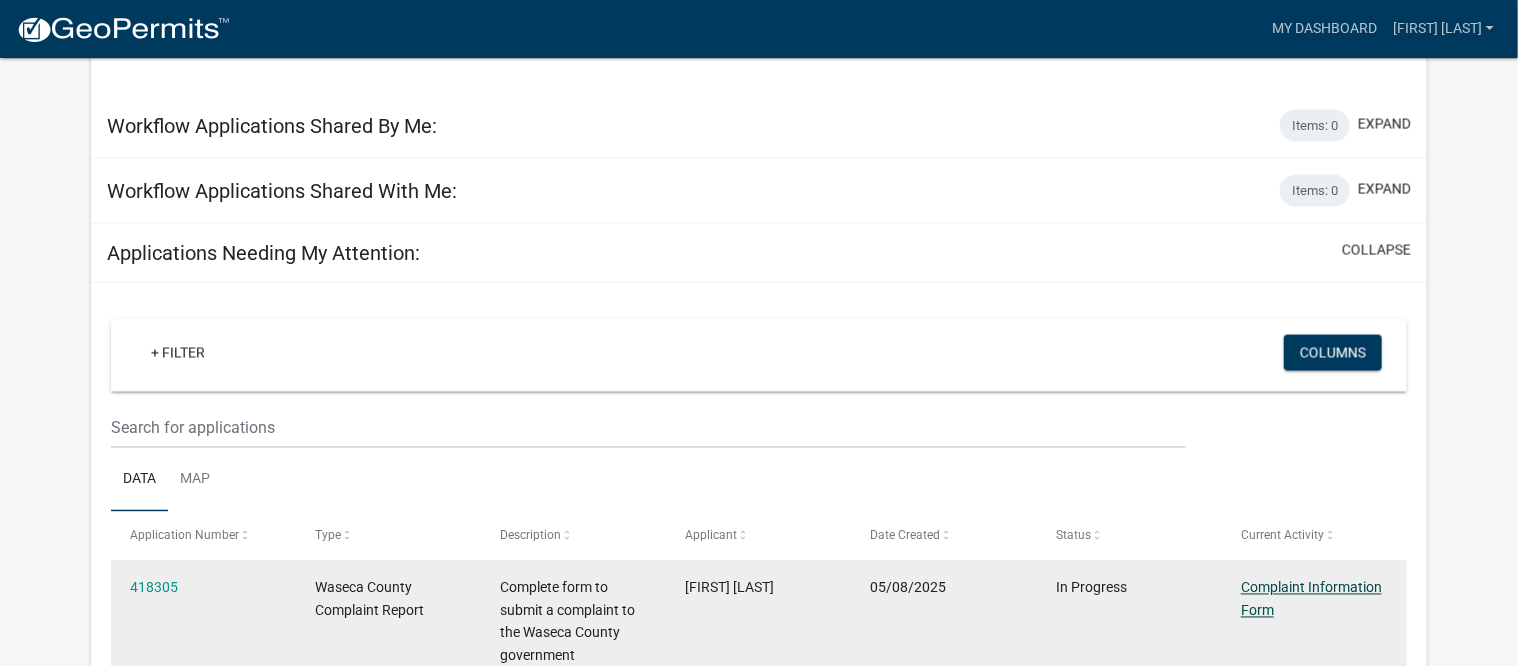 click on "Complaint Information Form" 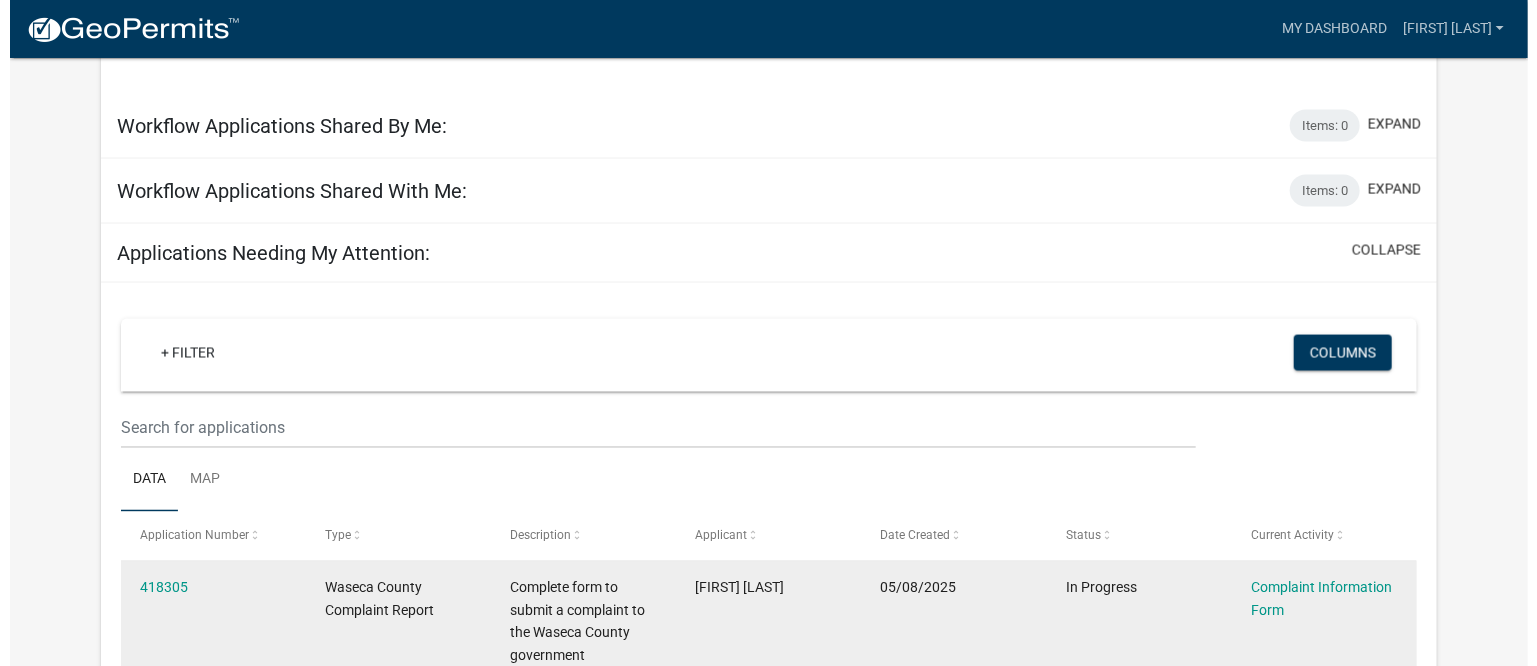 scroll, scrollTop: 0, scrollLeft: 0, axis: both 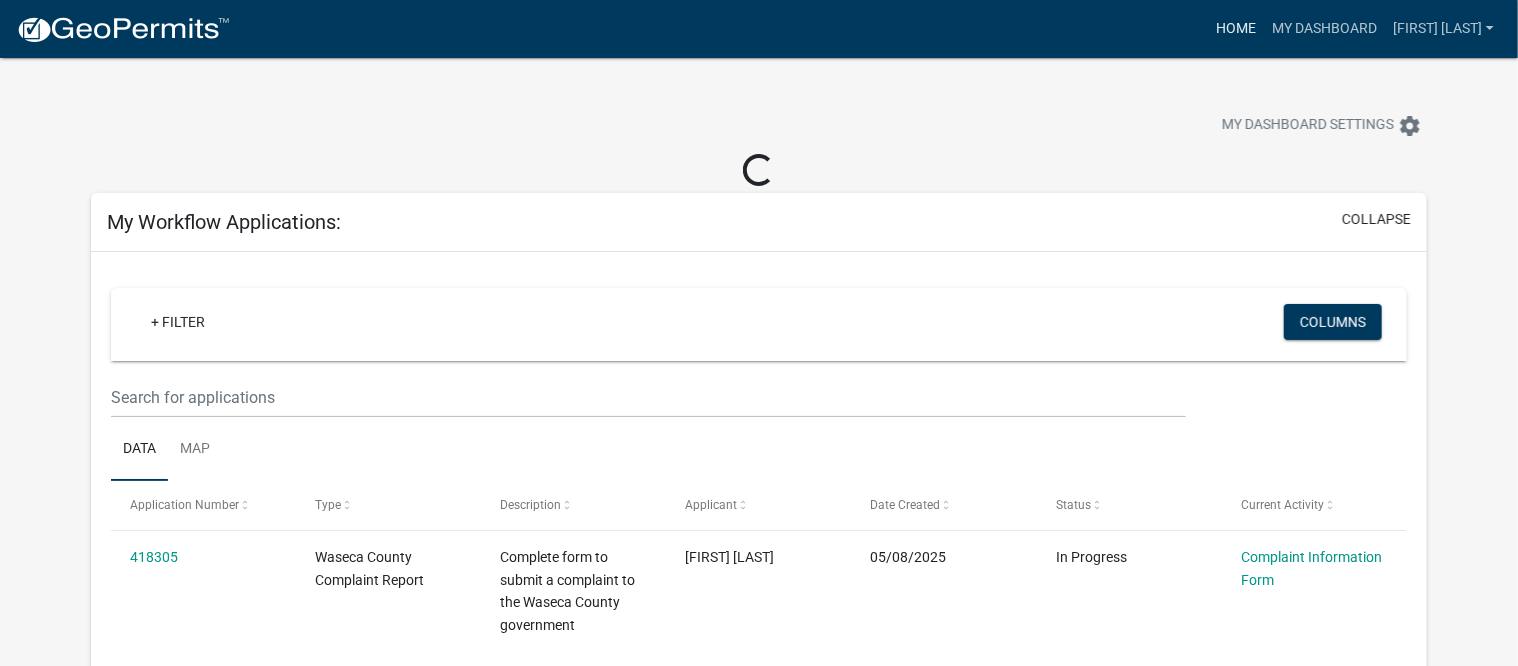 click on "Home" at bounding box center [1236, 29] 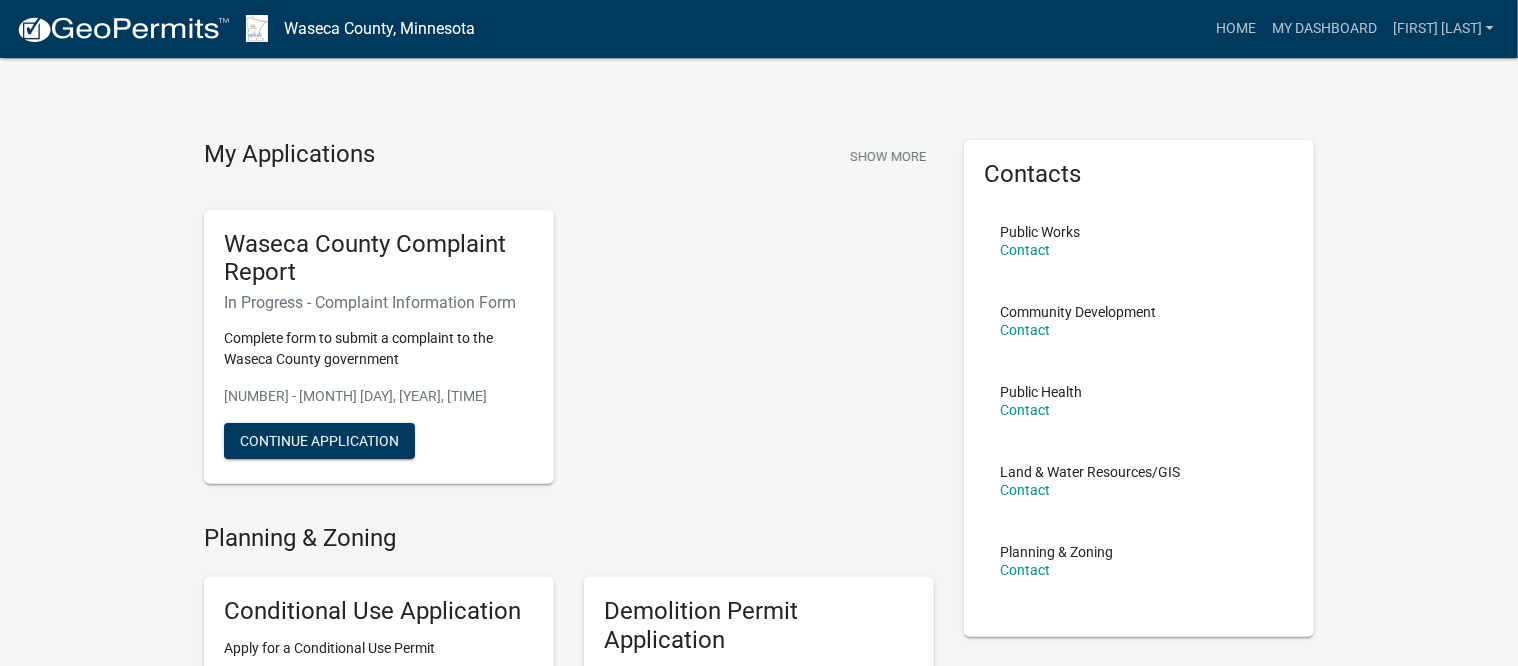 scroll, scrollTop: 0, scrollLeft: 0, axis: both 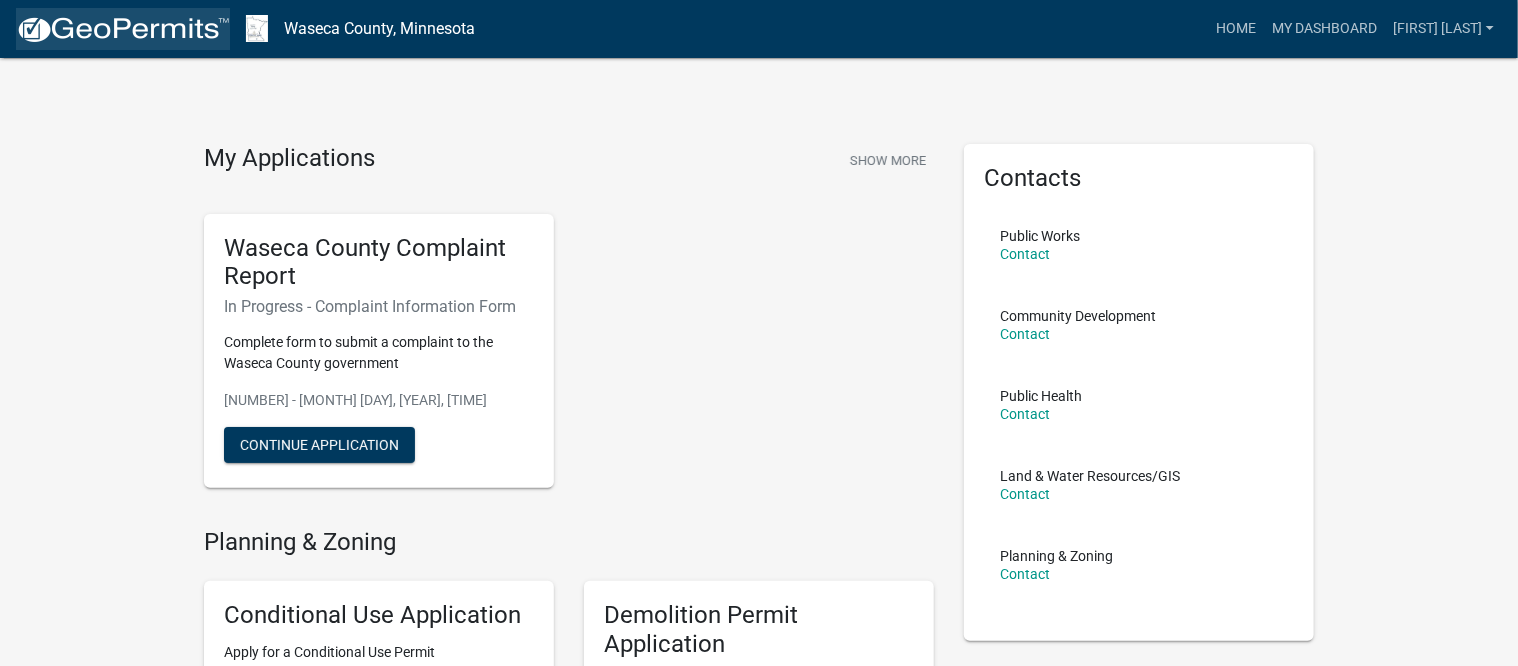 click 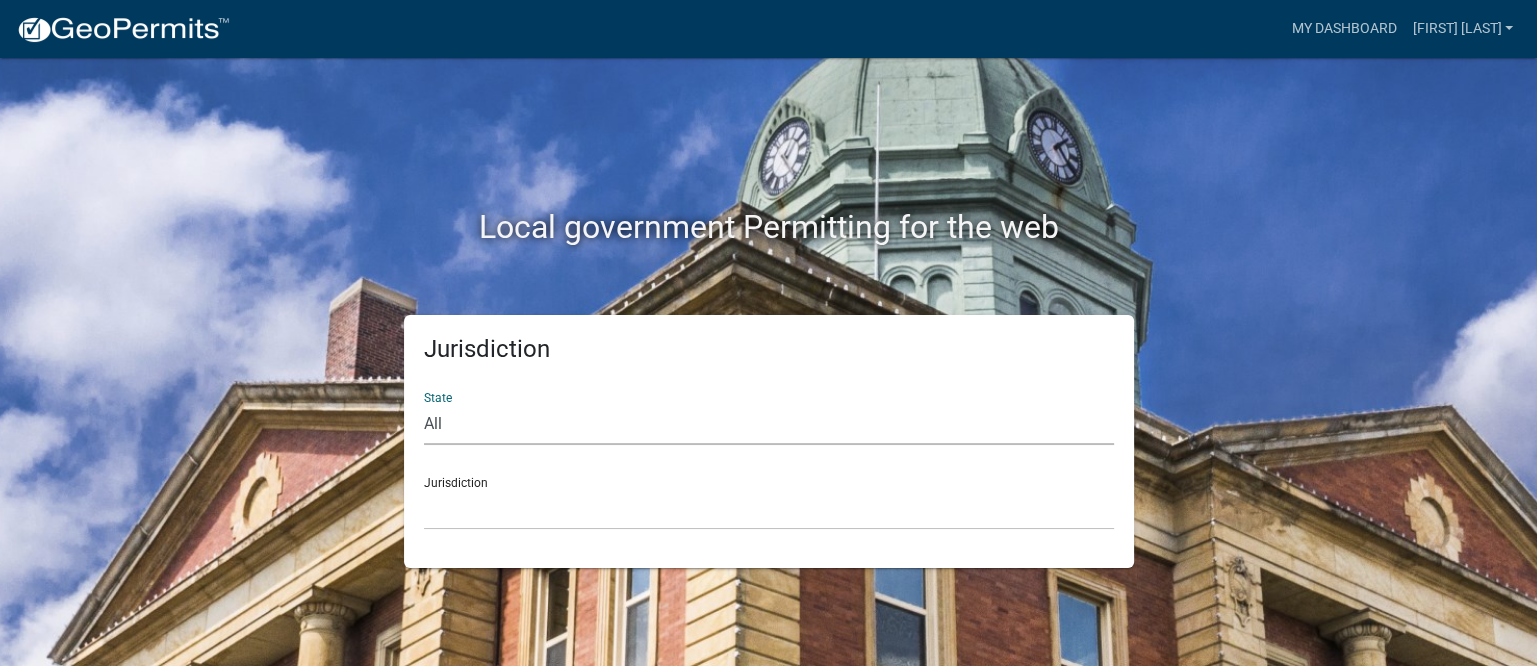 click on "All  Colorado   Georgia   Indiana   Iowa   Kansas   Minnesota   Ohio   South Carolina   Wisconsin" 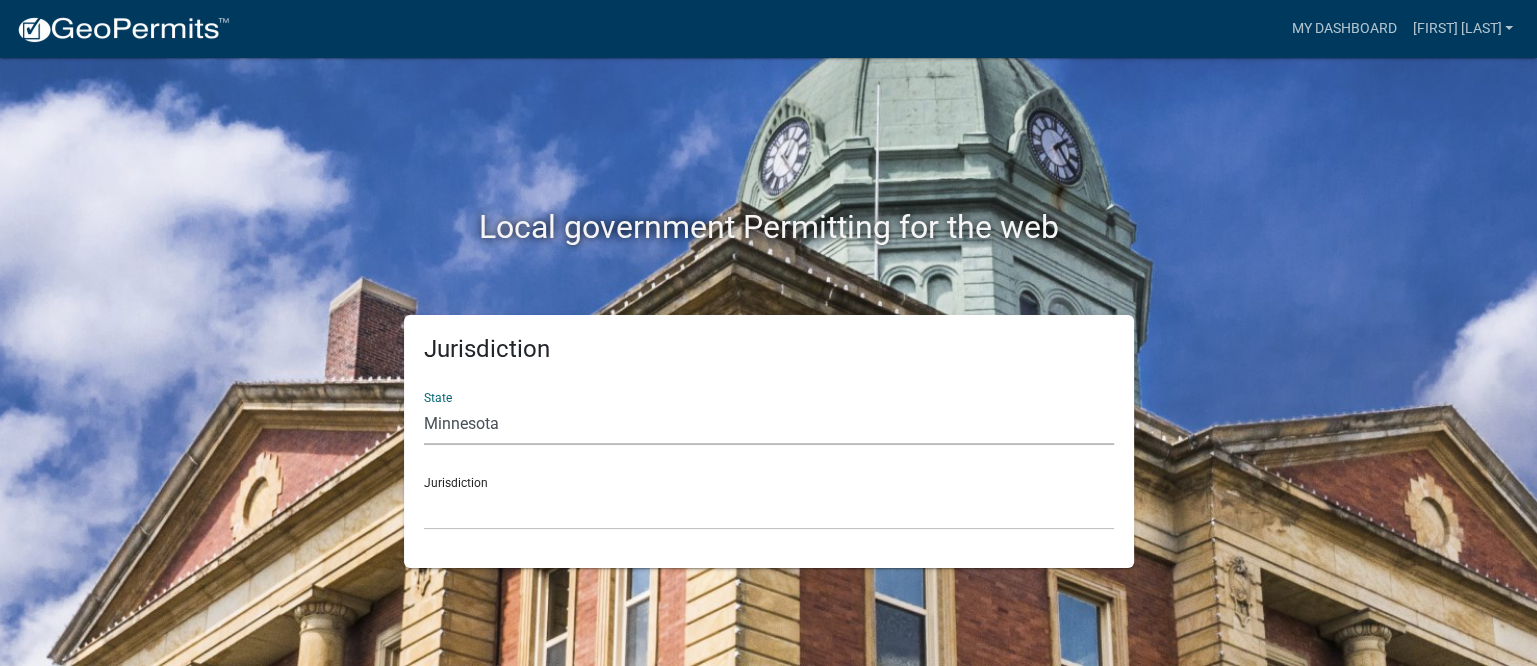 click on "All  Colorado   Georgia   Indiana   Iowa   Kansas   Minnesota   Ohio   South Carolina   Wisconsin" 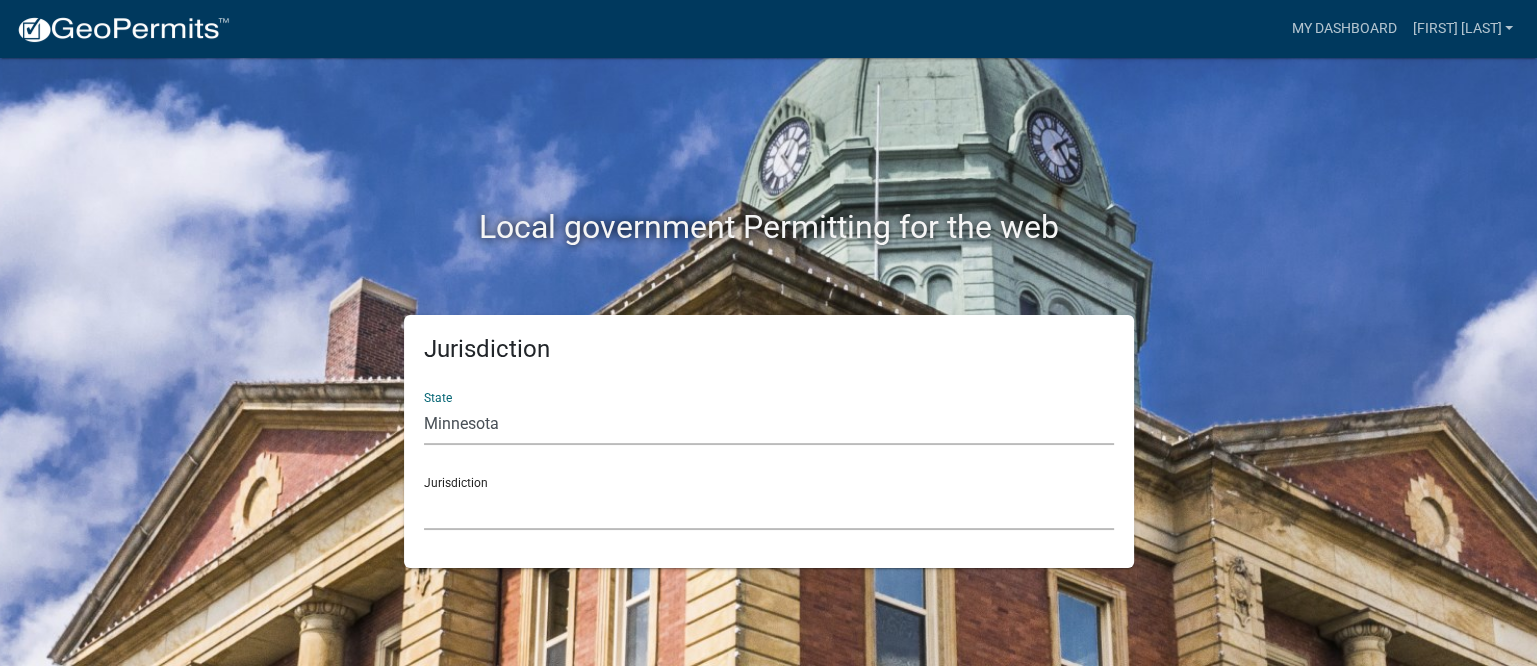 click on "Becker County, Minnesota Benton County, Minnesota Carlton County, Minnesota City of La Crescent, Minnesota City of Luverne, Minnesota City of New Ulm, Minnesota Freeborn County, Minnesota Houston County, Minnesota Isanti County, Minnesota Le Sueur County, Minnesota Mower County, Minnesota Murray County, Minnesota Otter Tail County, Minnesota Pine County, Minnesota Rice County, Minnesota Wabasha County, Minnesota Waseca County, Minnesota" 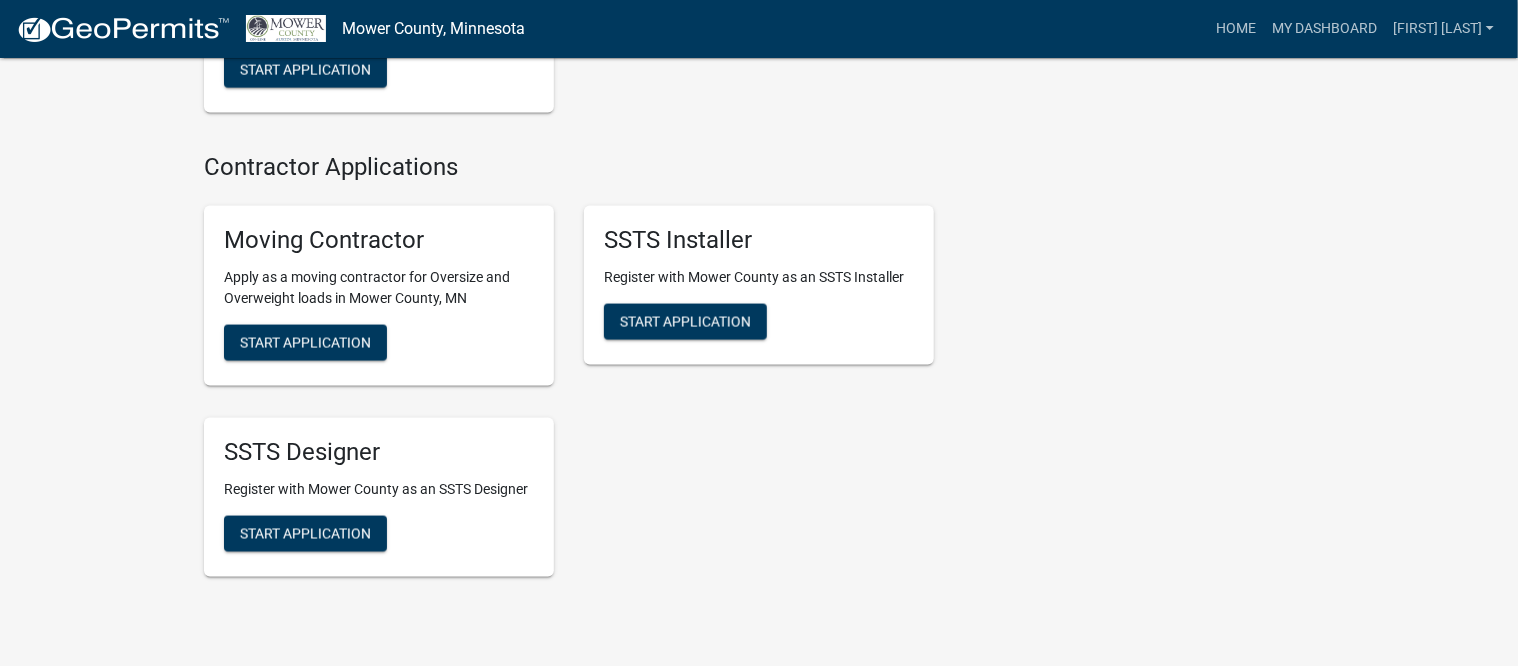 scroll, scrollTop: 1459, scrollLeft: 0, axis: vertical 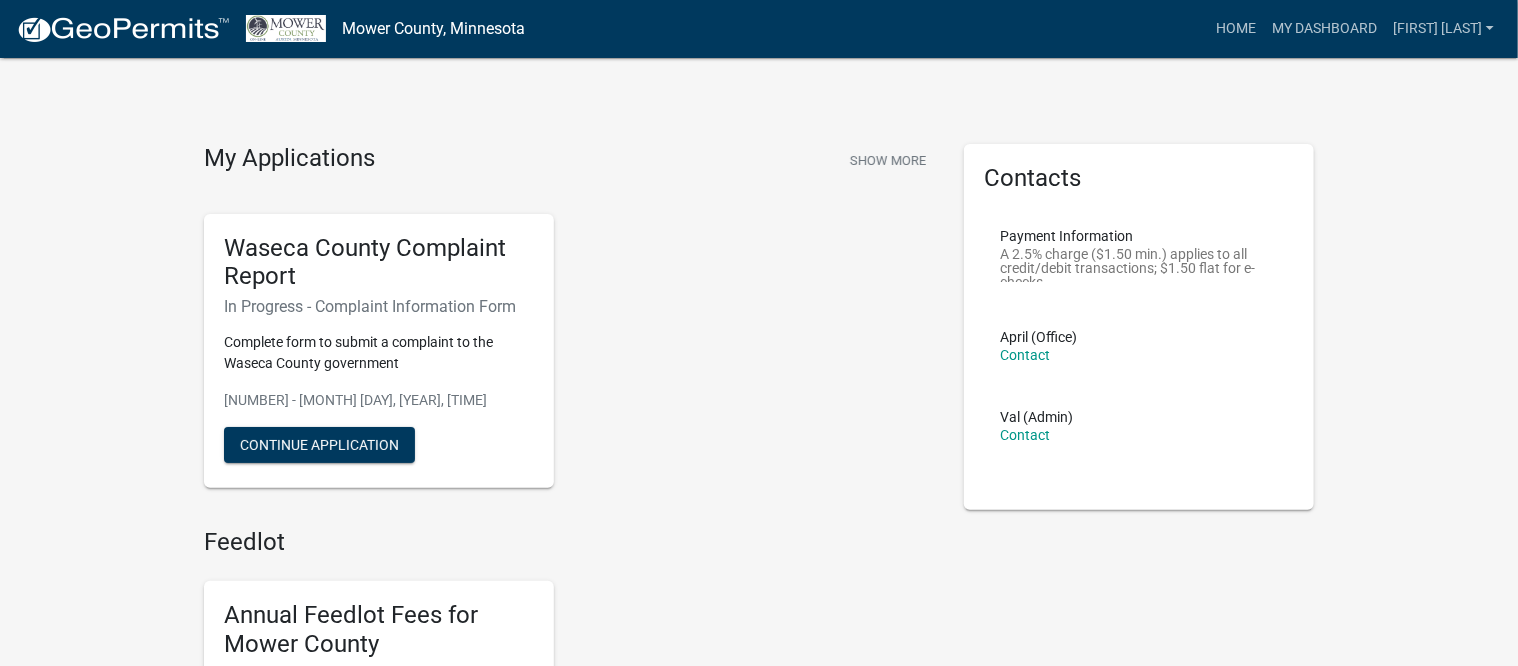 click 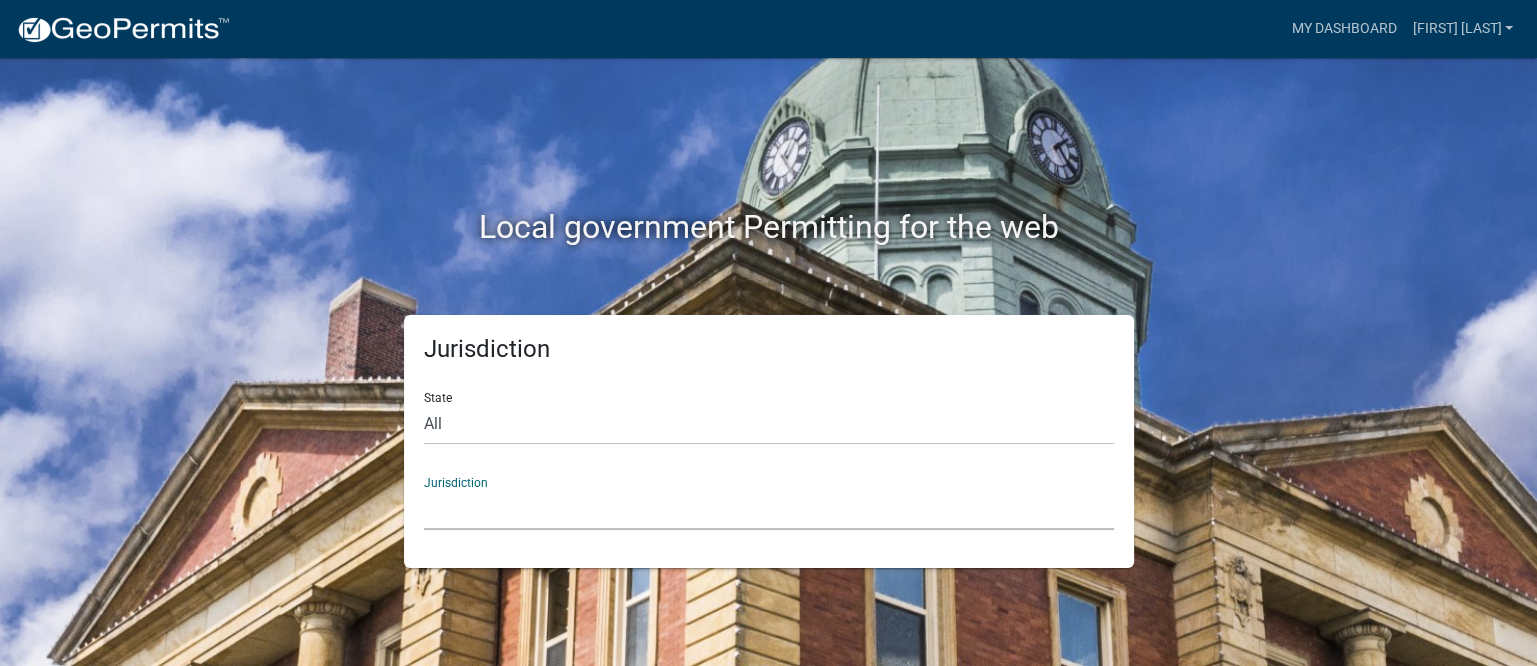 click on "Custer County, Colorado   City of Bainbridge, Georgia   Cook County, Georgia   Crawford County, Georgia   Gilmer County, Georgia   Haralson County, Georgia   Jasper County, Georgia   Madison County, Georgia   Putnam County, Georgia   Talbot County, Georgia   Troup County, Georgia   City of Charlestown, Indiana   City of Jeffersonville, Indiana   City of Logansport, Indiana   Decatur County, Indiana   Grant County, Indiana   Howard County, Indiana   Huntington County, Indiana   Jasper County, Indiana   Kosciusko County, Indiana   La Porte County, Indiana   Miami County, Indiana   Montgomery County, Indiana   Morgan County, Indiana   Newton County, Indiana   Porter County, Indiana   River Ridge Development Authority, Indiana   Tippecanoe County, Indiana   Vigo County, Indiana   Wells County, Indiana   Whitley County, Indiana   Boone County, Iowa   Butler County, Iowa   Cerro Gordo County, Iowa   City of Harlan, Iowa   City of Indianola, Iowa   City of Newton, Iowa   Clayton County, Iowa   Grundy County, Iowa" 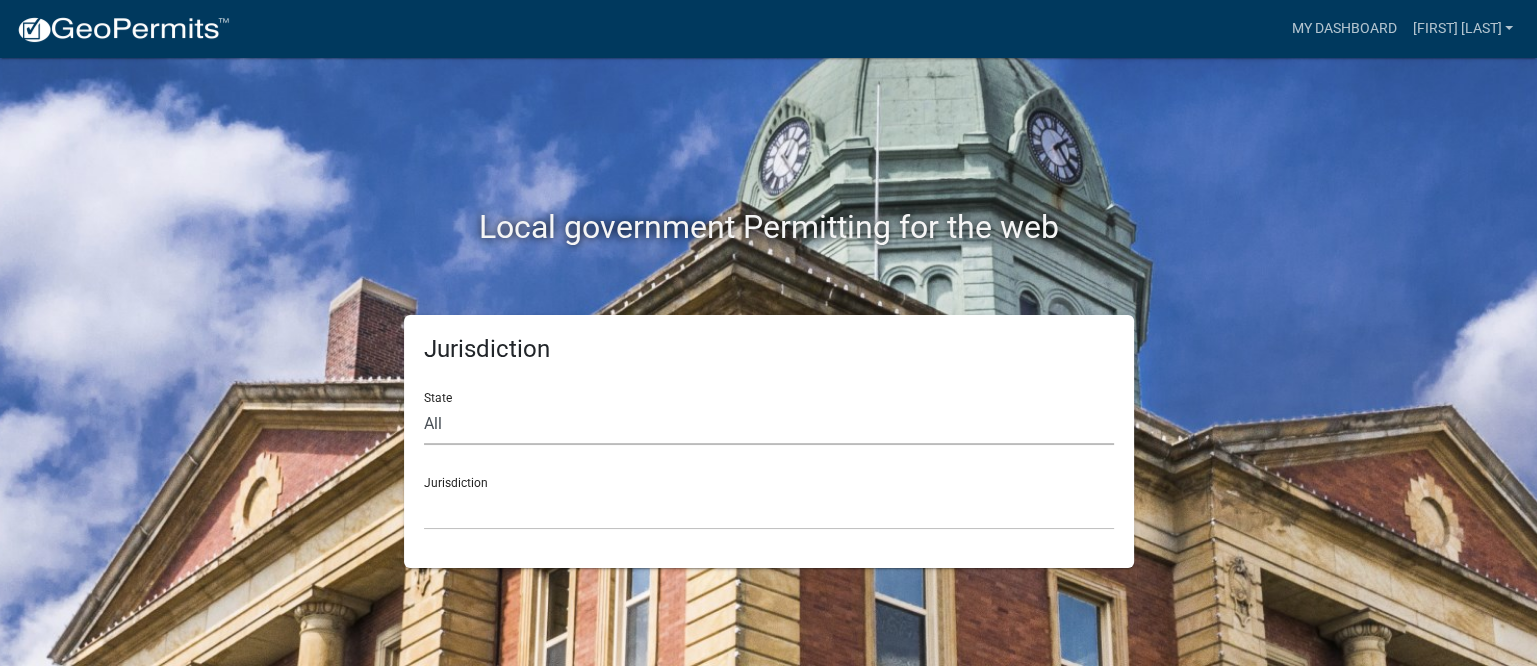 click on "All  Colorado   Georgia   Indiana   Iowa   Kansas   Minnesota   Ohio   South Carolina   Wisconsin" 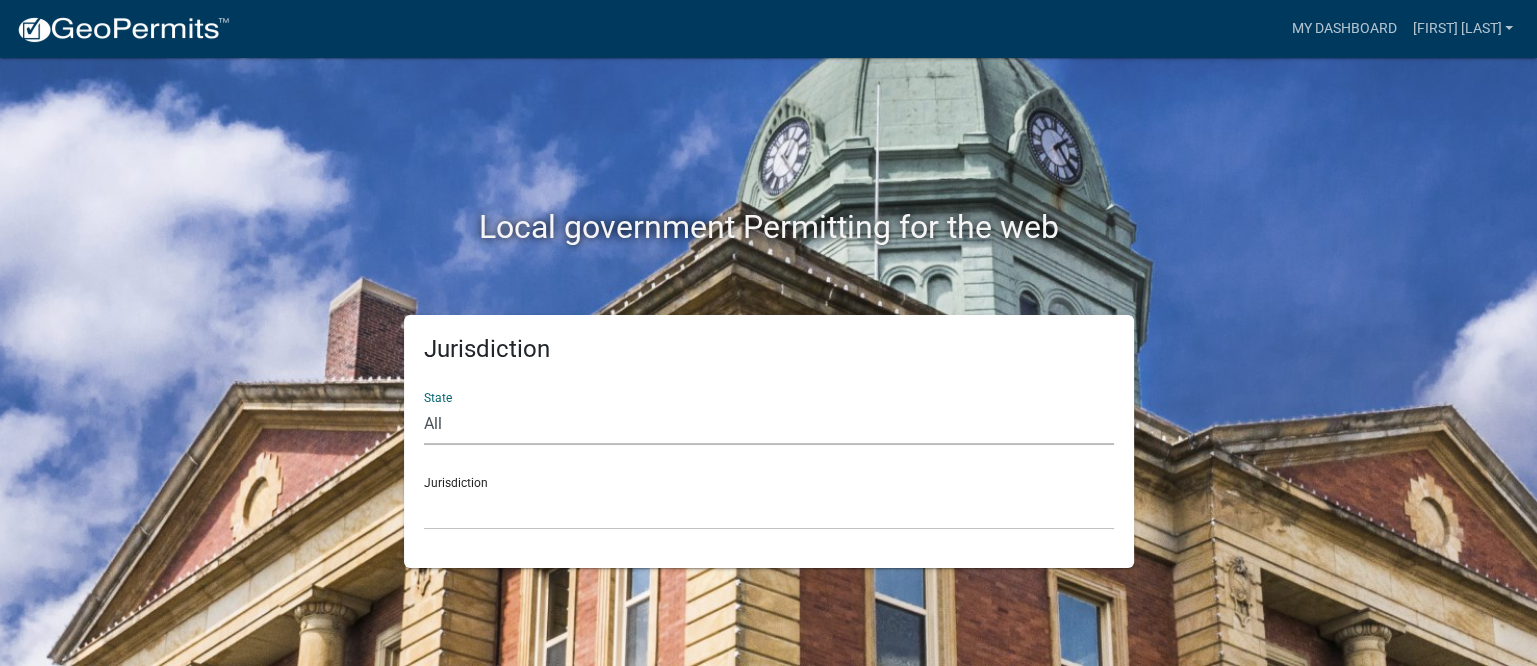 select on "Minnesota" 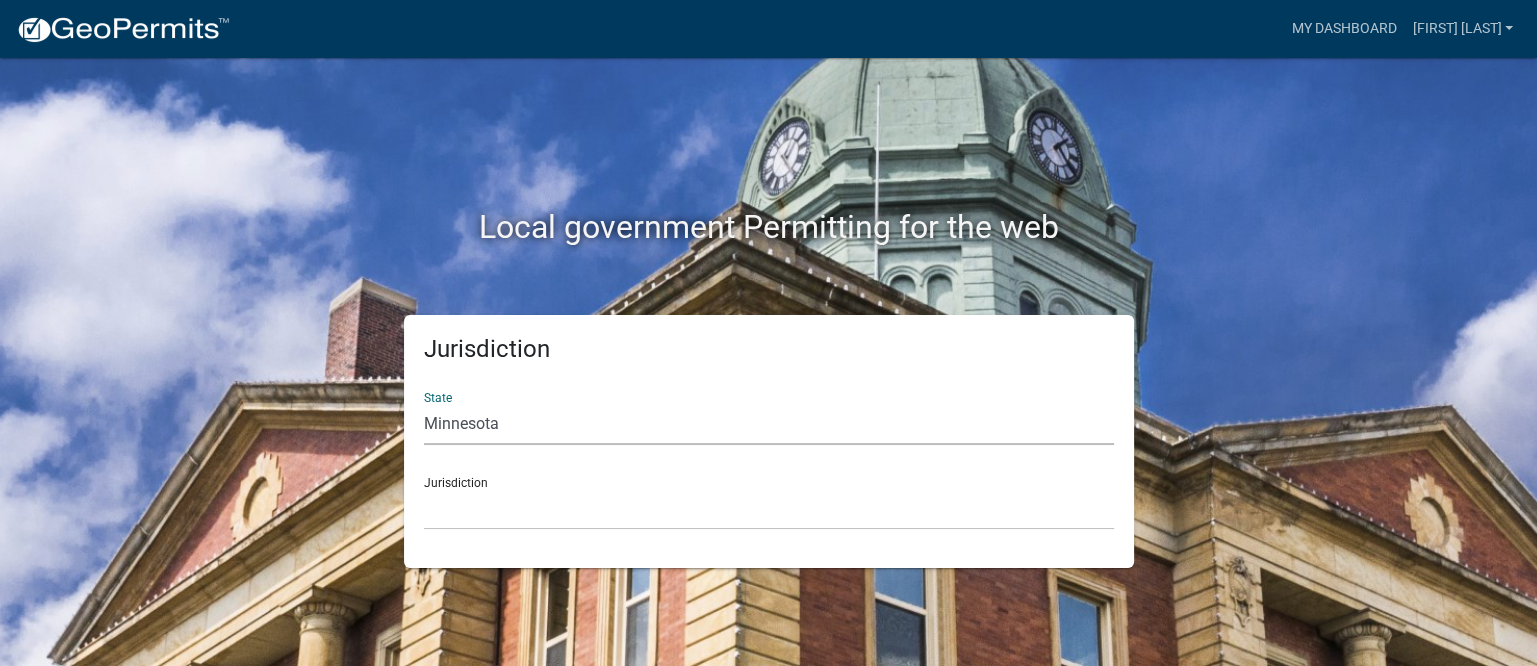 click on "All  Colorado   Georgia   Indiana   Iowa   Kansas   Minnesota   Ohio   South Carolina   Wisconsin" 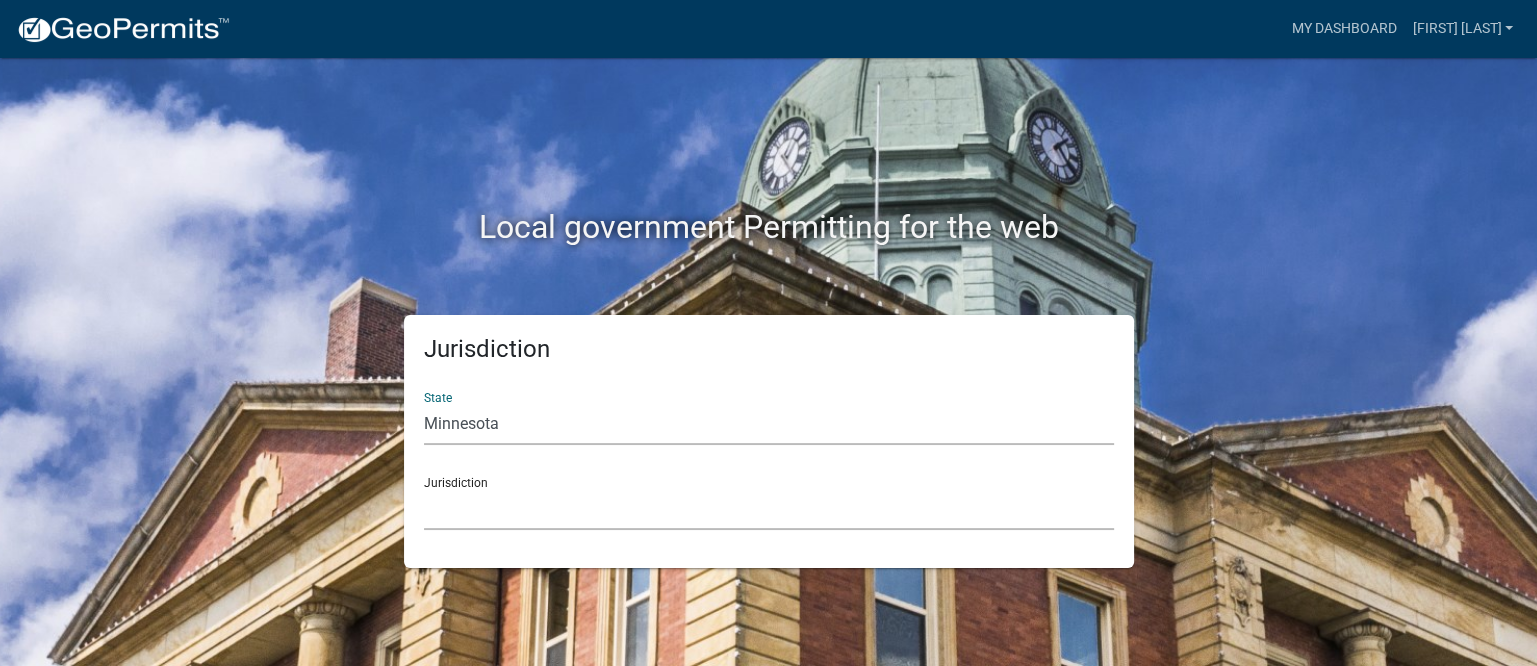 click on "Becker County, Minnesota Benton County, Minnesota Carlton County, Minnesota City of La Crescent, Minnesota City of Luverne, Minnesota City of New Ulm, Minnesota Freeborn County, Minnesota Houston County, Minnesota Isanti County, Minnesota Le Sueur County, Minnesota Mower County, Minnesota Murray County, Minnesota Otter Tail County, Minnesota Pine County, Minnesota Rice County, Minnesota Wabasha County, Minnesota Waseca County, Minnesota" 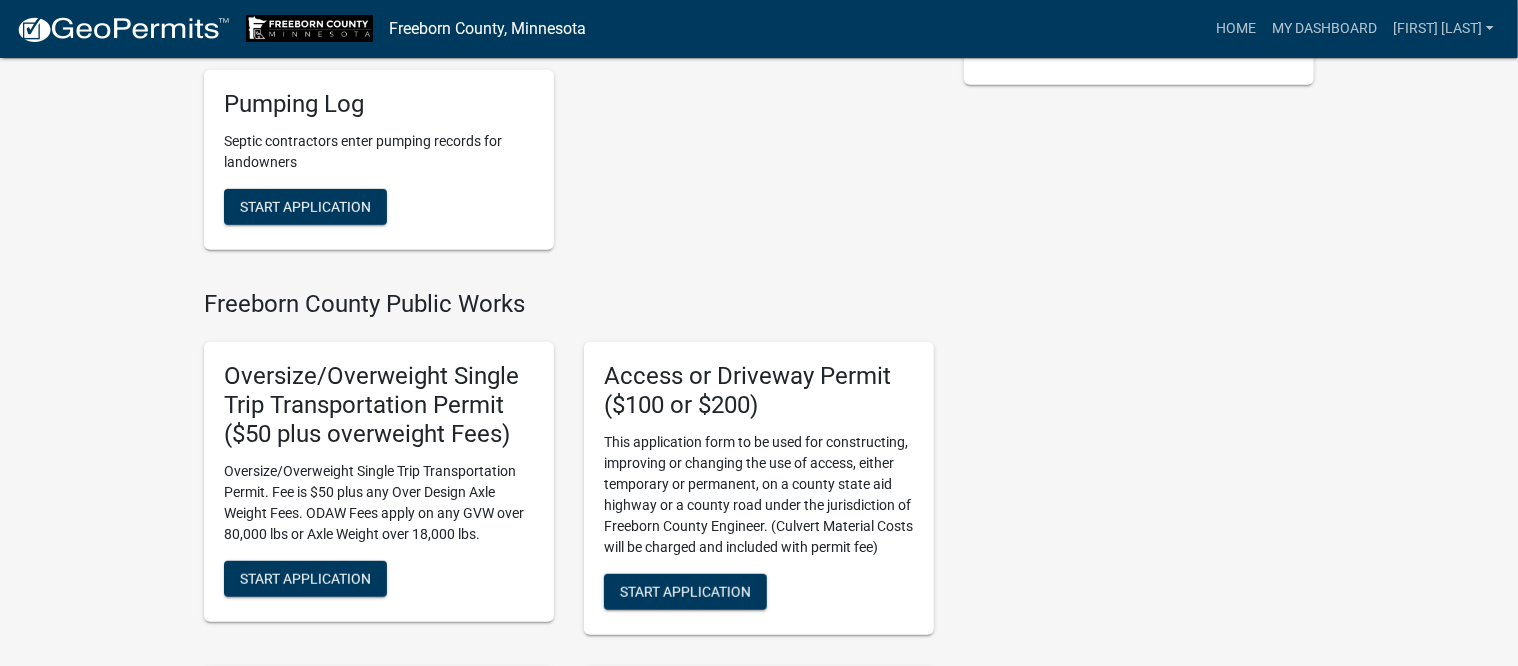 scroll, scrollTop: 375, scrollLeft: 0, axis: vertical 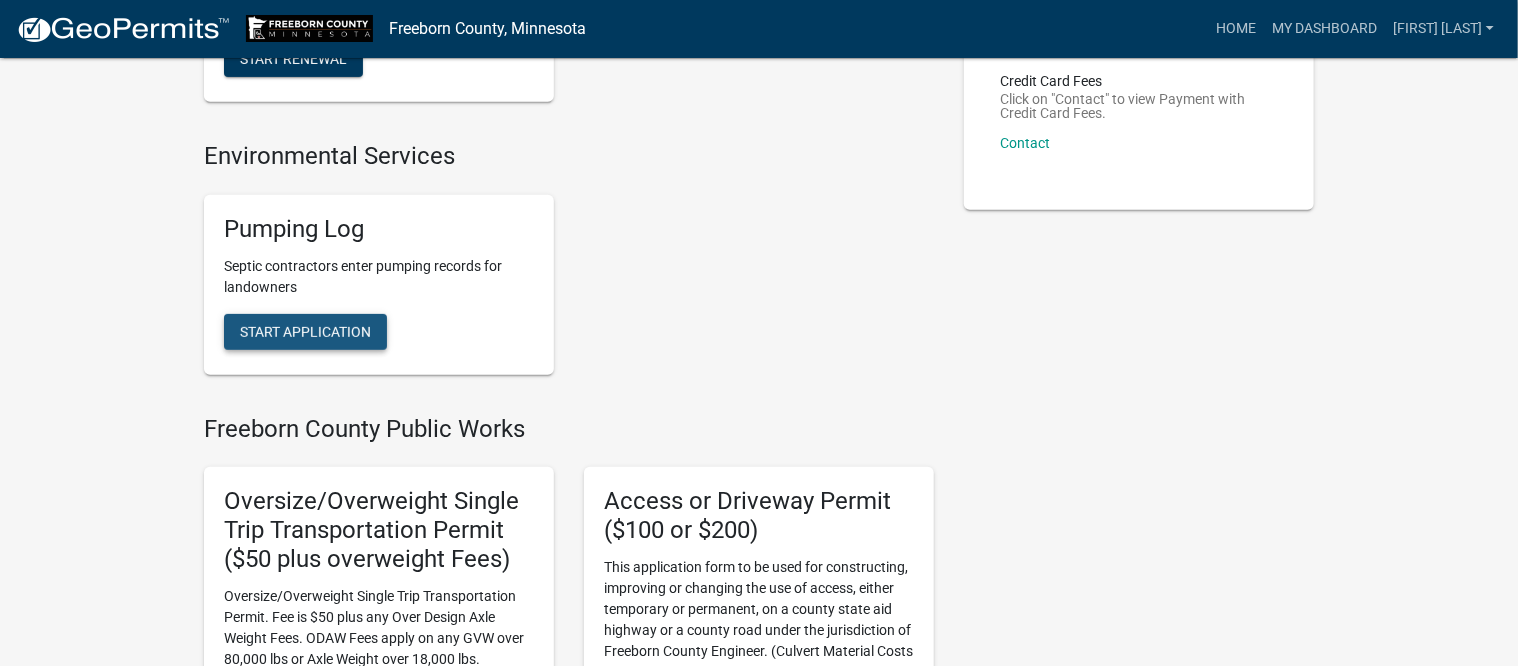 click on "Start Application" at bounding box center (305, 331) 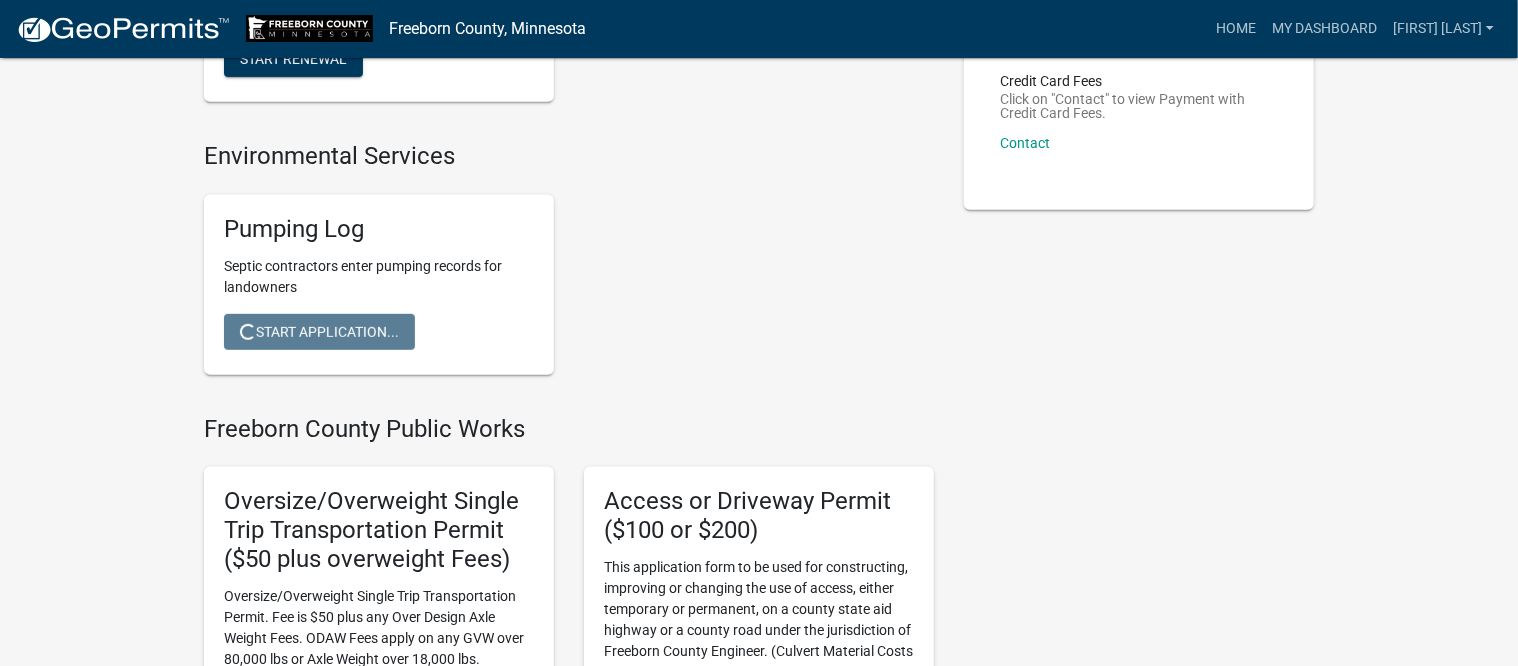 scroll, scrollTop: 0, scrollLeft: 0, axis: both 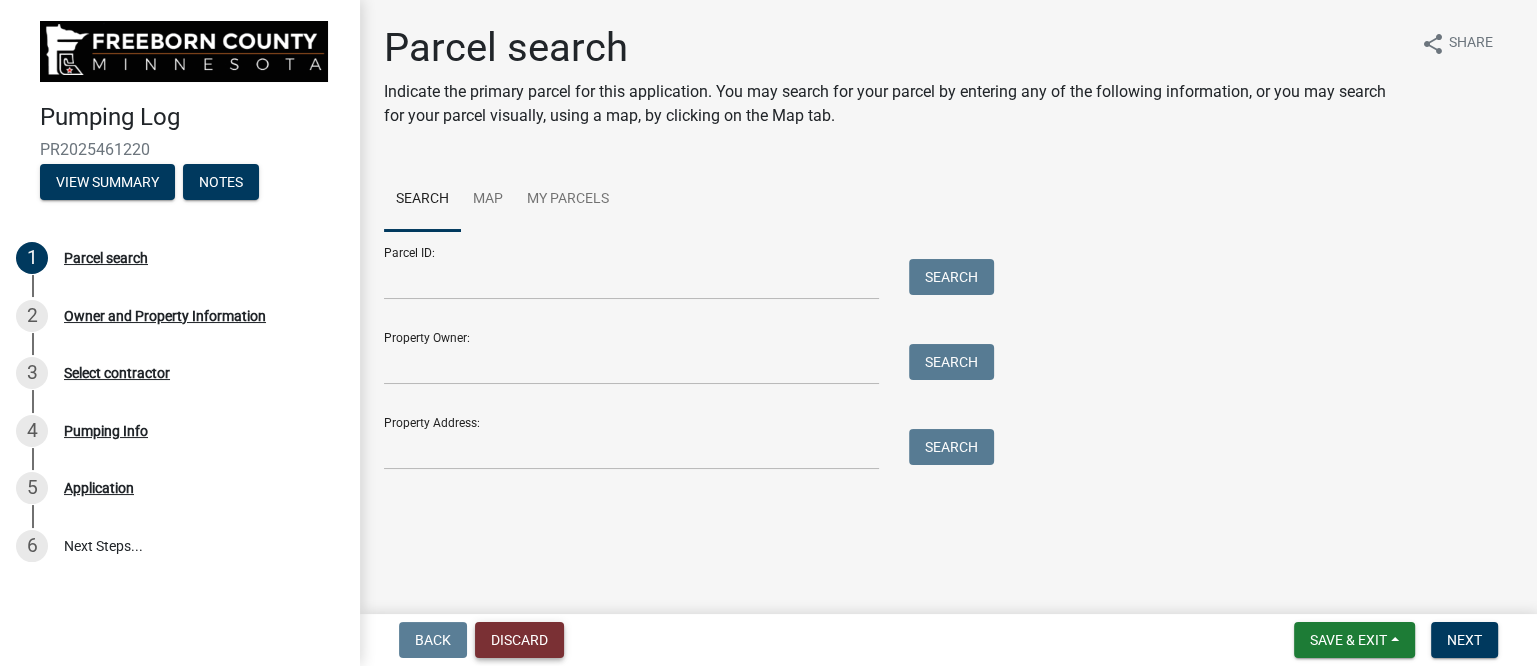 click on "Discard" at bounding box center [519, 640] 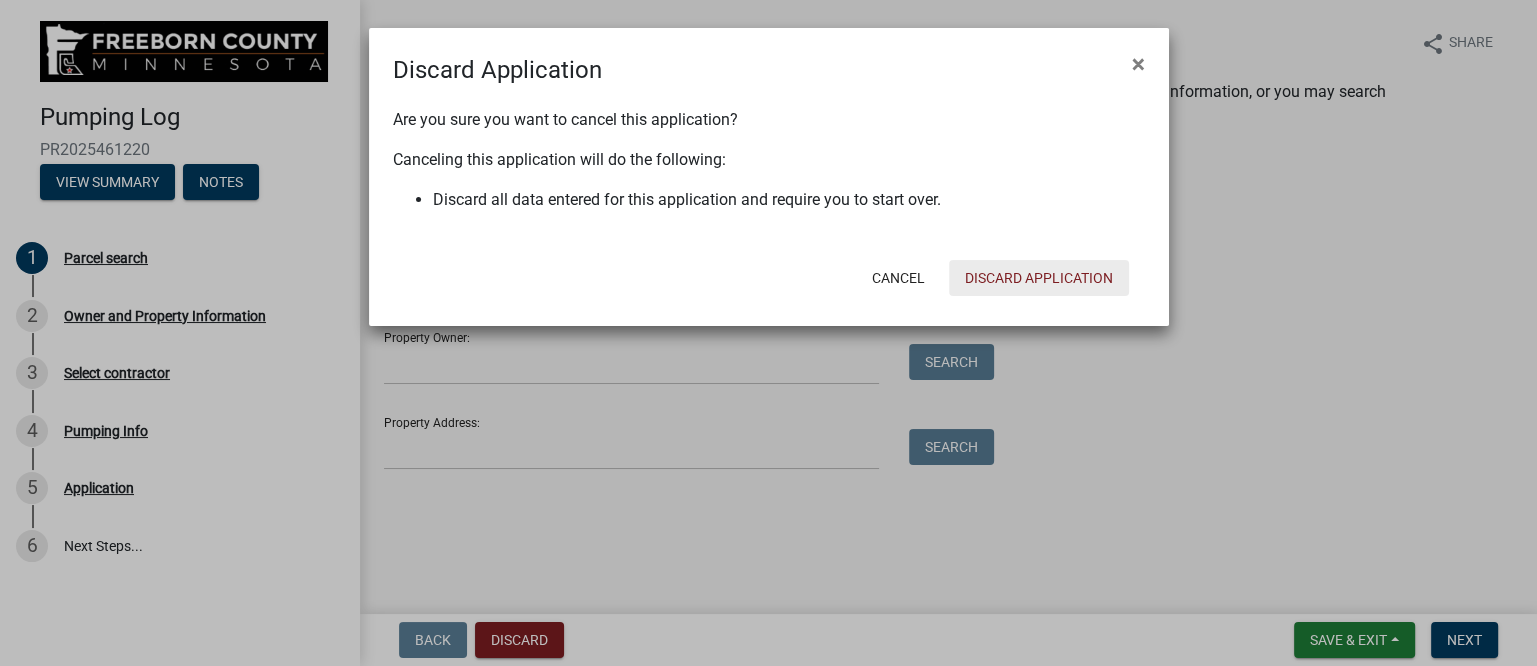 click on "Discard Application" 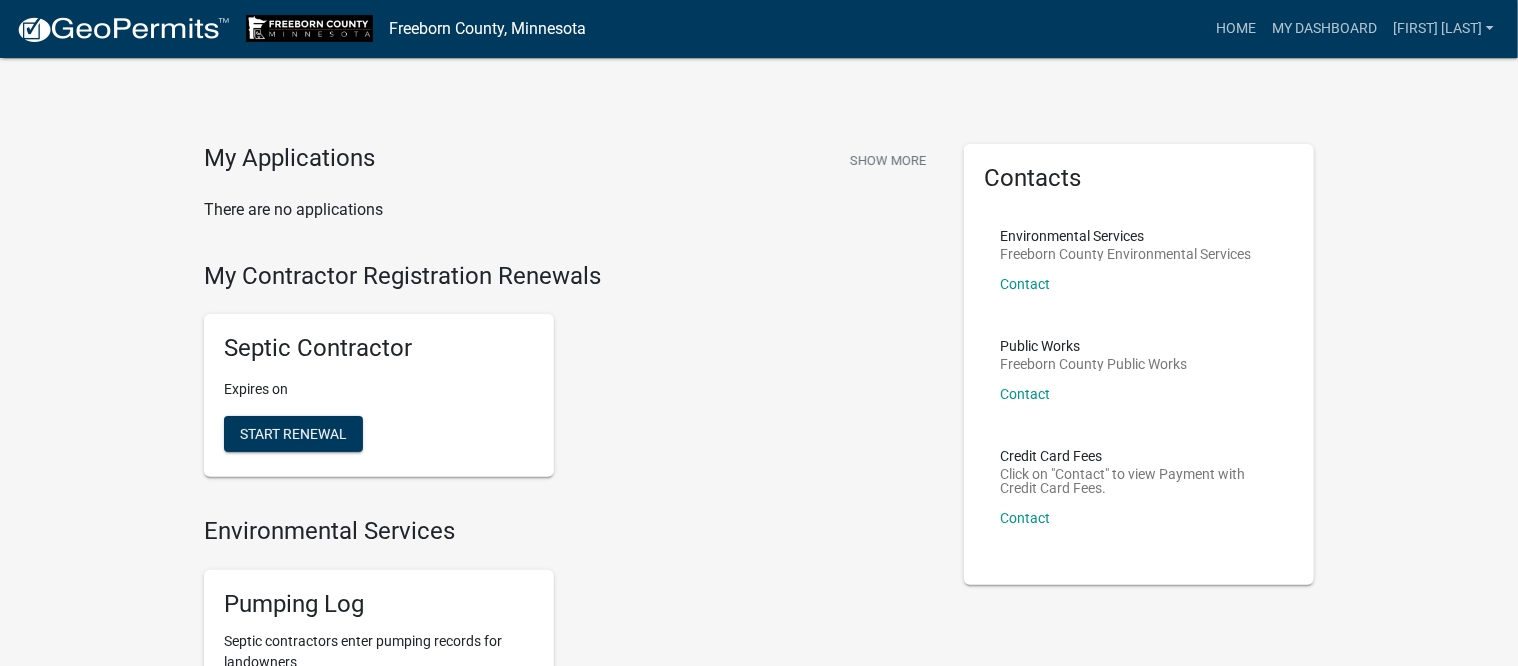click on "My Applications  Show More" 